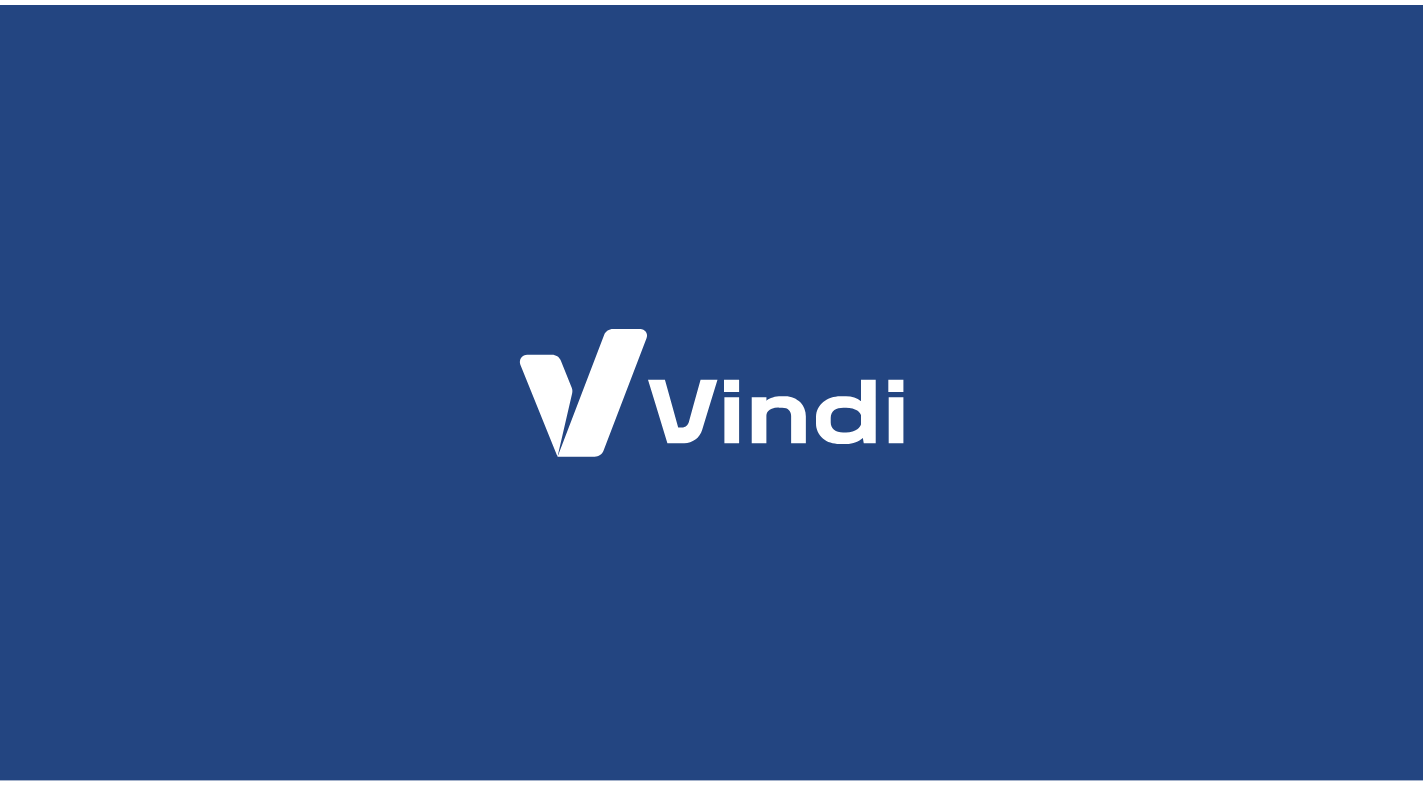 scroll, scrollTop: 0, scrollLeft: 0, axis: both 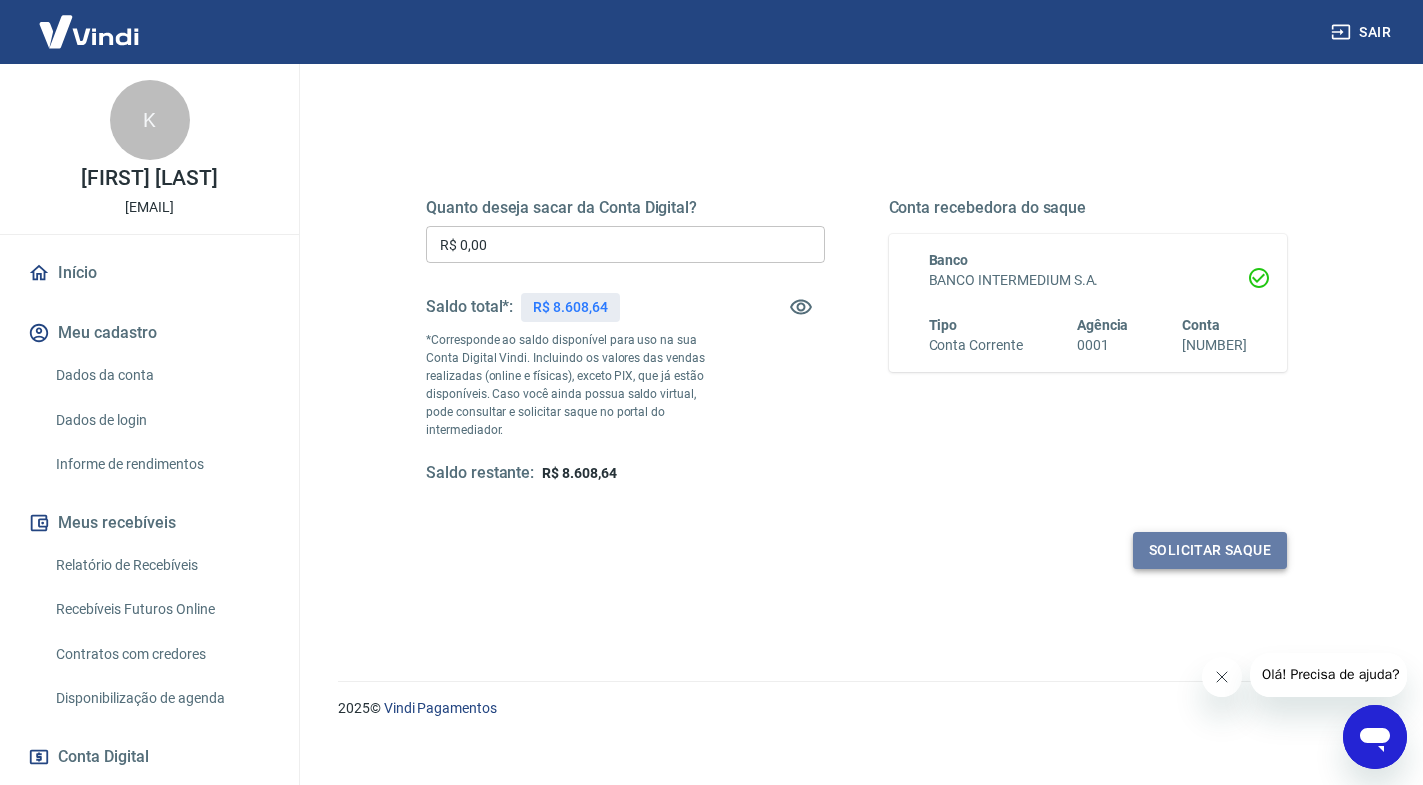 click on "Solicitar saque" at bounding box center (1210, 550) 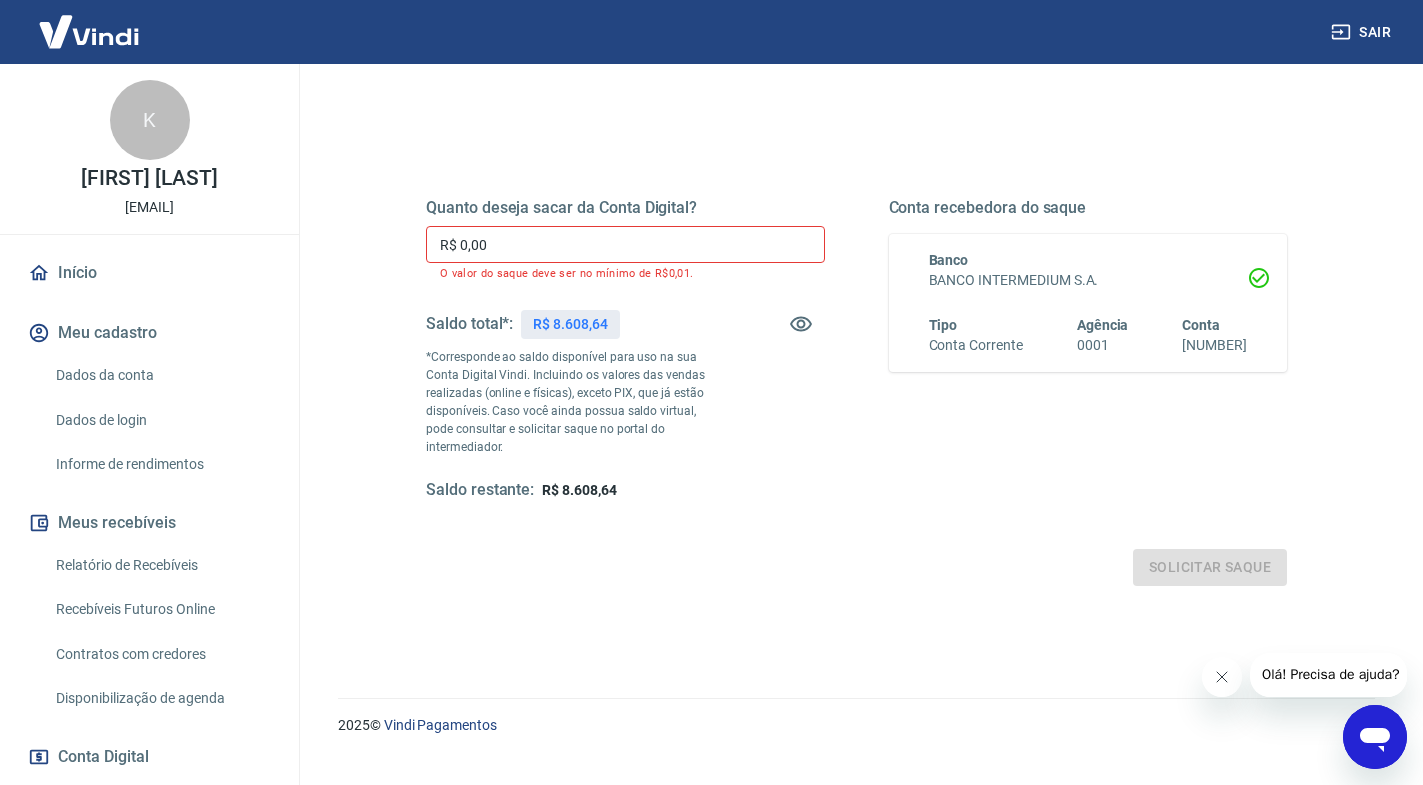 click on "R$ 0,00" at bounding box center [625, 244] 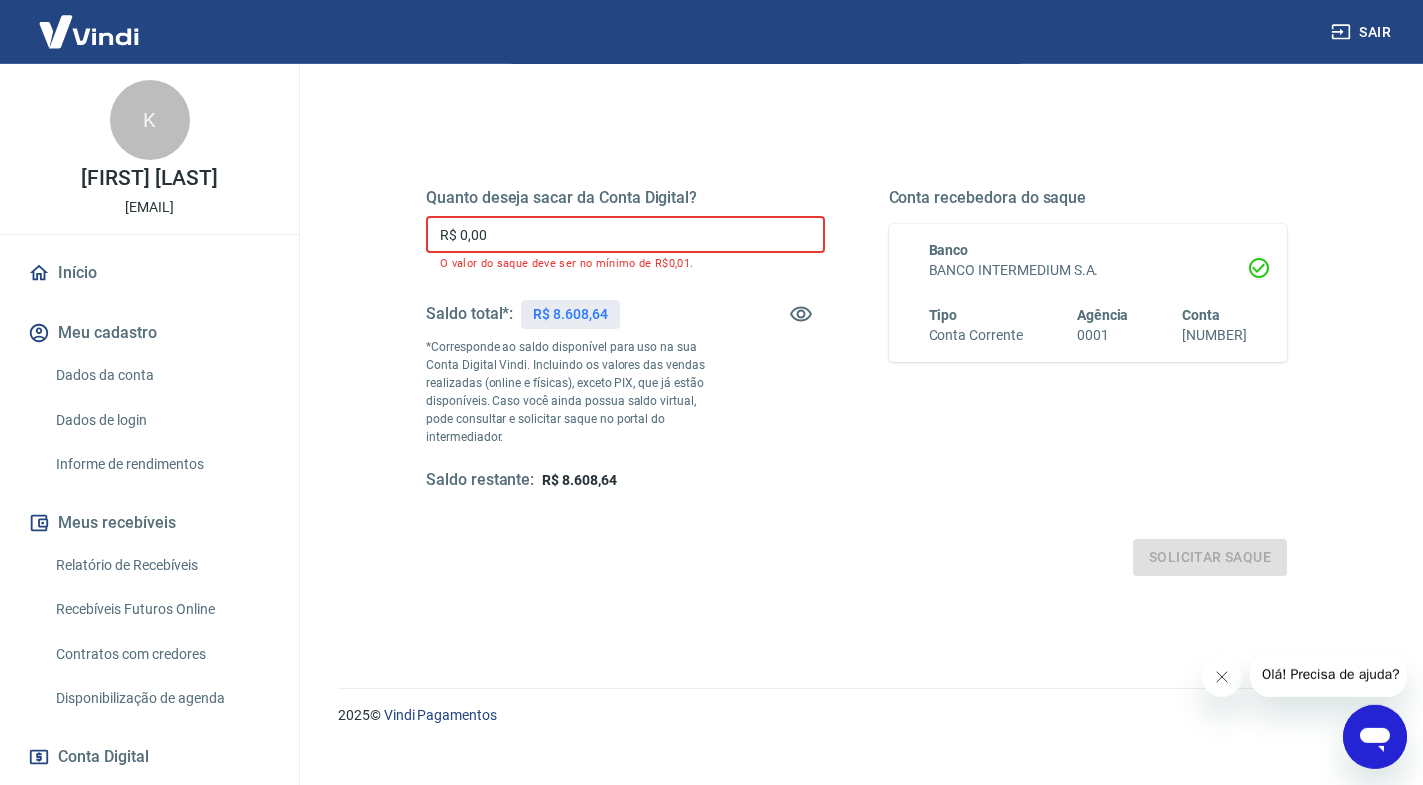 scroll, scrollTop: 221, scrollLeft: 0, axis: vertical 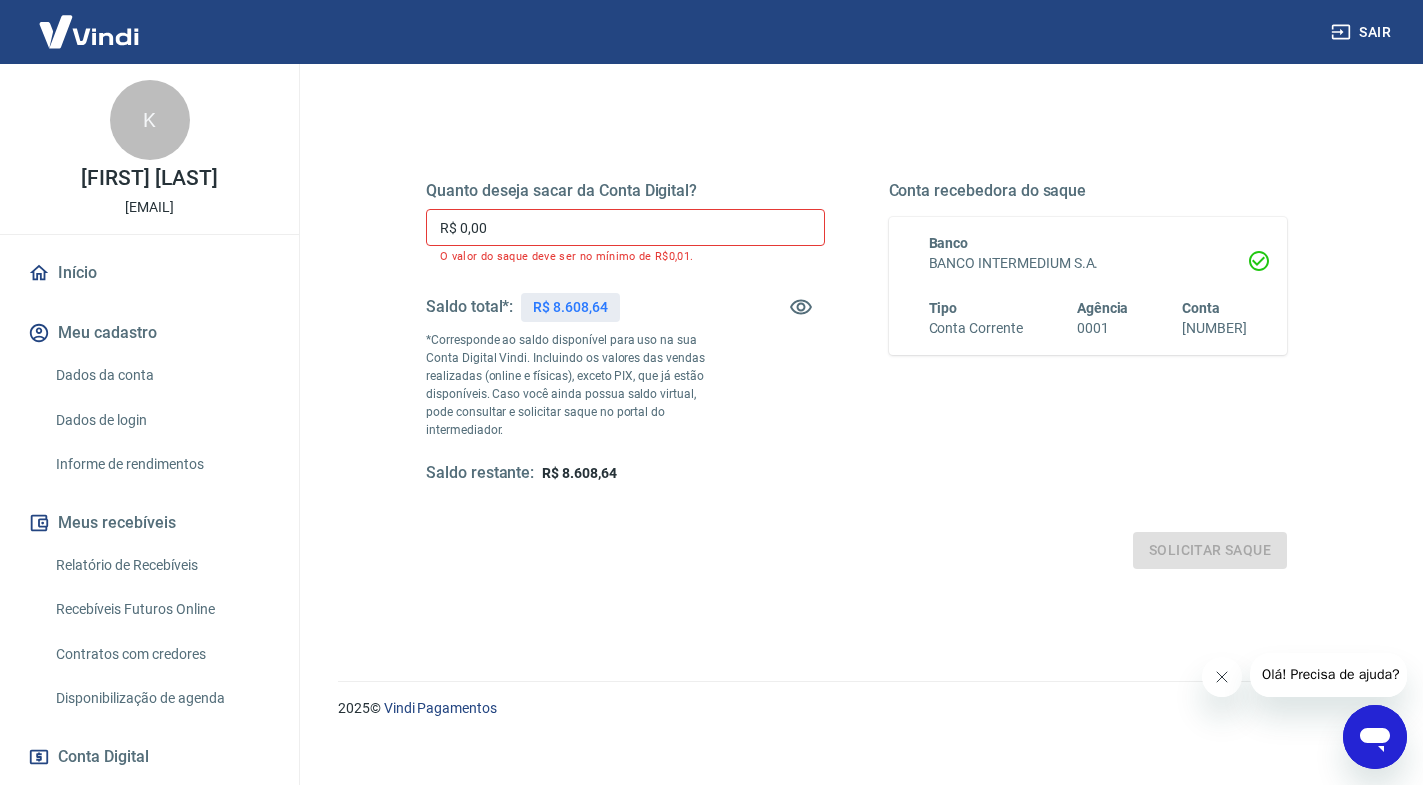 click on "Olá! Precisa de ajuda?" at bounding box center (1331, 674) 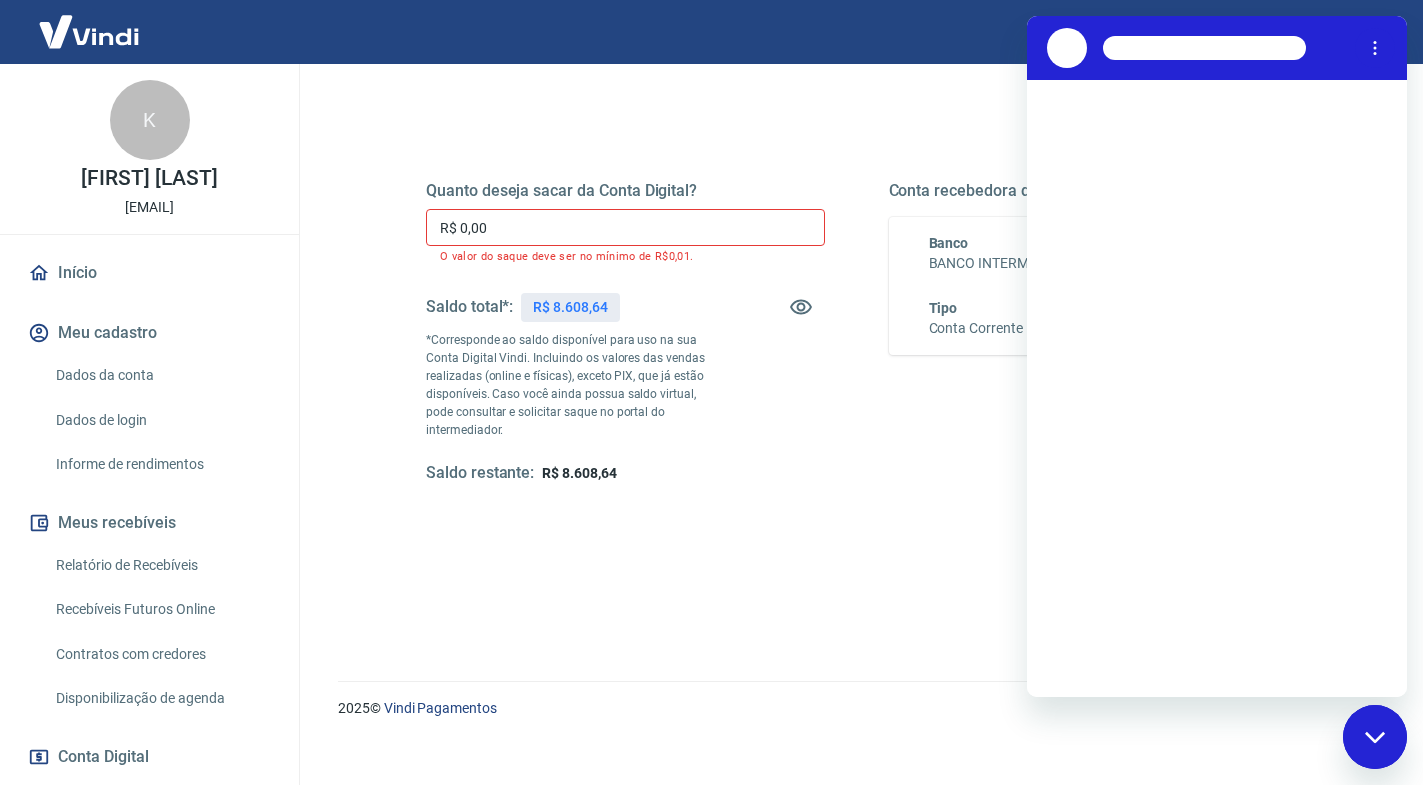 scroll, scrollTop: 0, scrollLeft: 0, axis: both 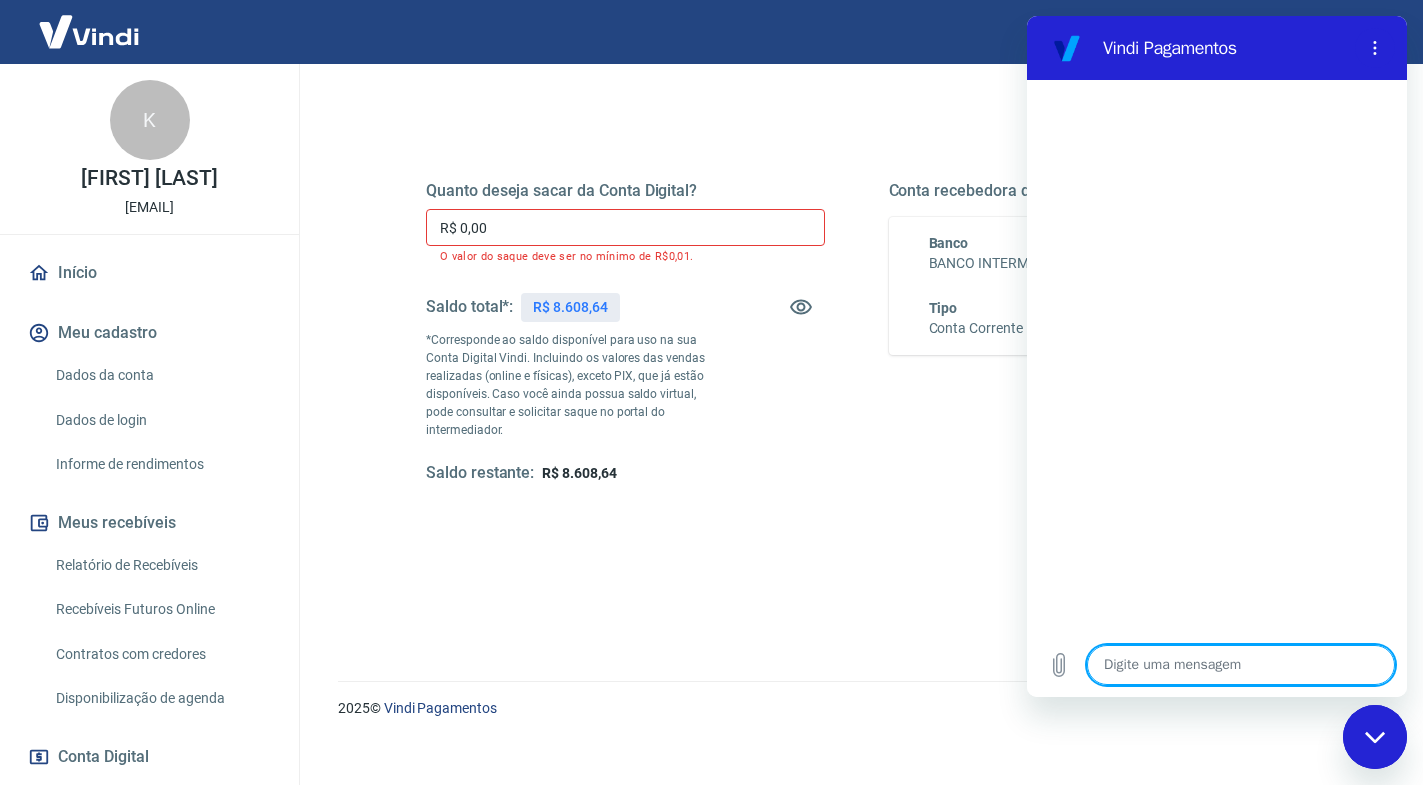 click at bounding box center (1241, 665) 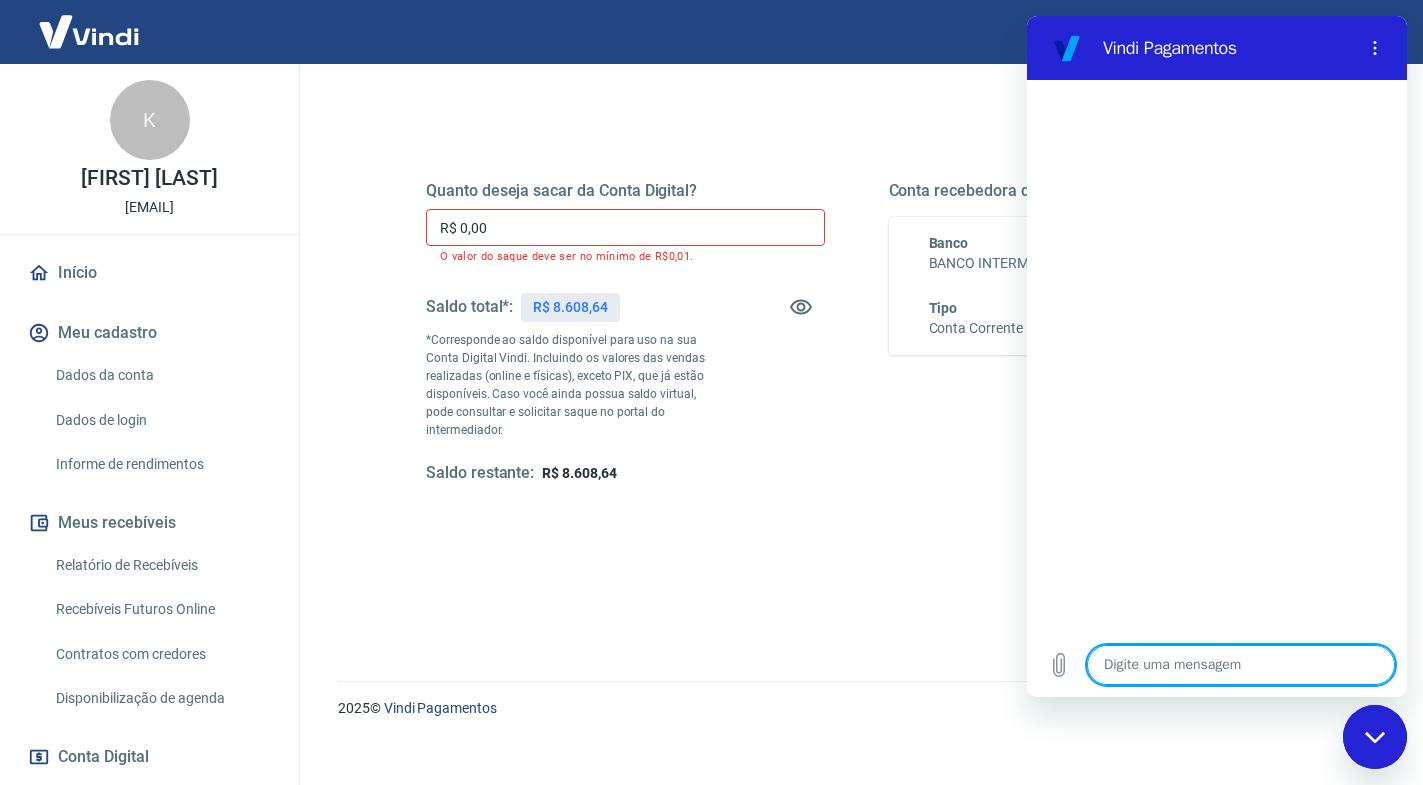 type on "c" 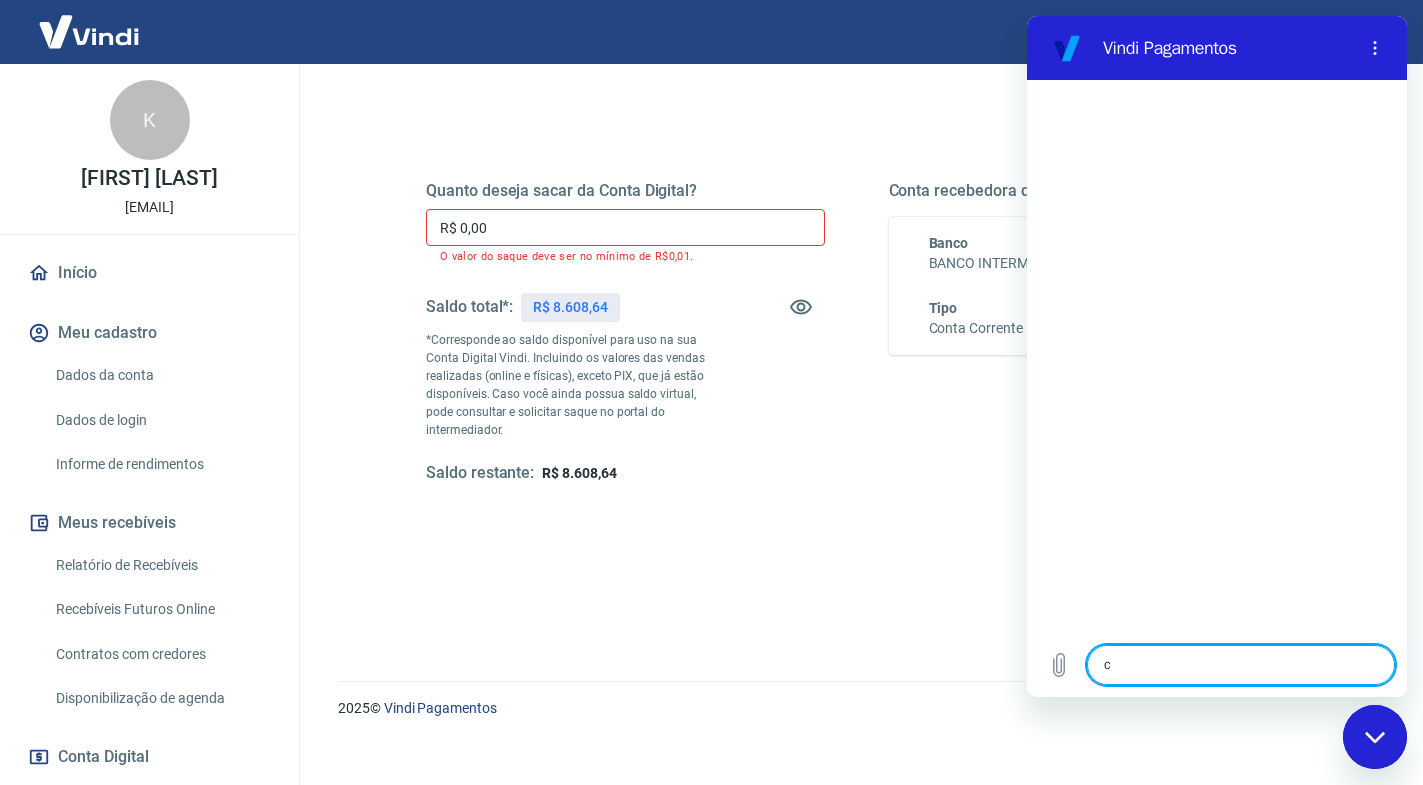 type on "cu" 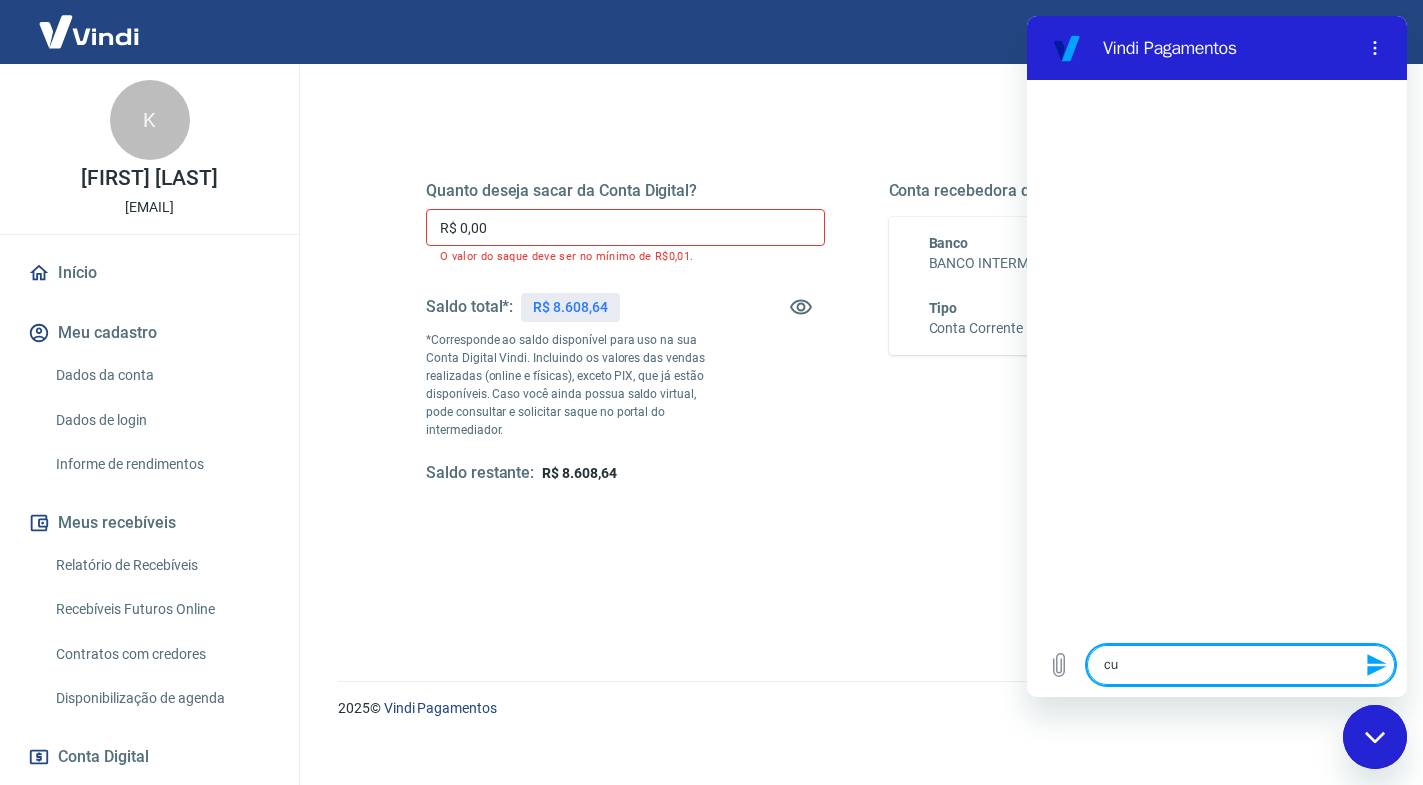 type on "cus" 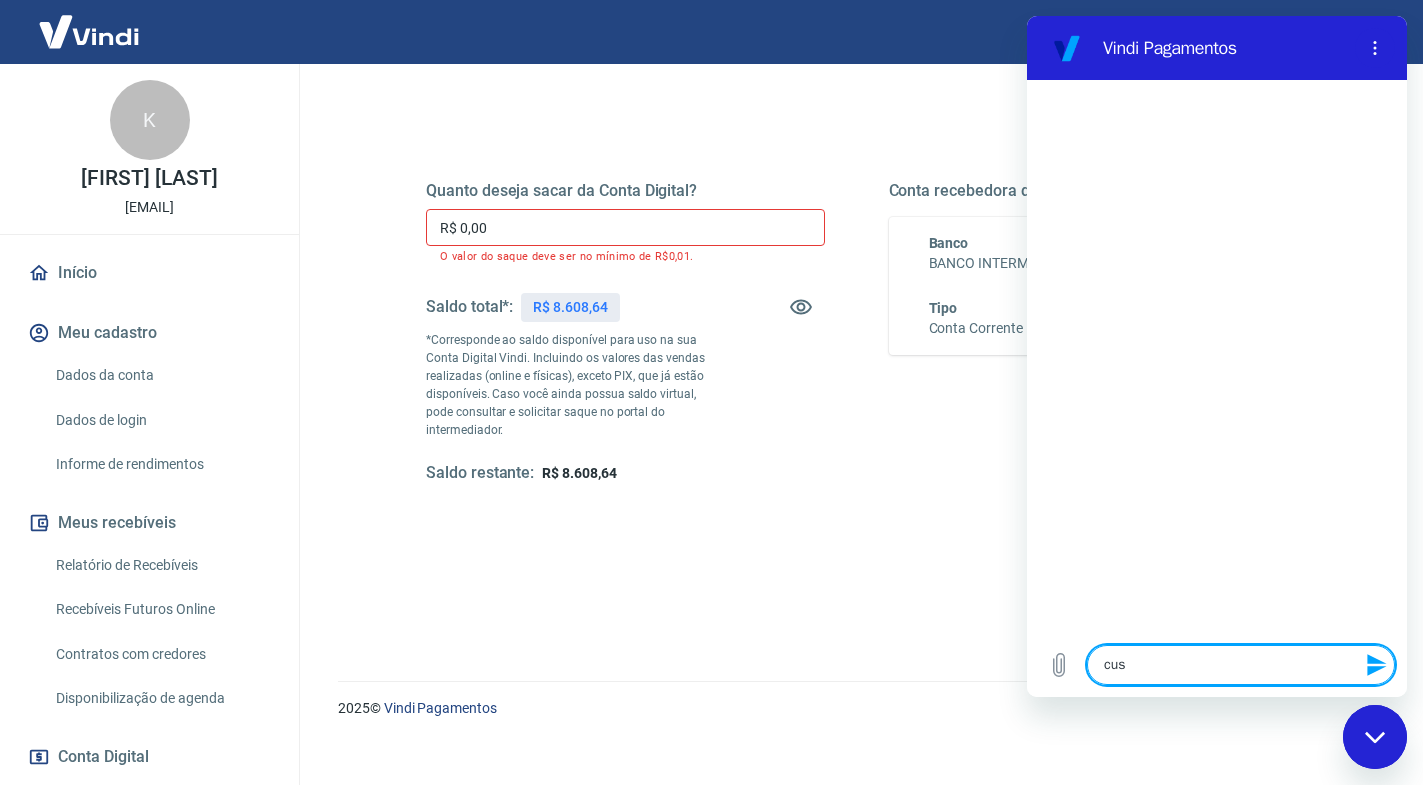type on "cust" 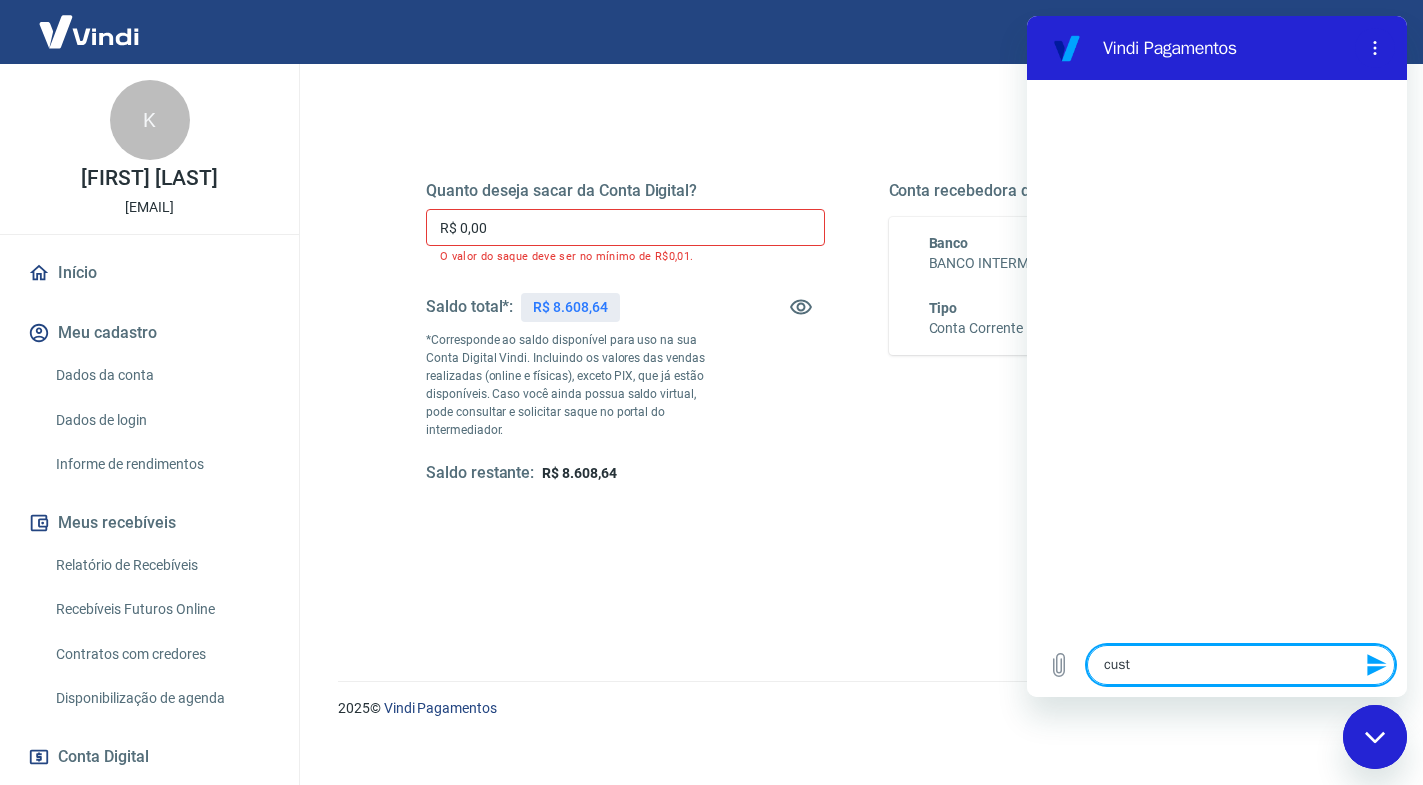 type on "custo" 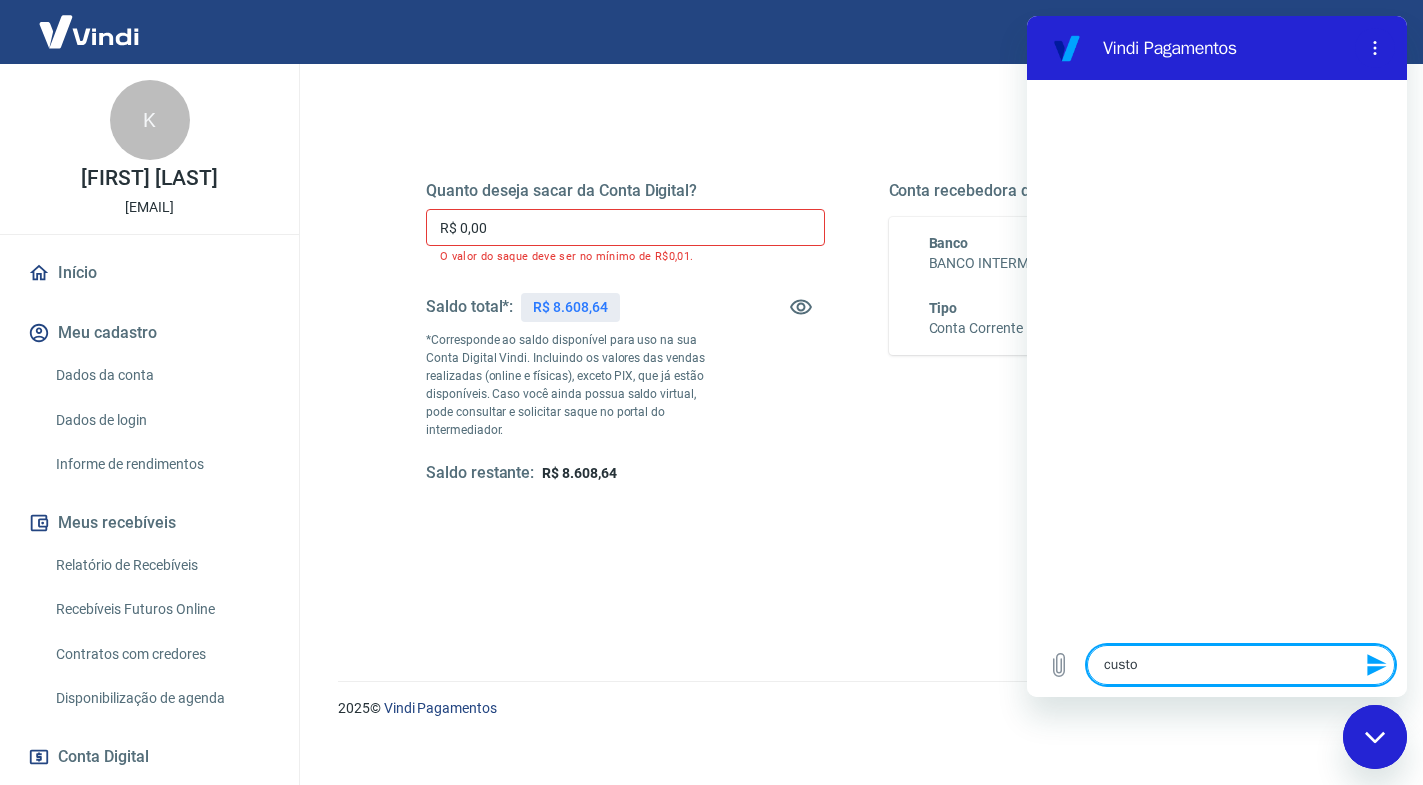 type on "custo" 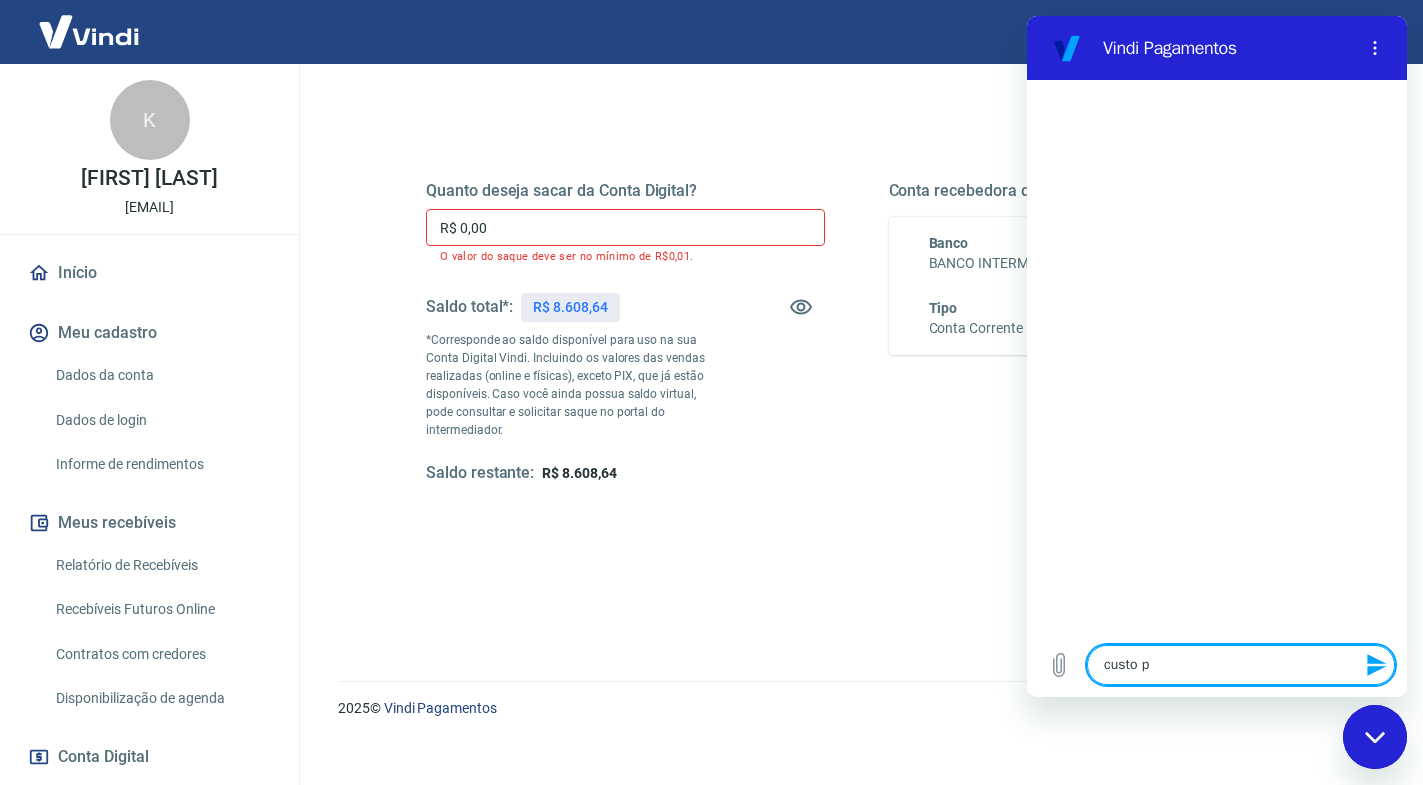 type on "custo pa" 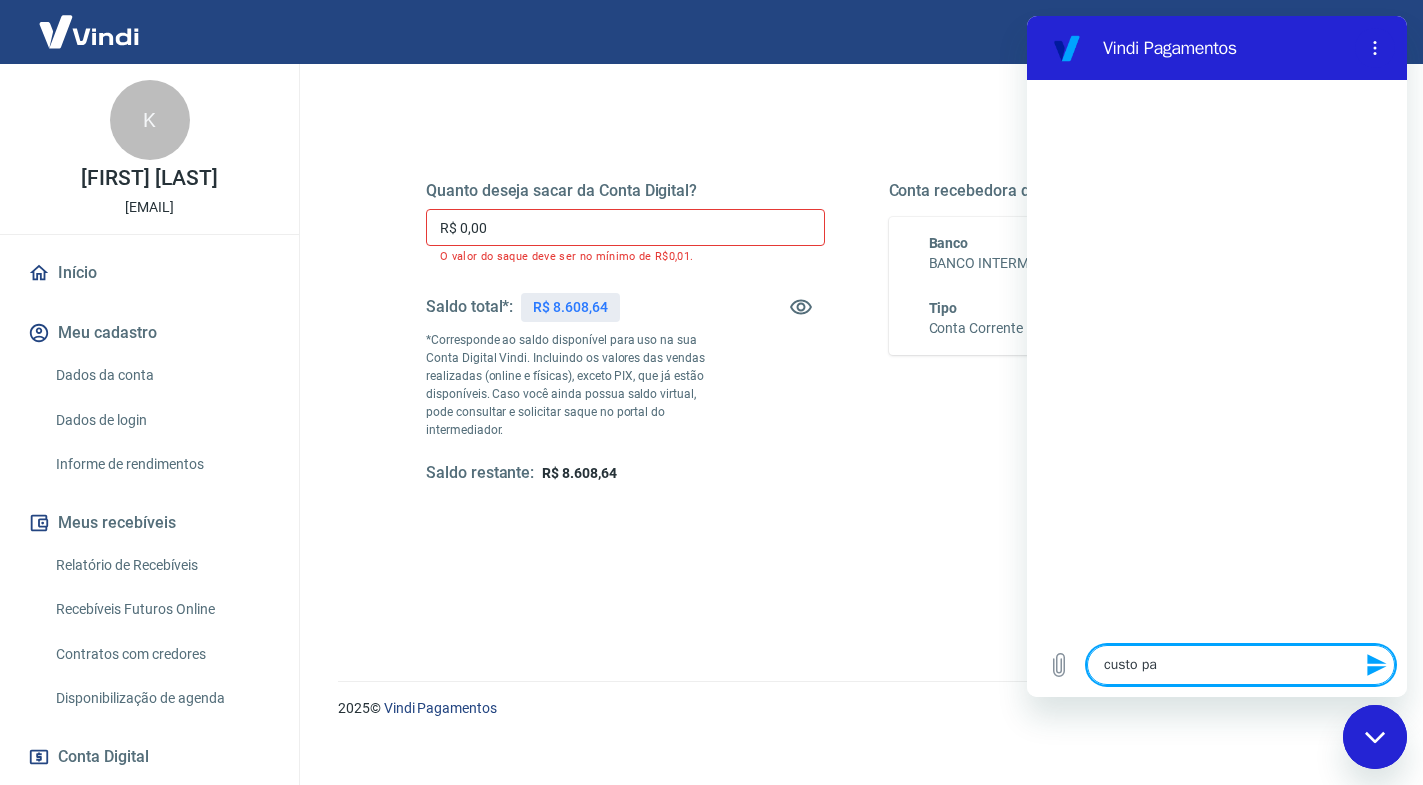 type on "custo par" 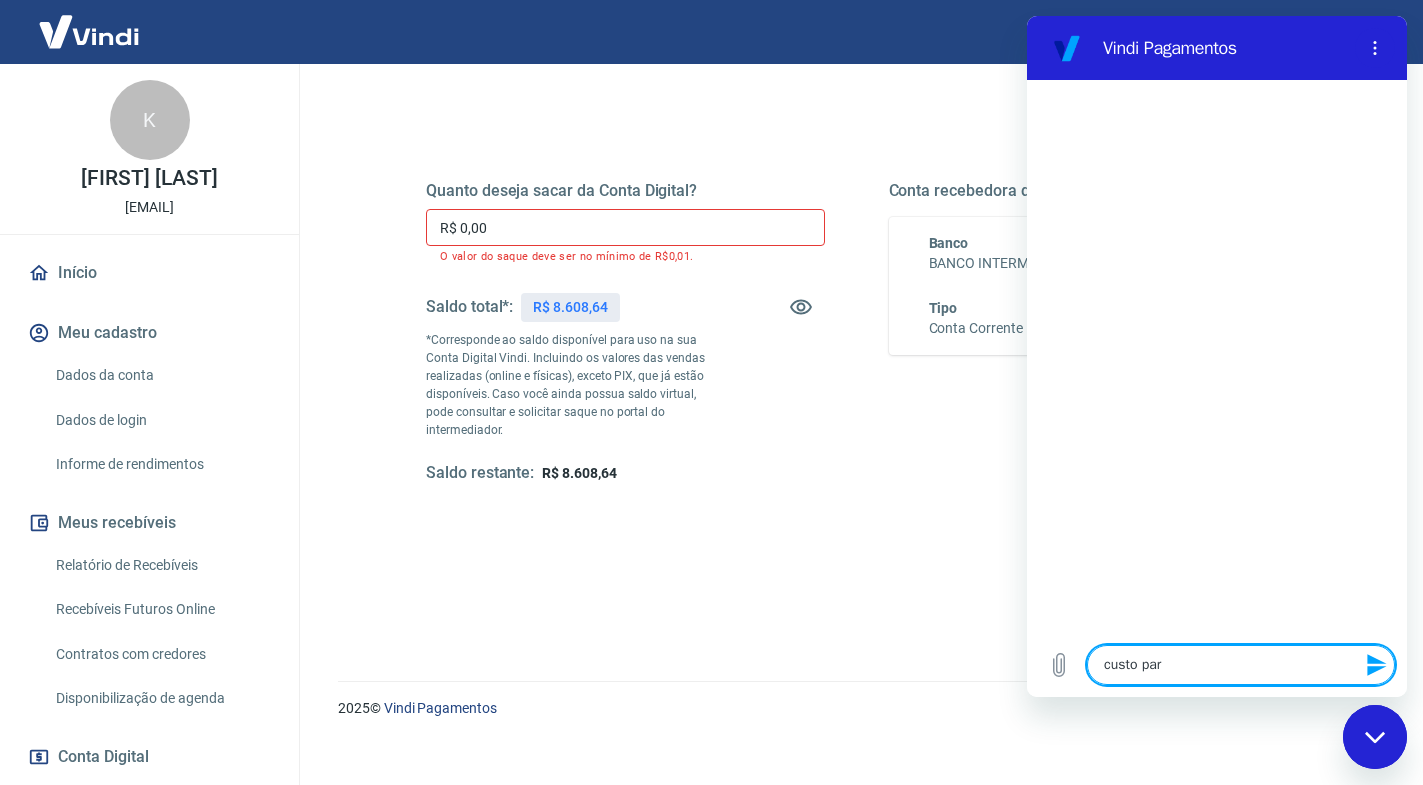 type on "x" 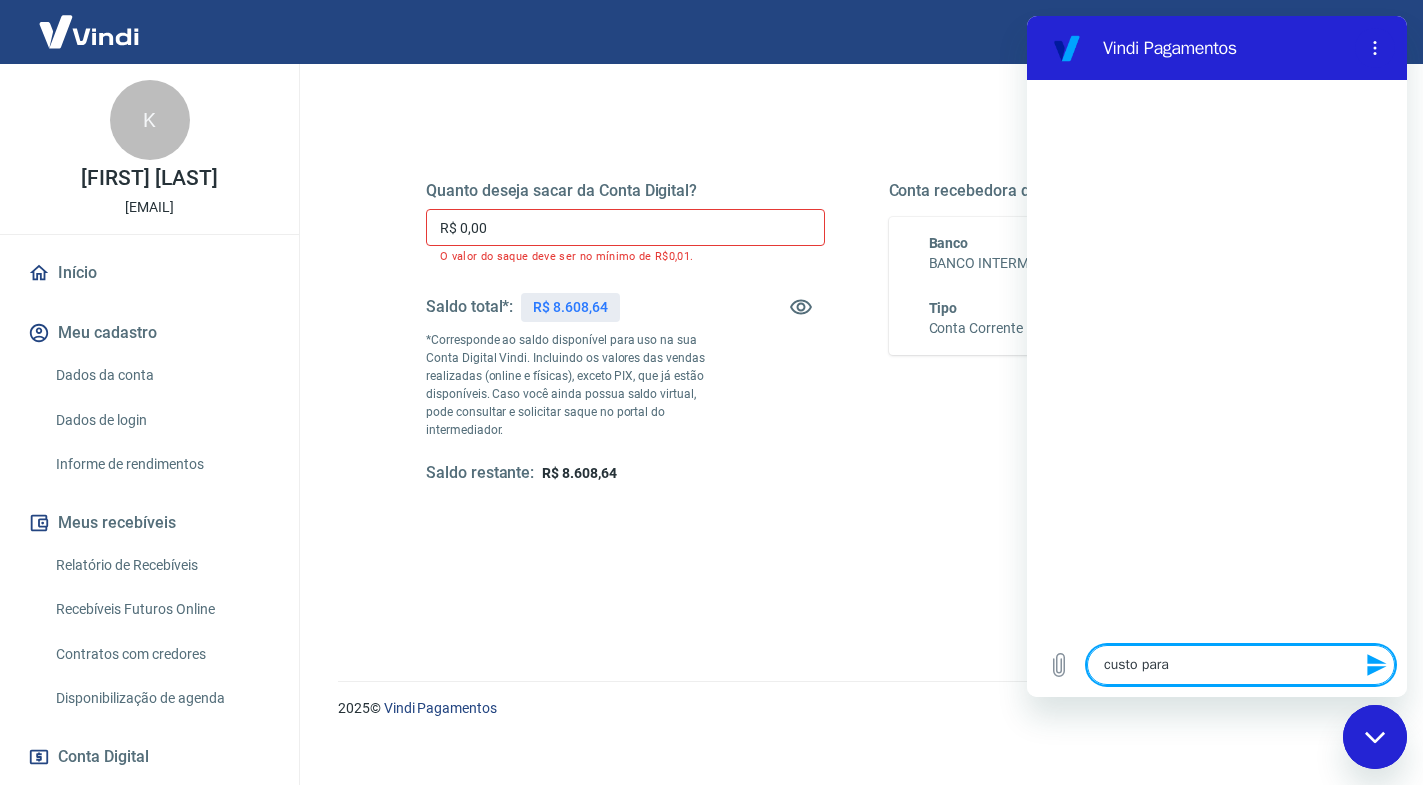 type on "custo para" 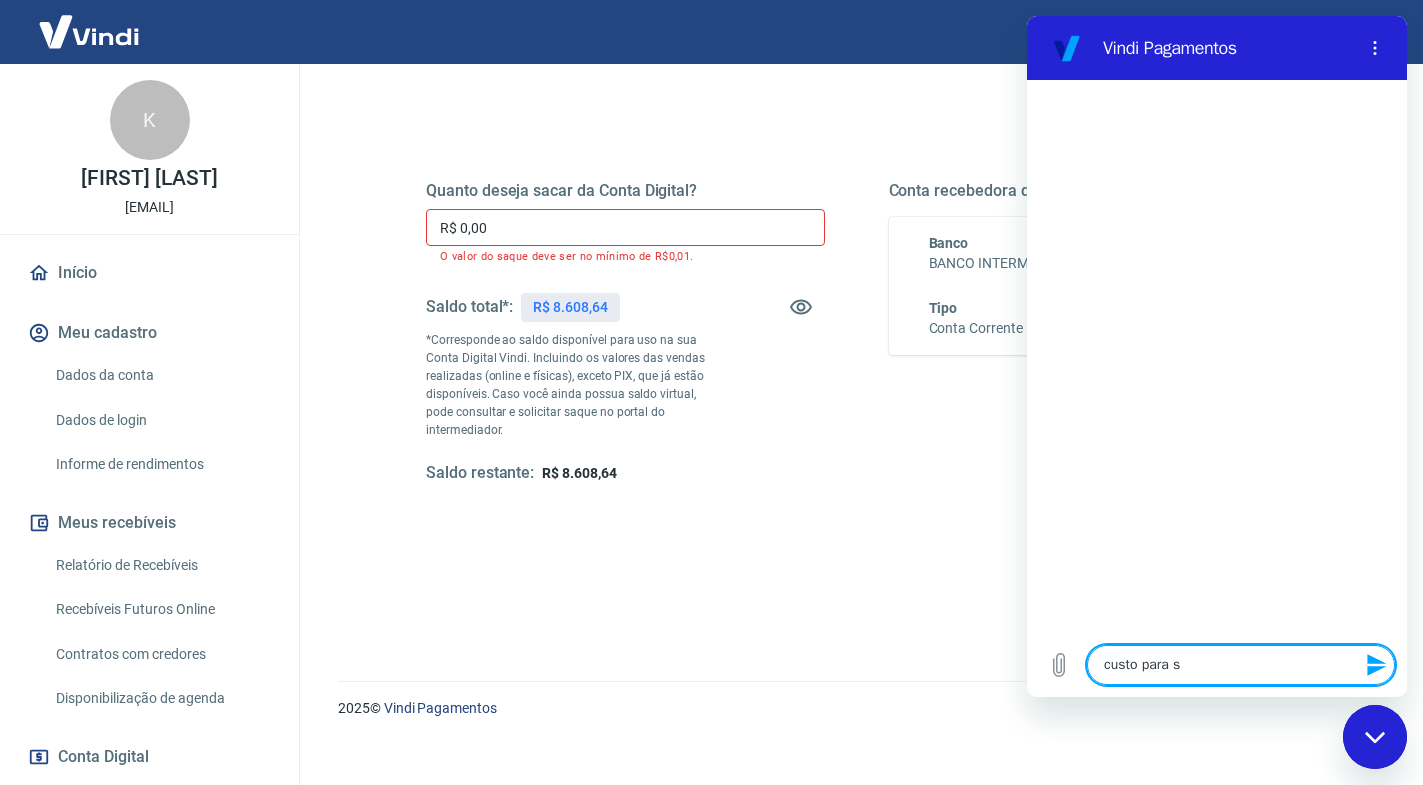 type on "custo para sa" 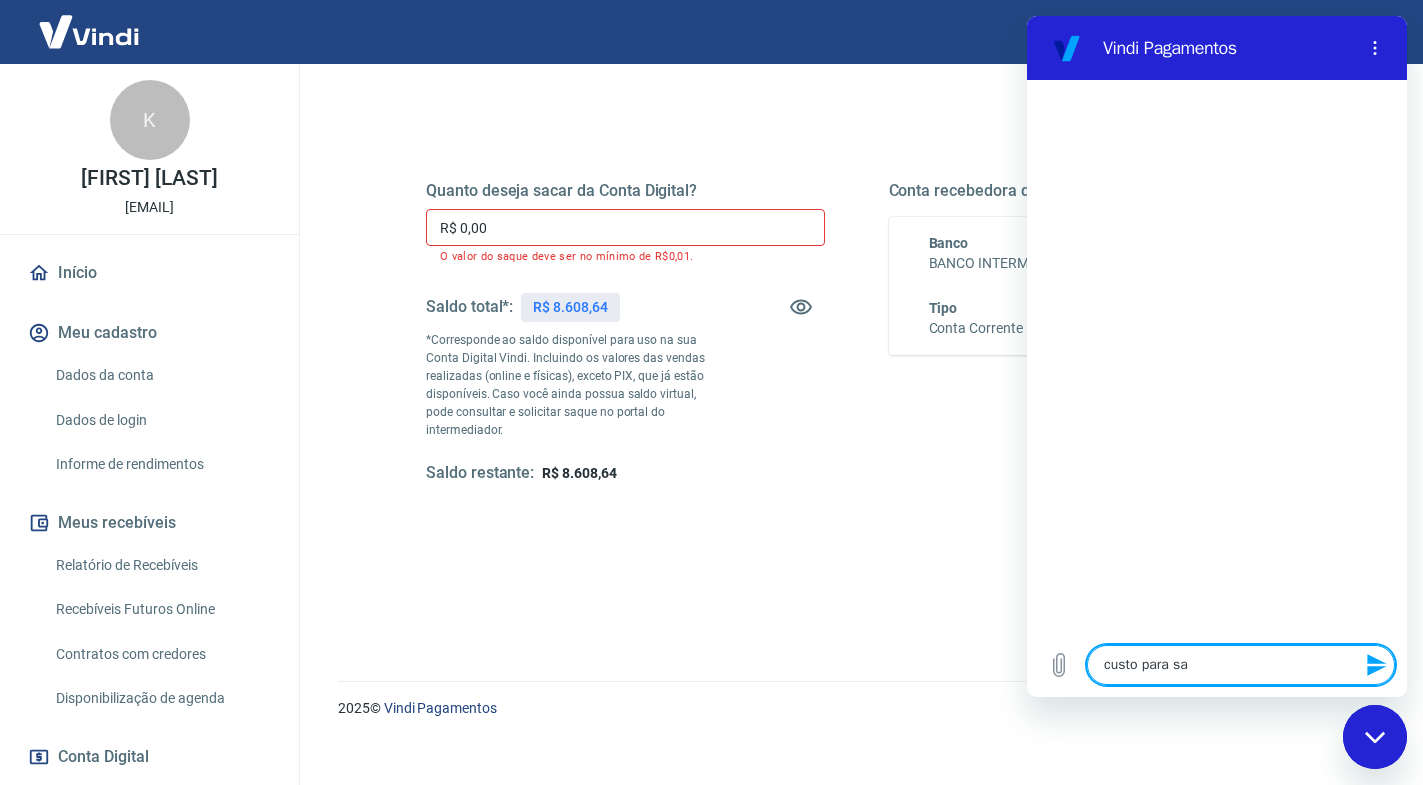 type on "custo para sac" 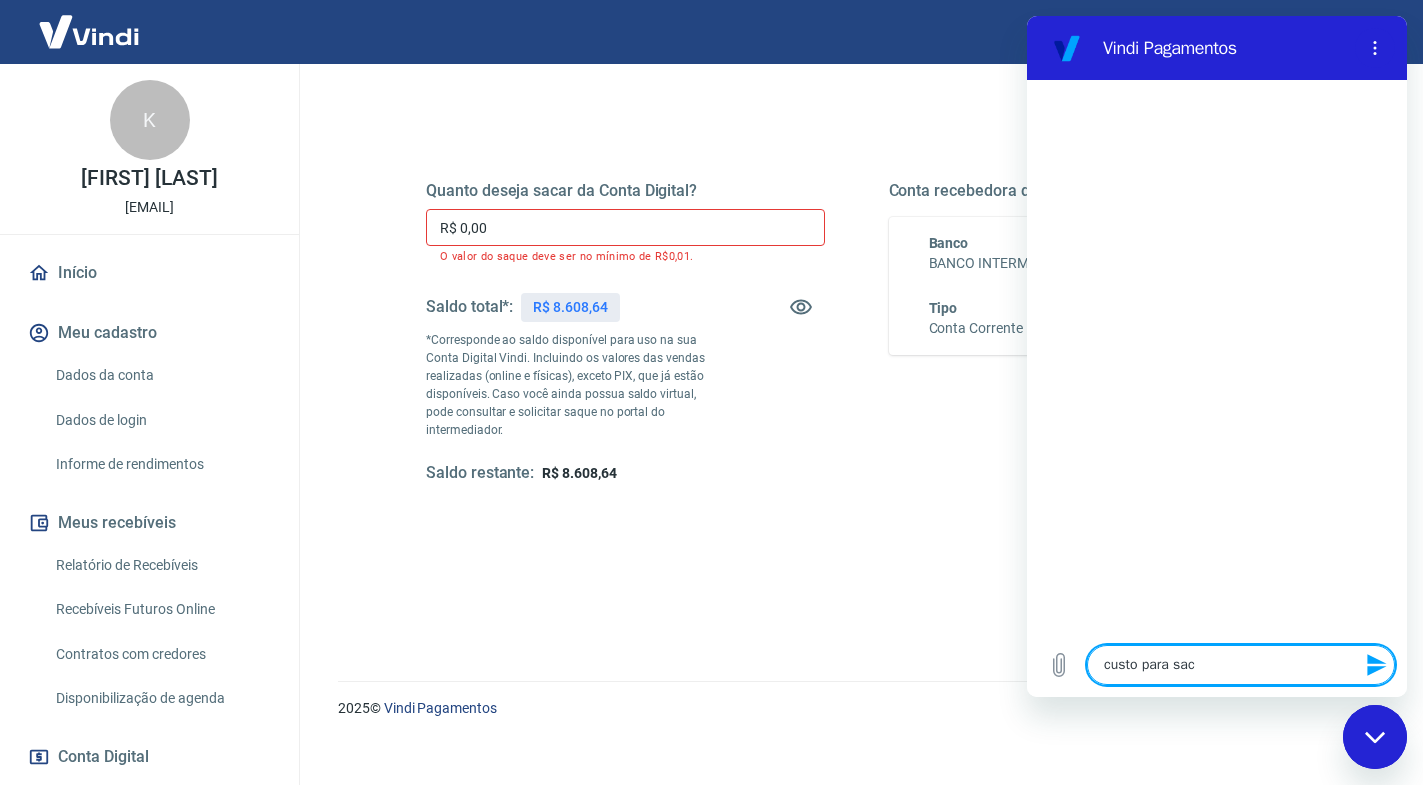 type on "custo para saca" 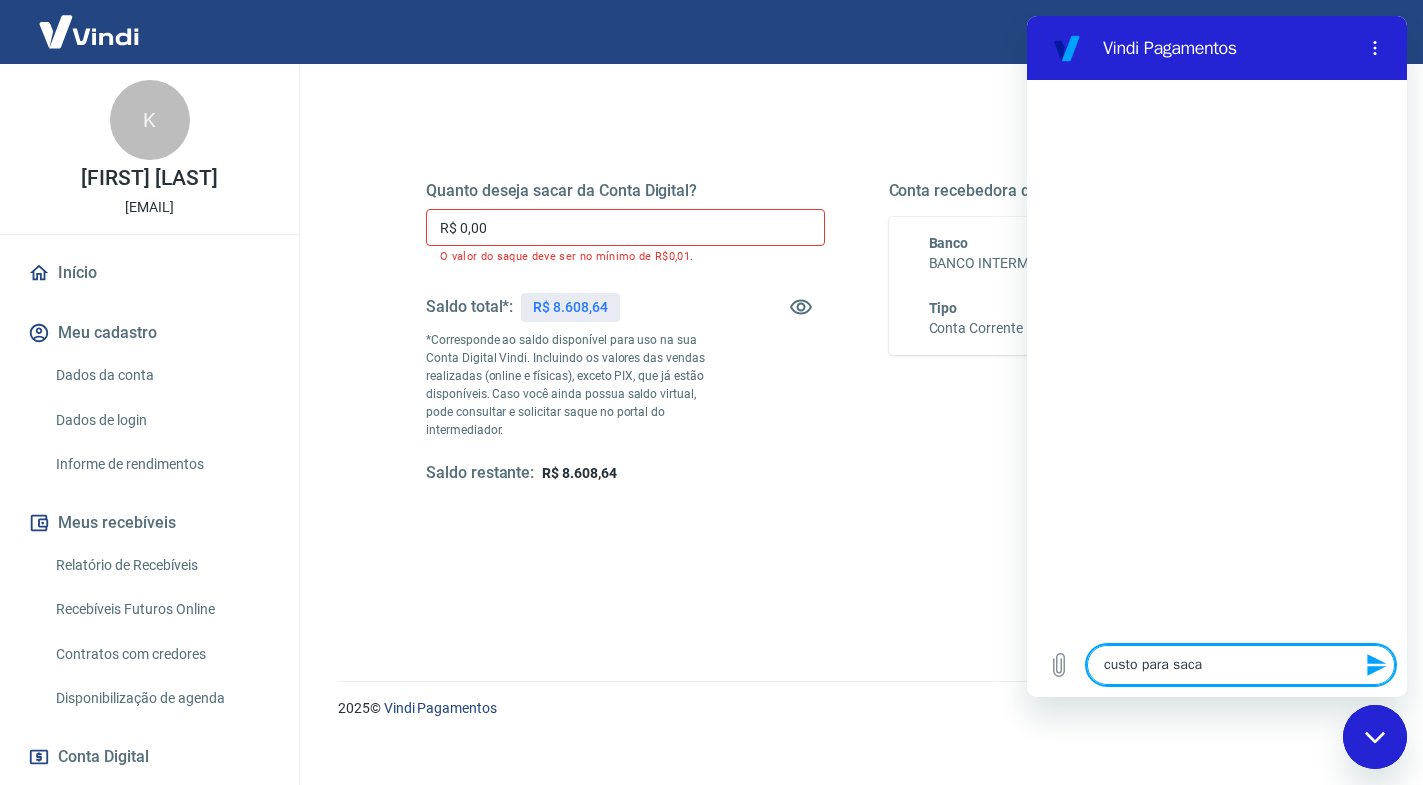 type on "custo para sacar" 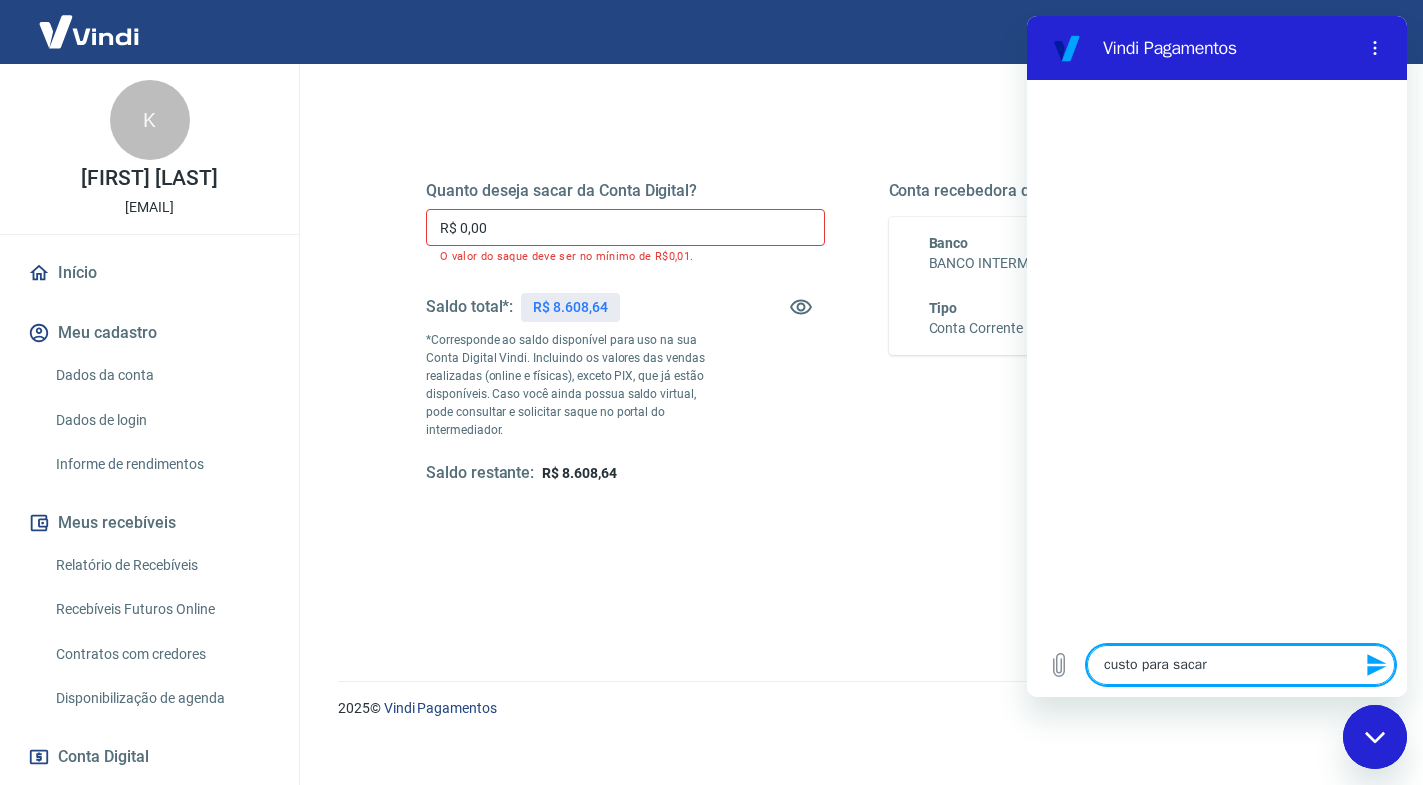 type on "custo para sacar" 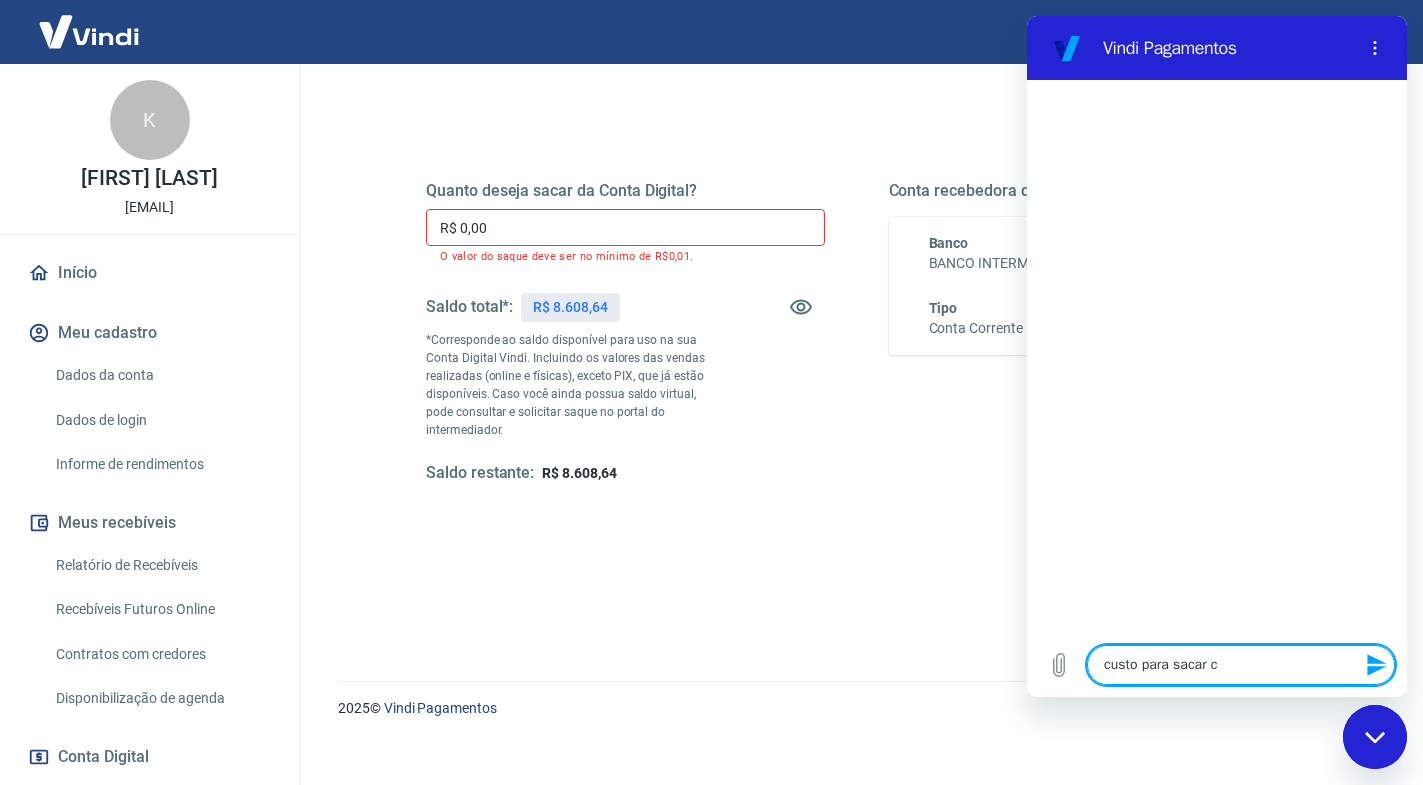 type on "custo para sacar co" 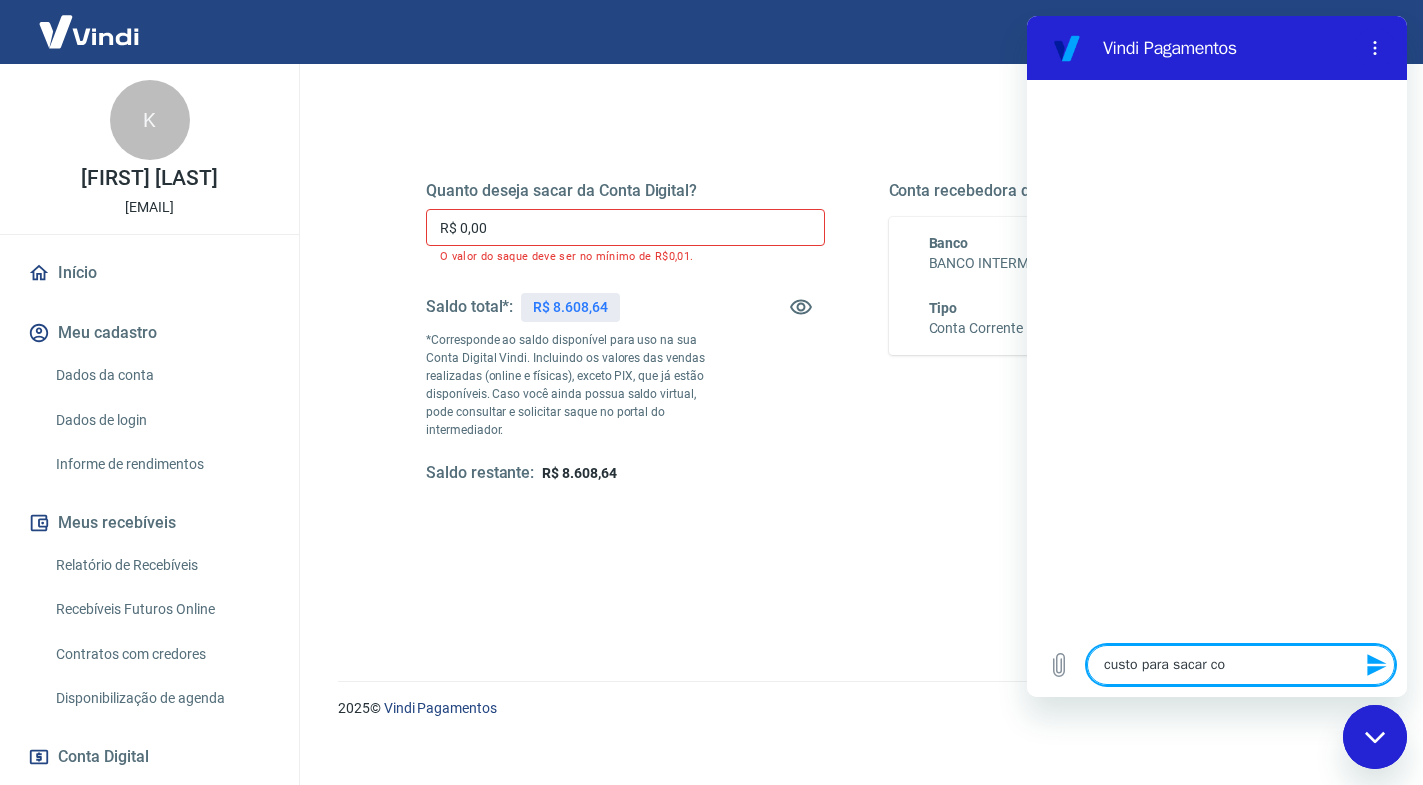 type on "custo para sacar con" 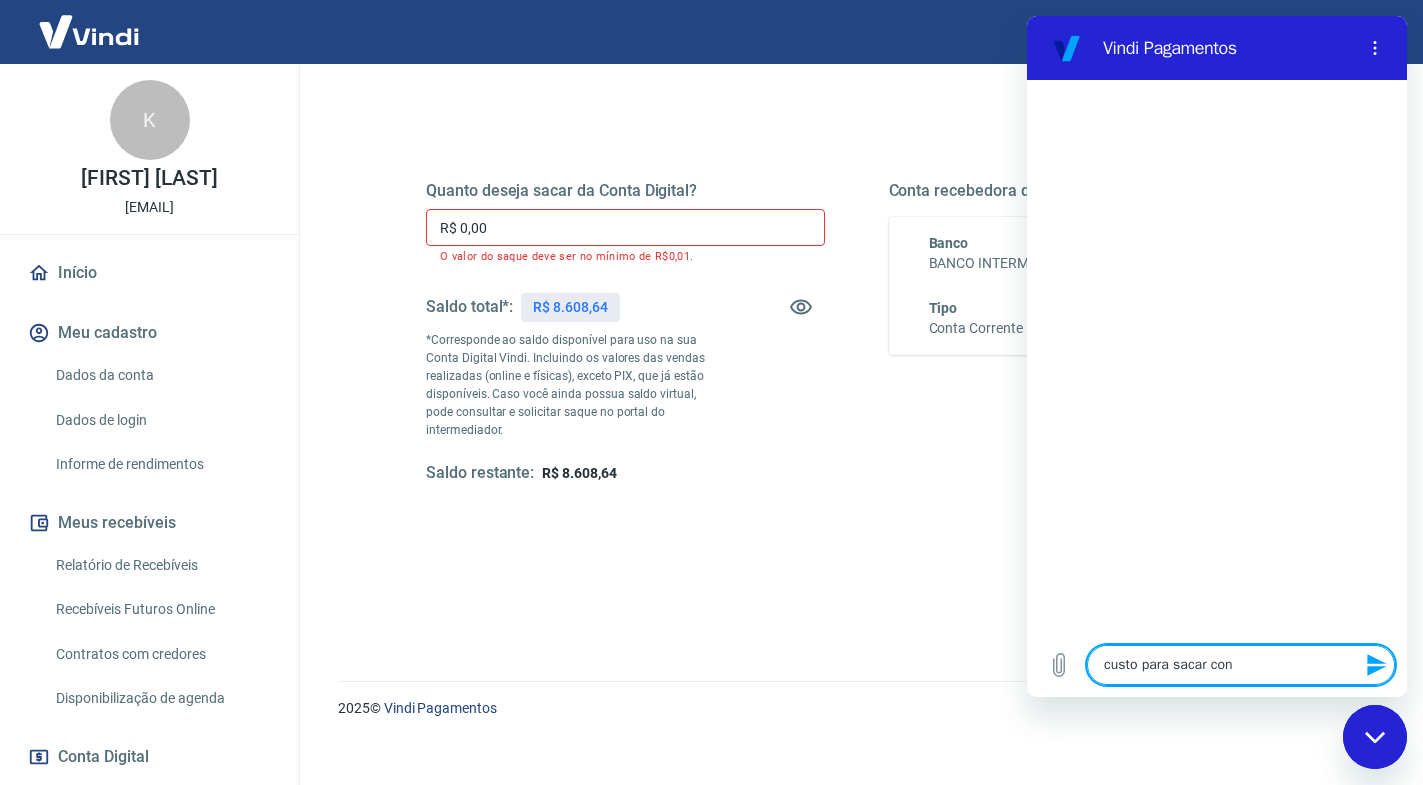 type on "custo para sacar cont" 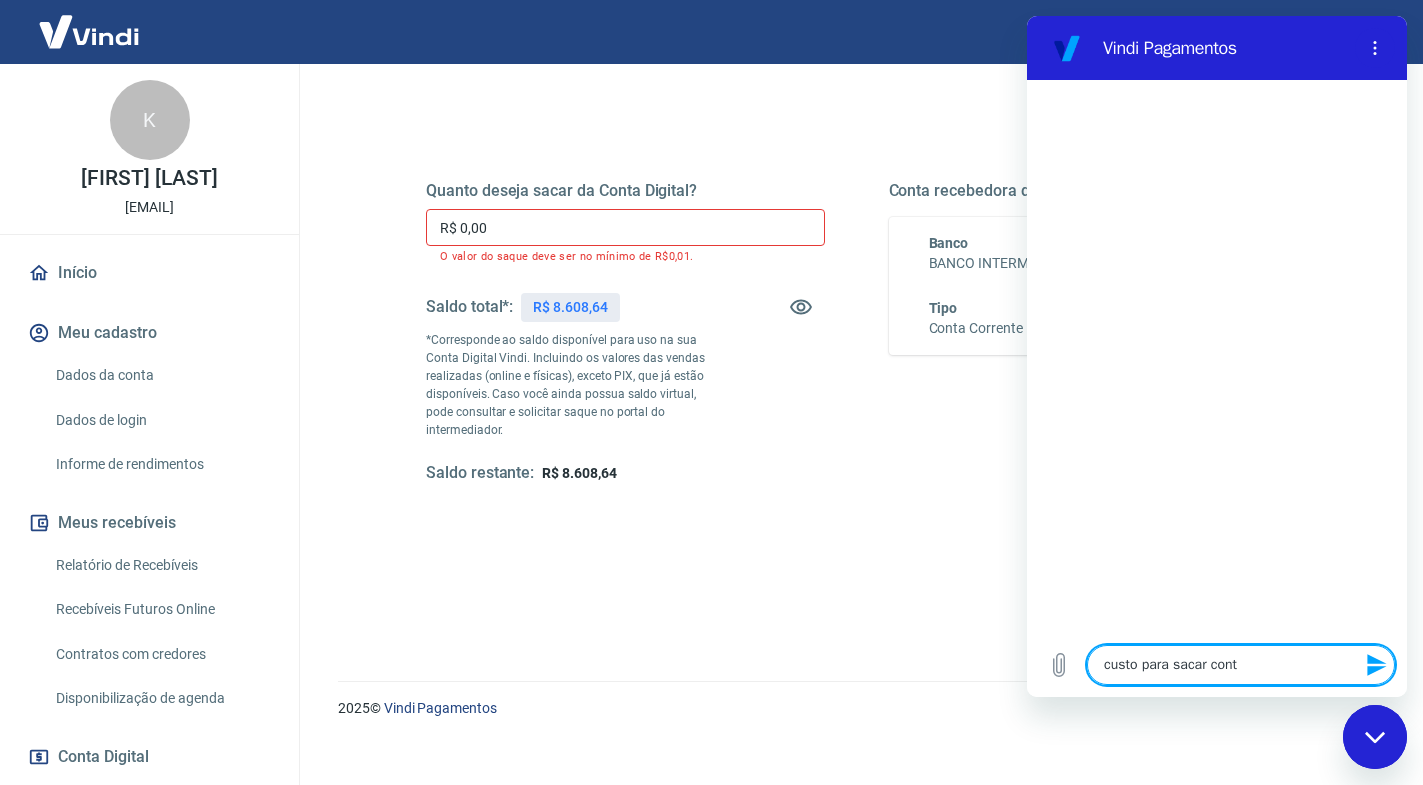 type on "custo para sacar conta" 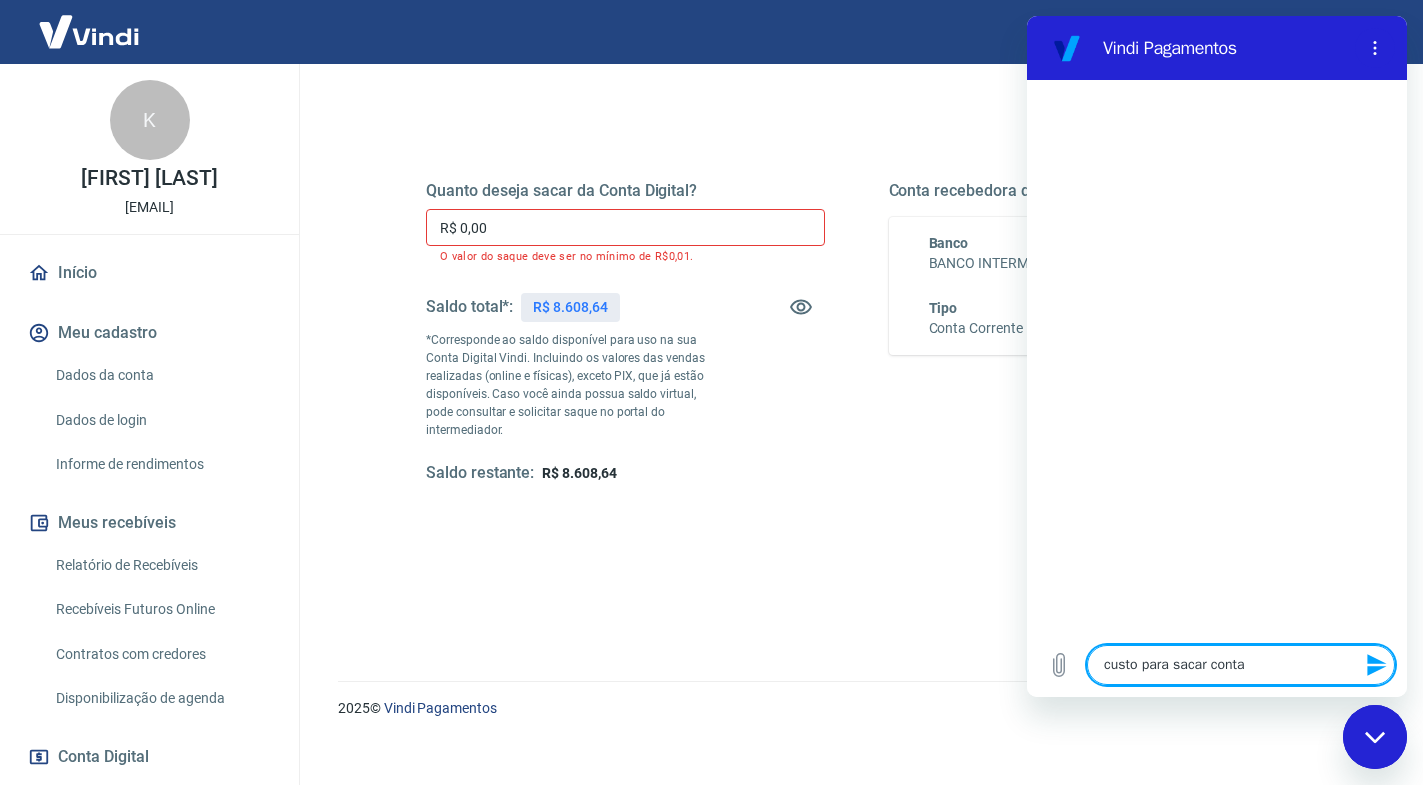 type on "custo para sacar conta" 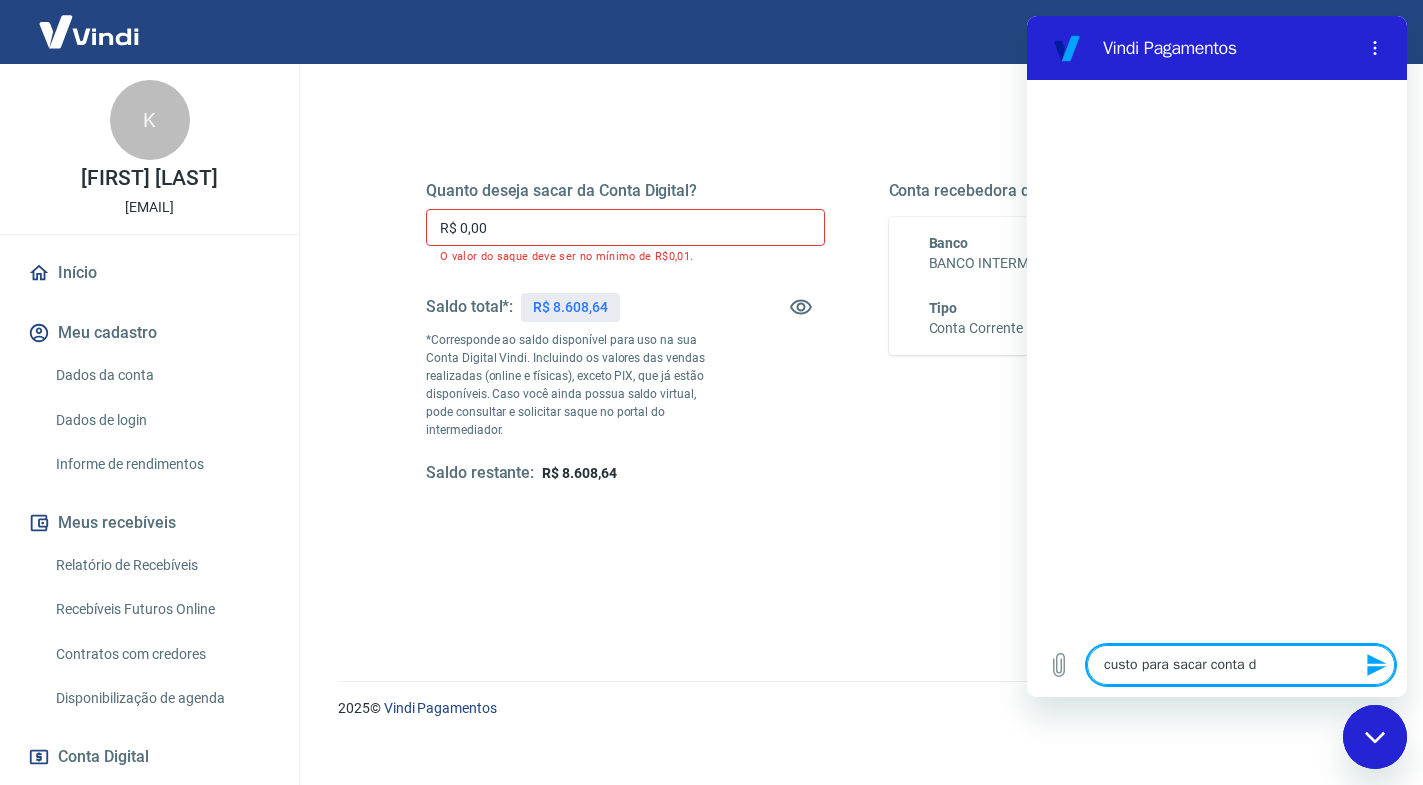 type on "custo para sacar conta di" 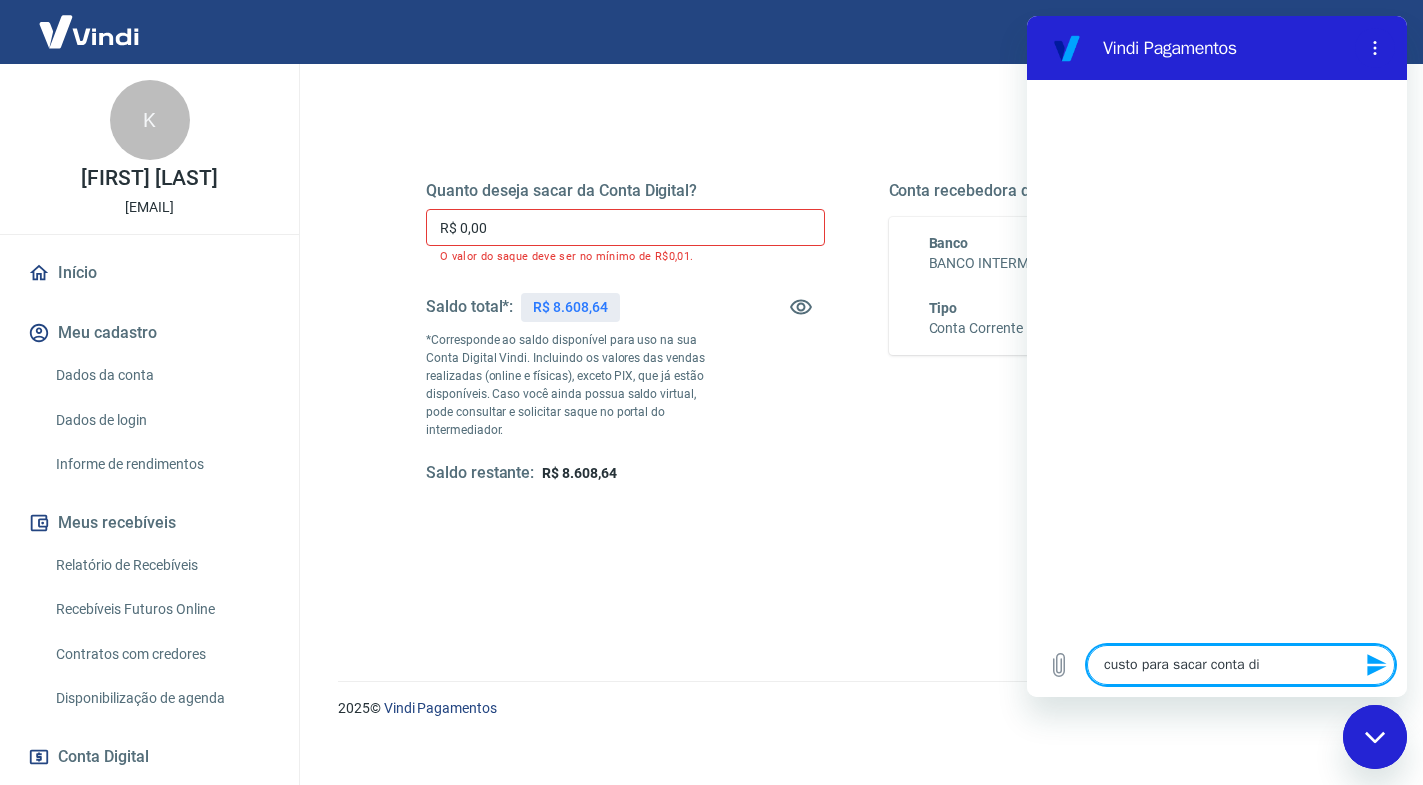 type on "custo para sacar conta dig" 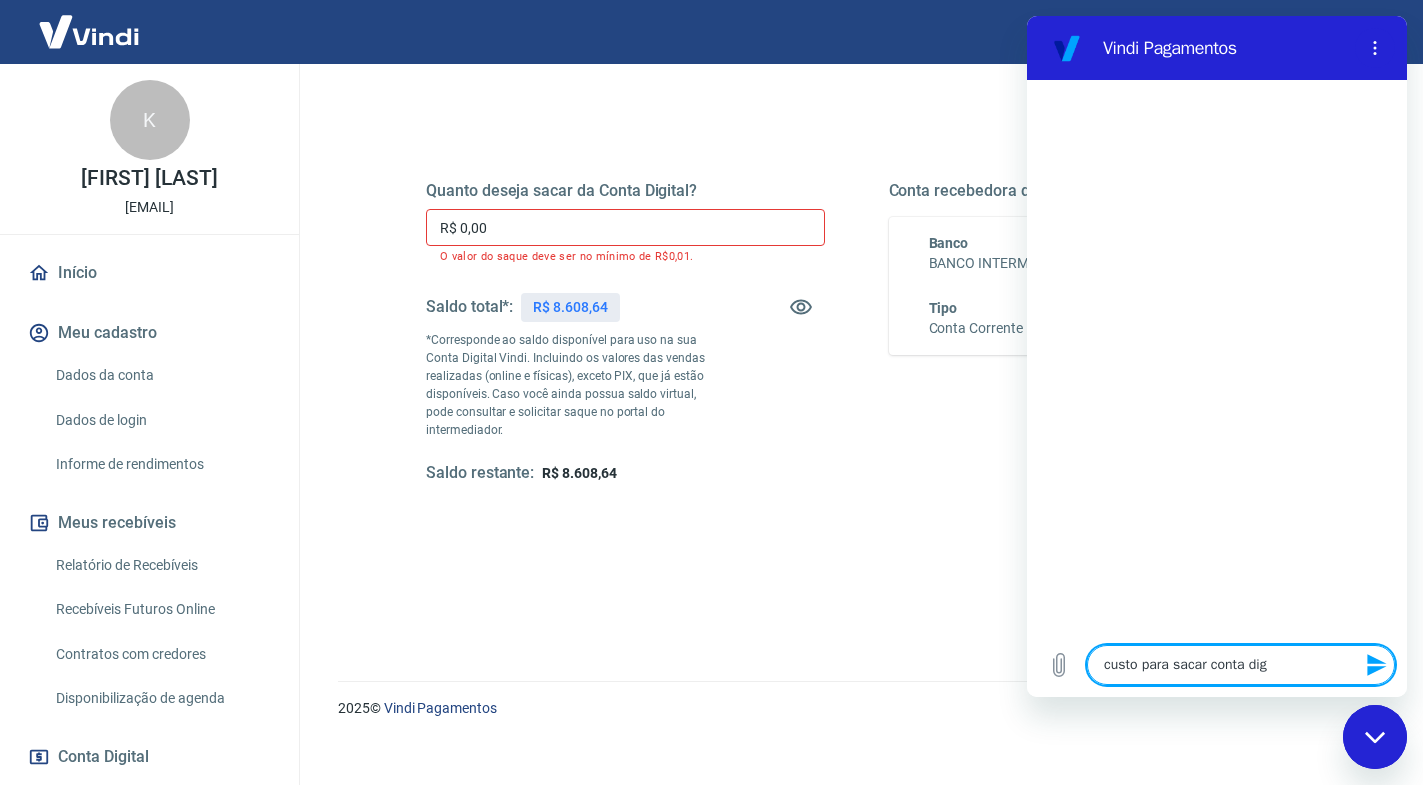 type on "custo para sacar conta digi" 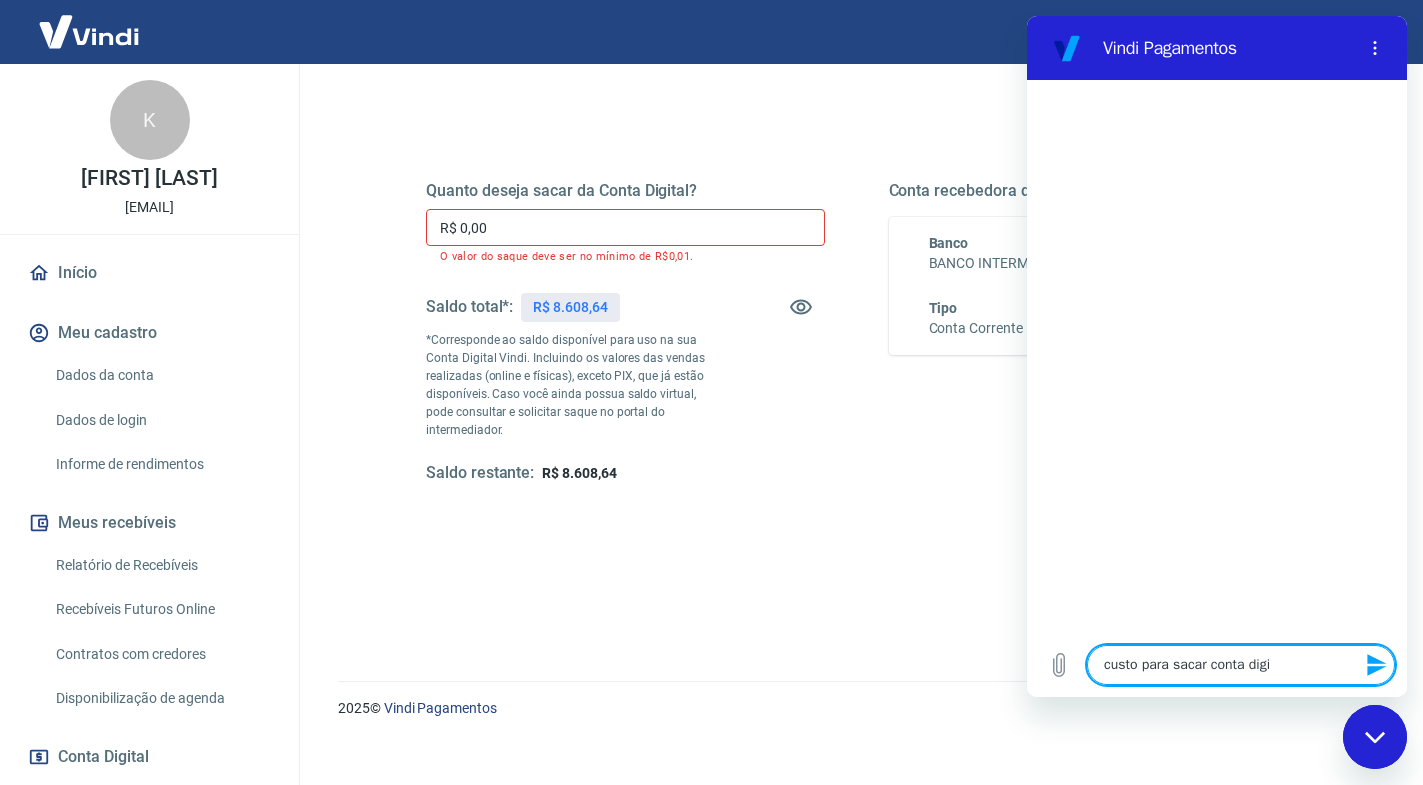 type on "custo para sacar conta digit" 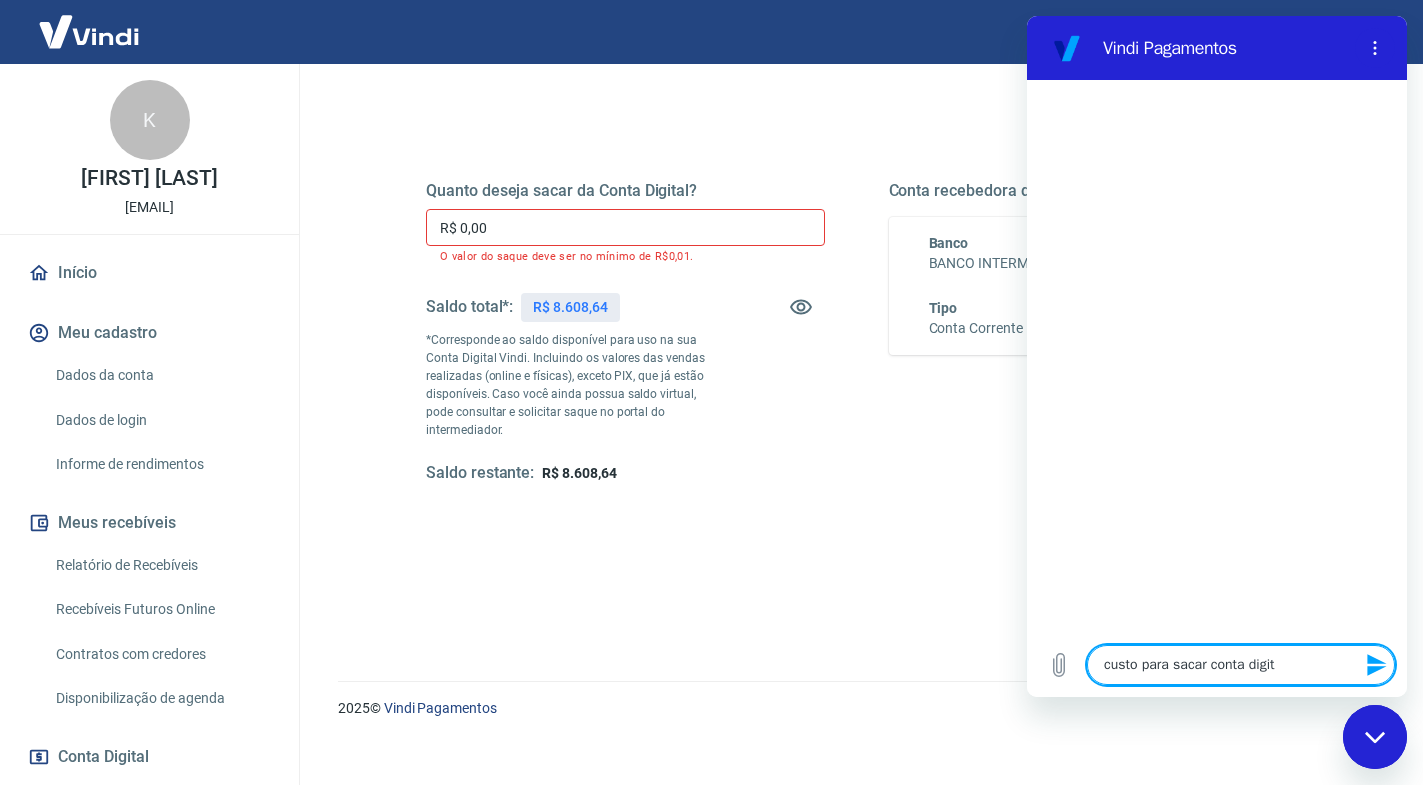 type on "x" 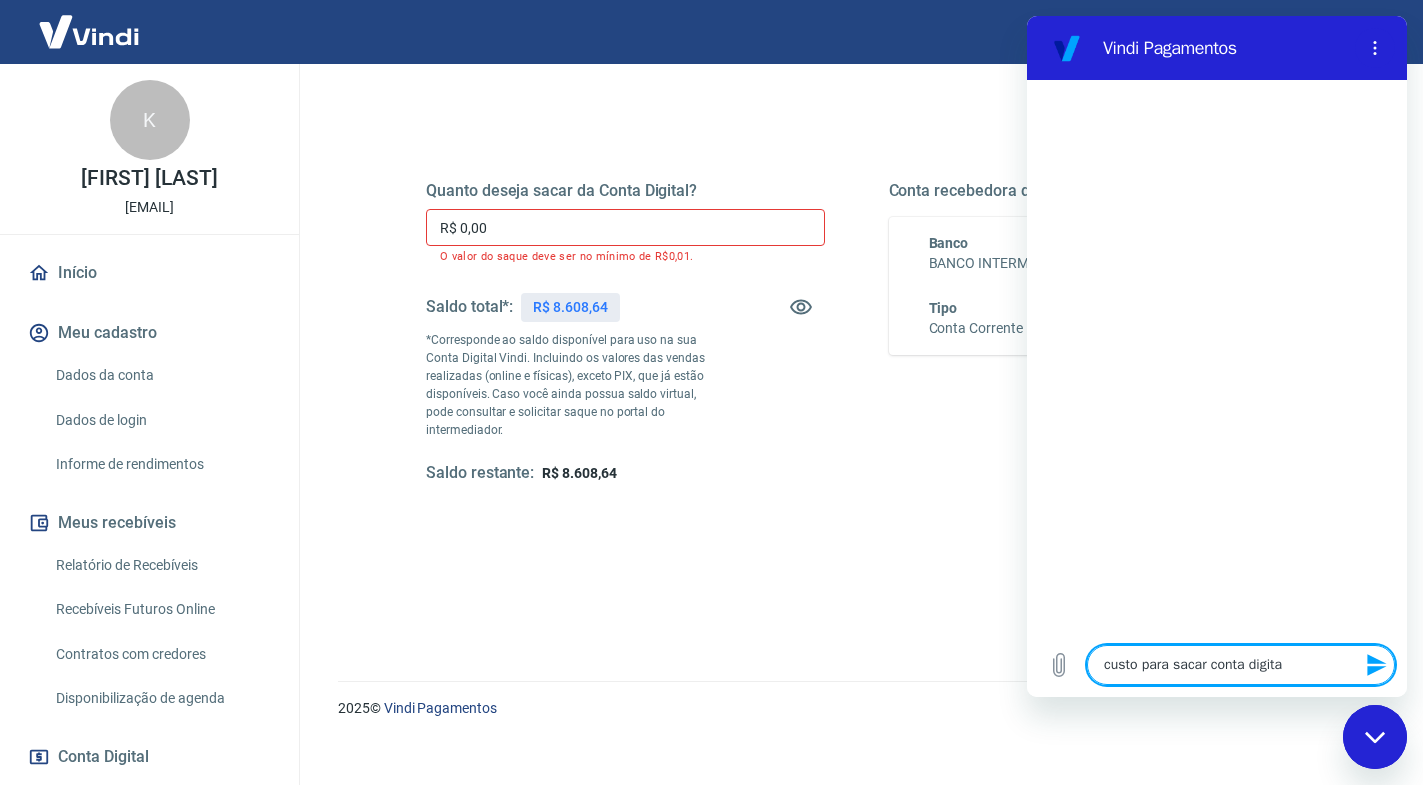 type on "custo para sacar conta digital" 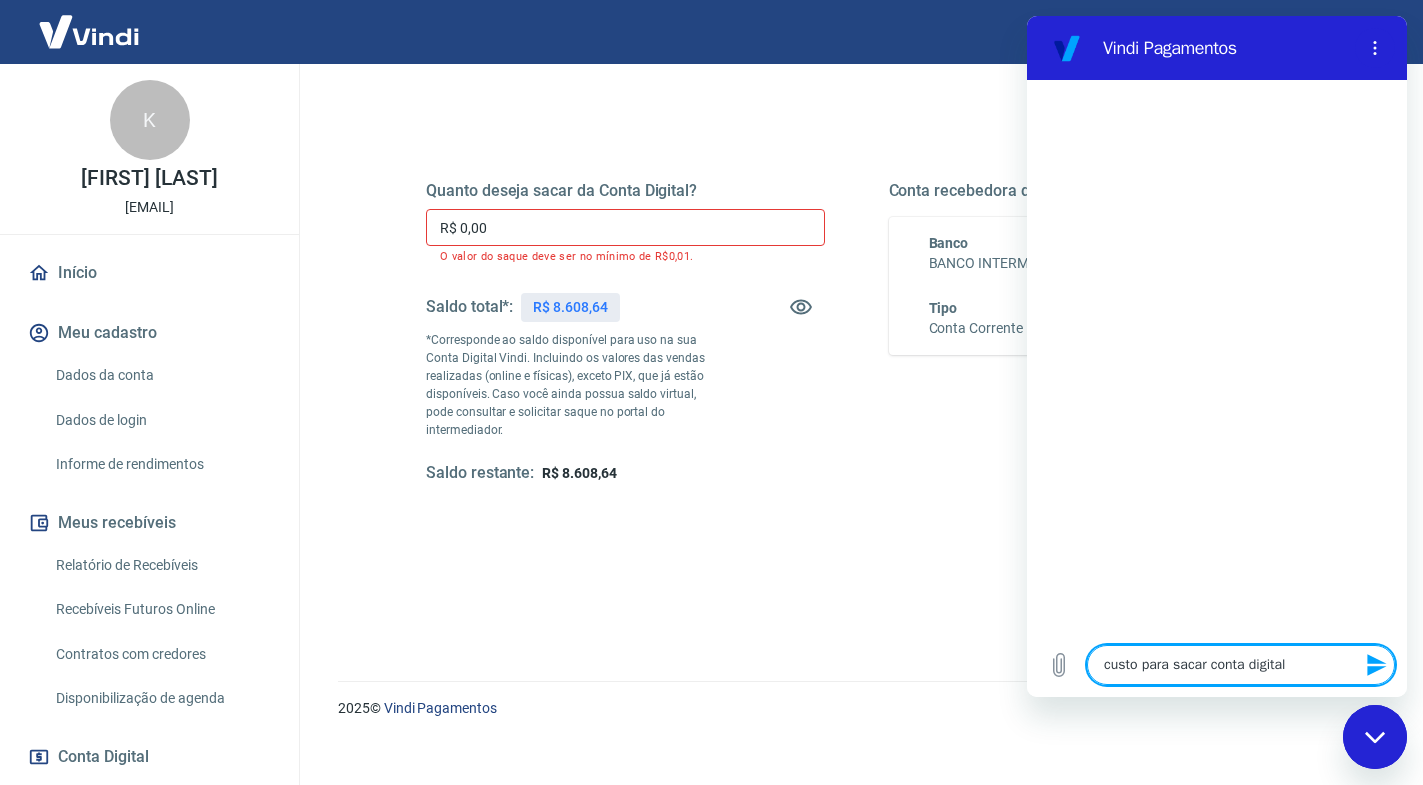 type on "x" 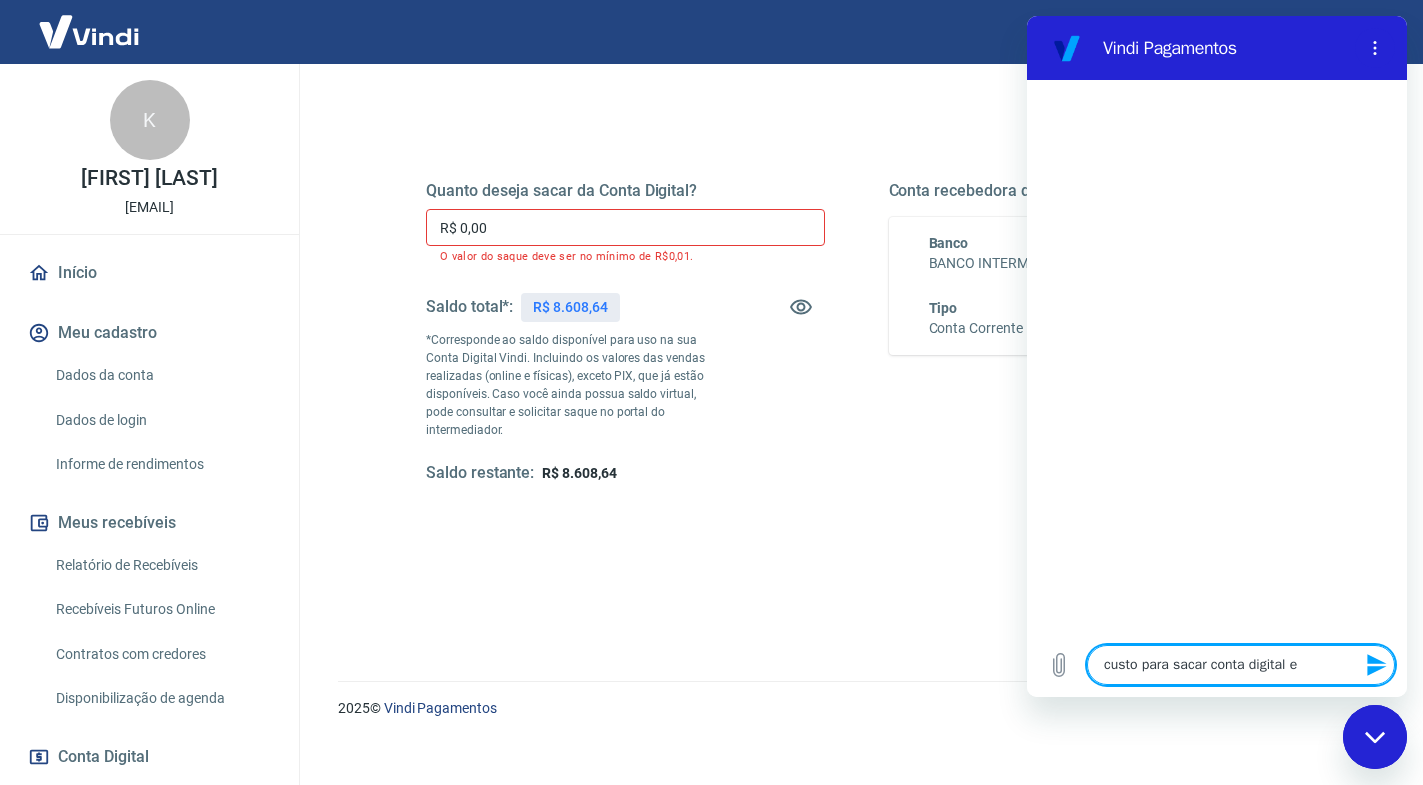 type on "custo para sacar conta digital e" 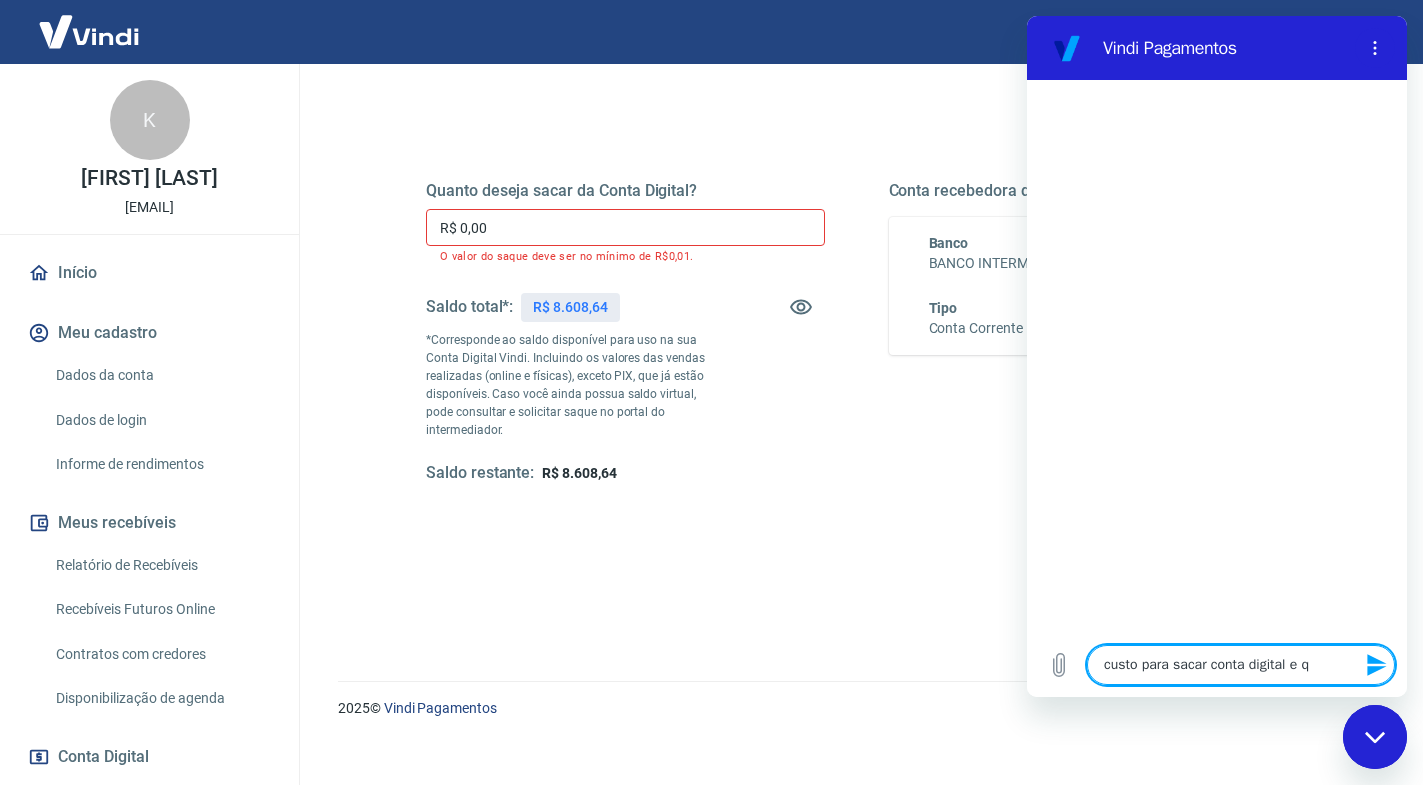 type on "custo para sacar conta digital e qu" 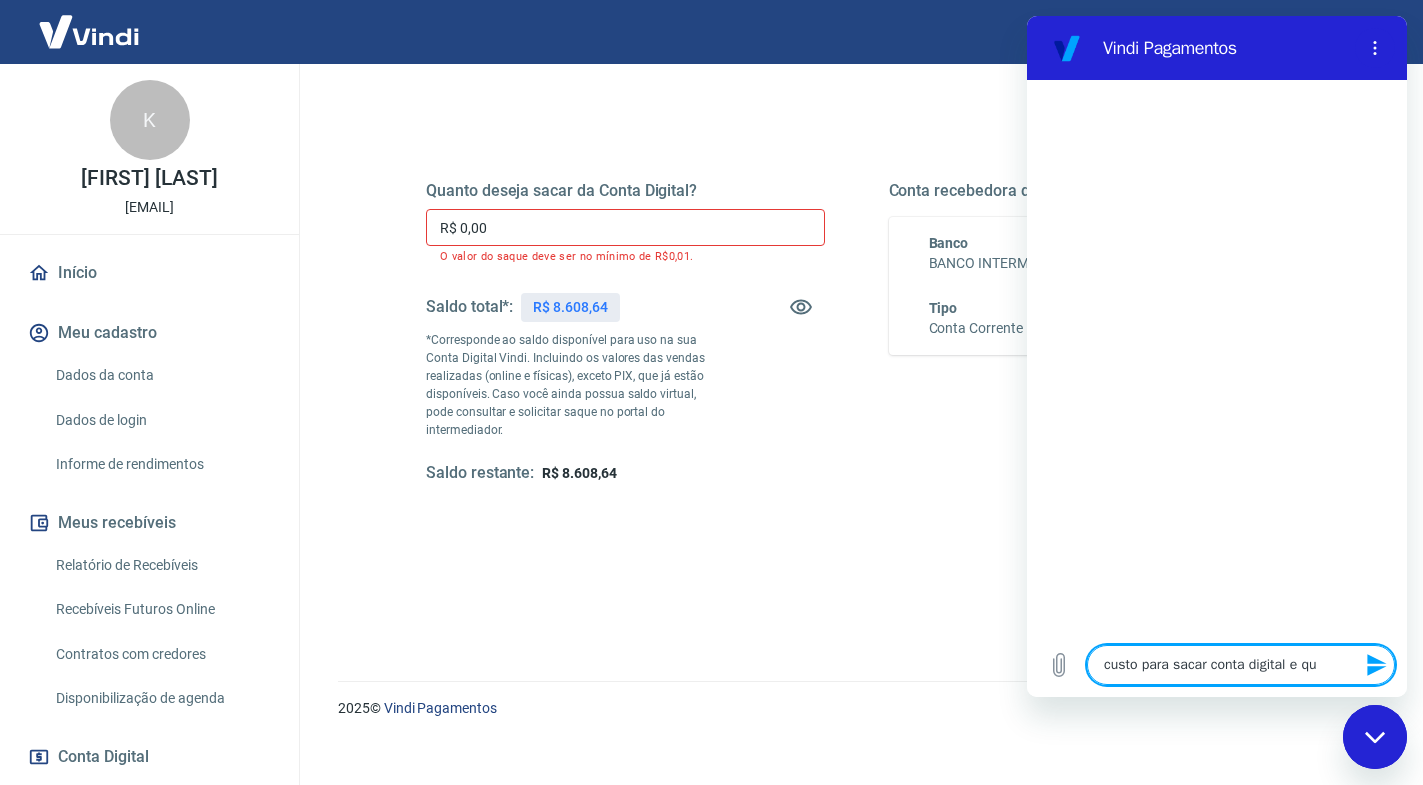 type on "custo para sacar conta digital e qua" 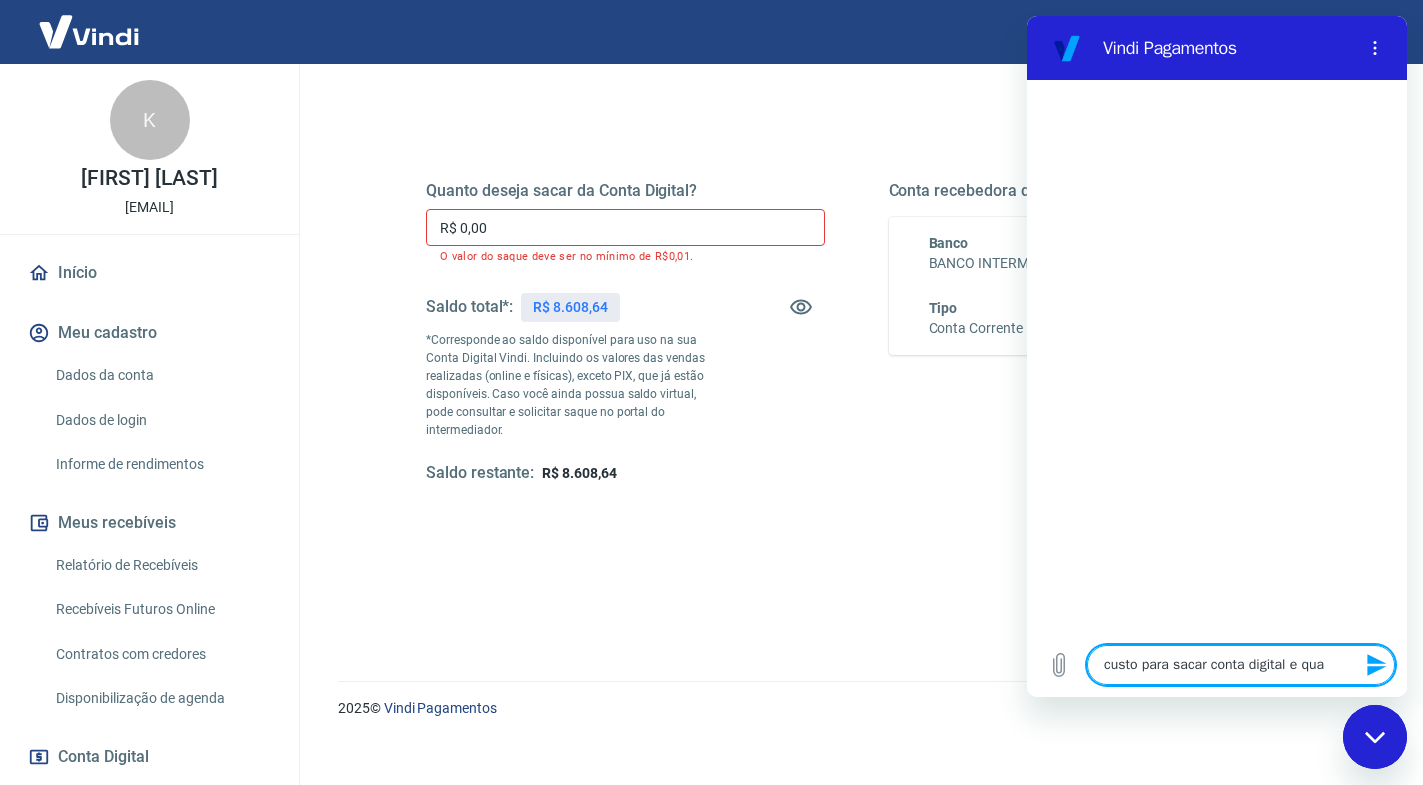 type on "custo para sacar conta digital e qual" 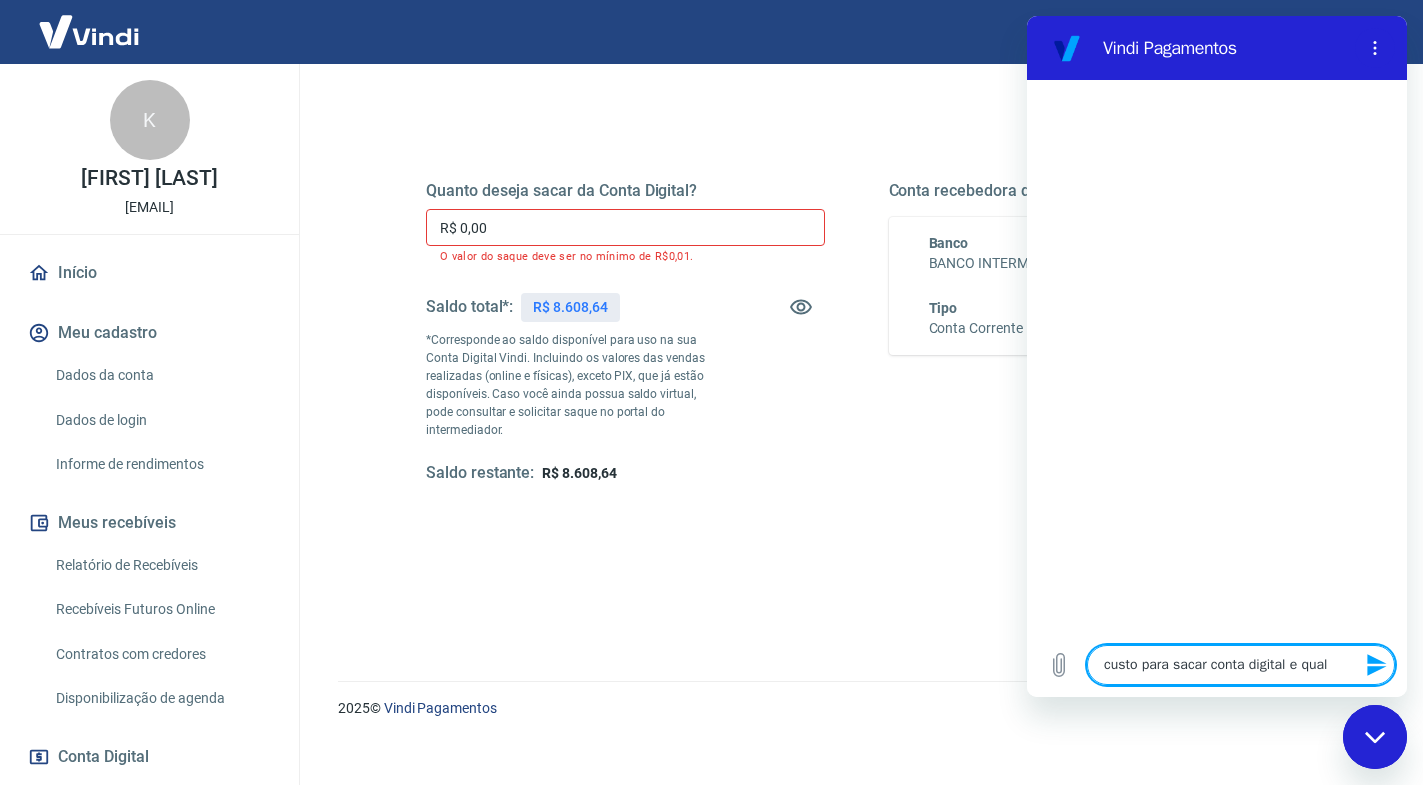 type on "custo para sacar conta digital e qual" 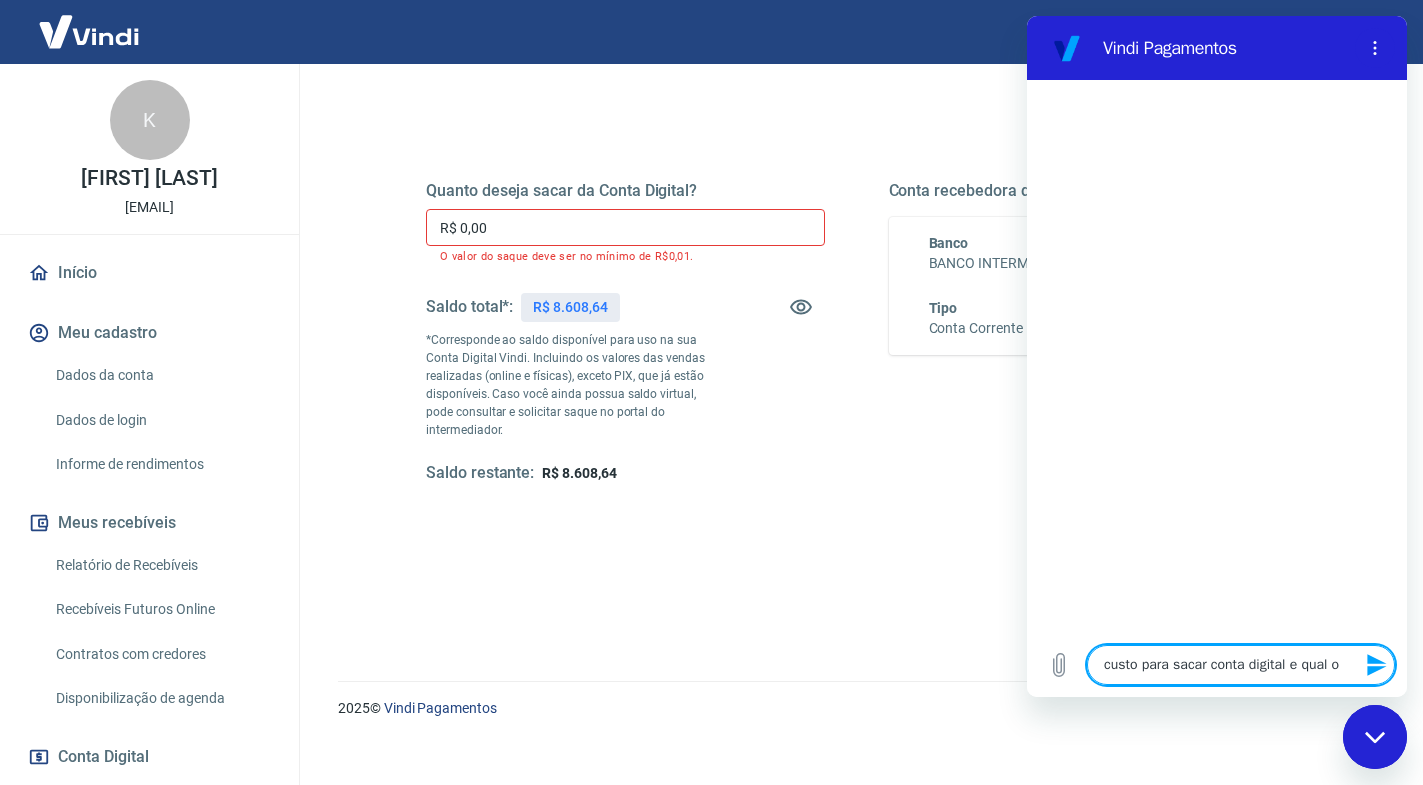 type on "custo para sacar conta digital e qual o" 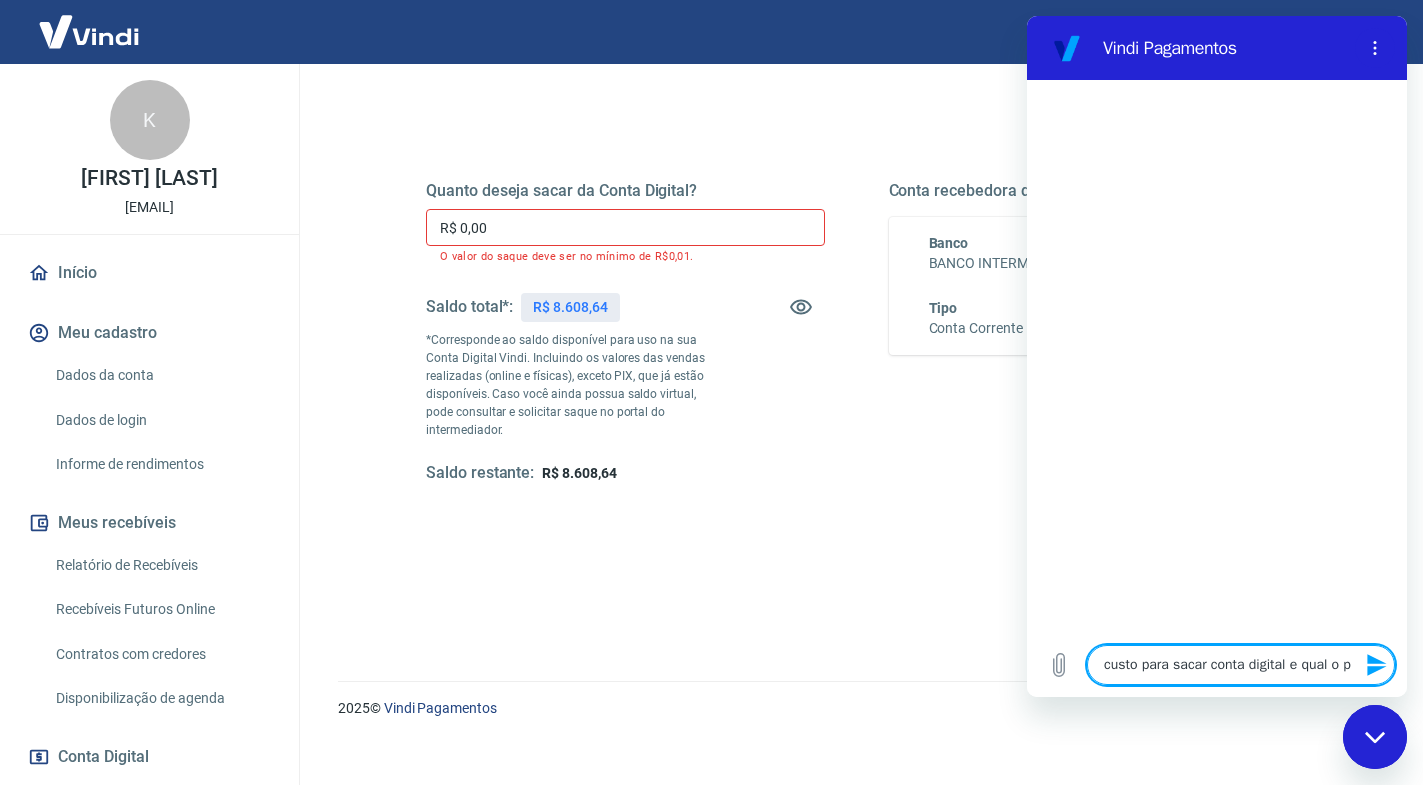type on "custo para sacar conta digital e qual o pr" 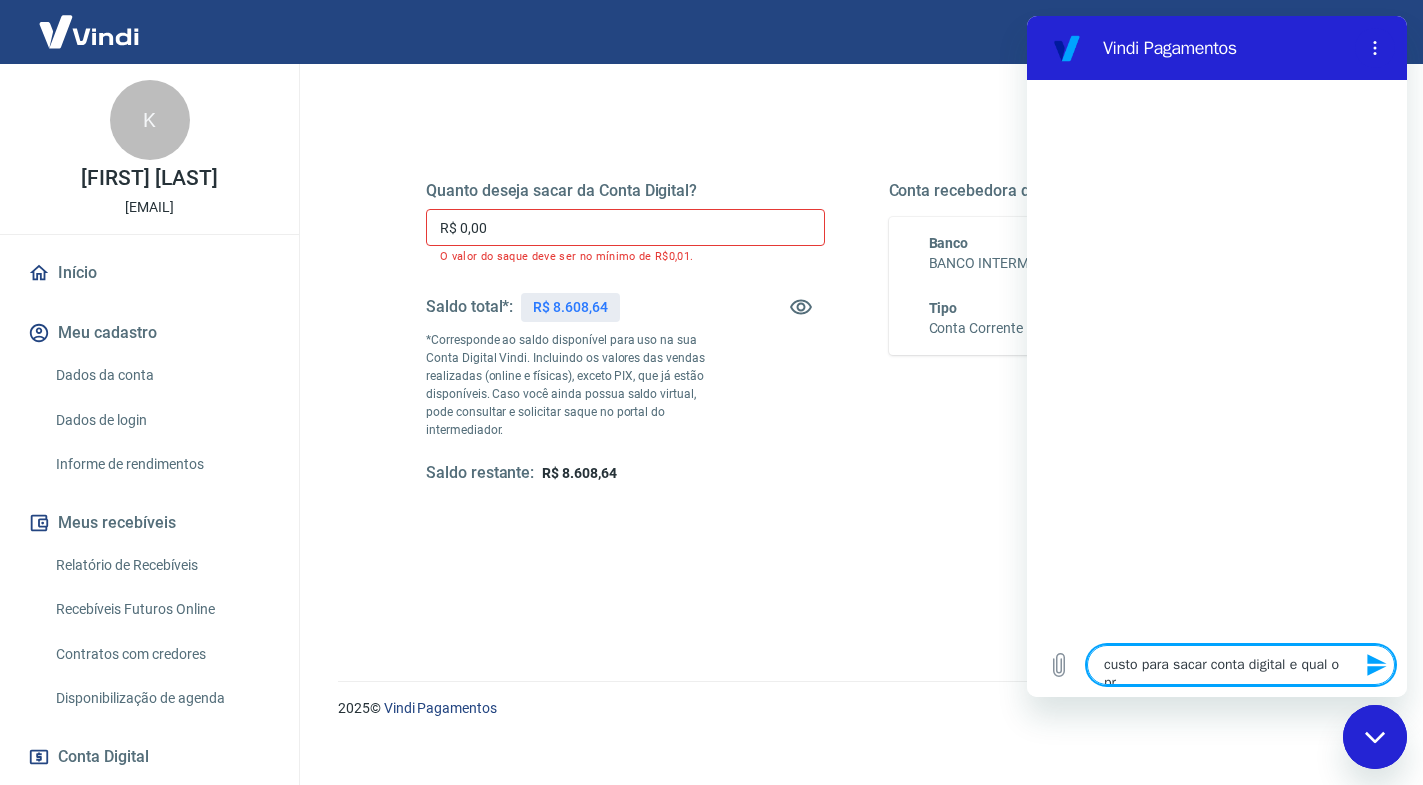 type on "custo para sacar conta digital e qual o pra" 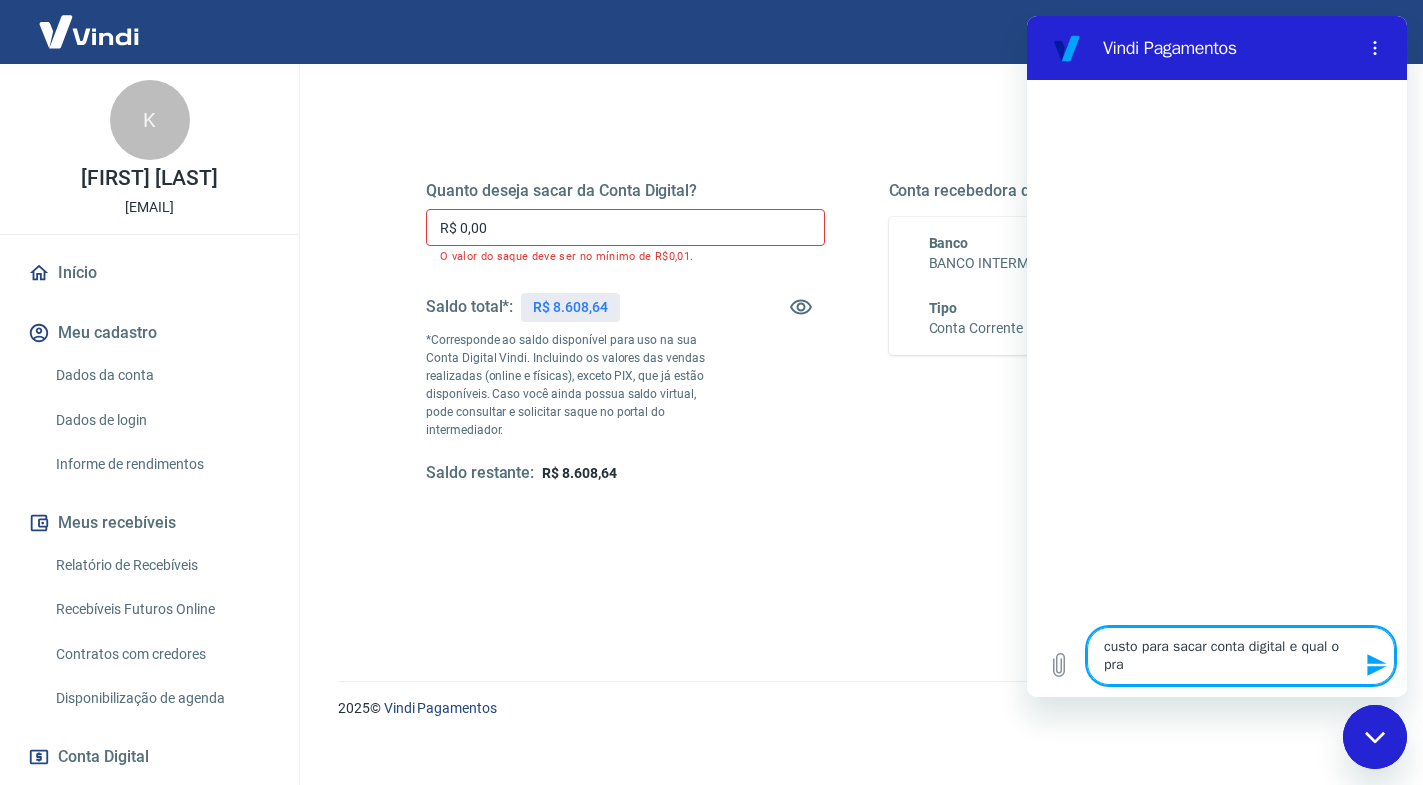 type on "custo para sacar conta digital e qual o praz" 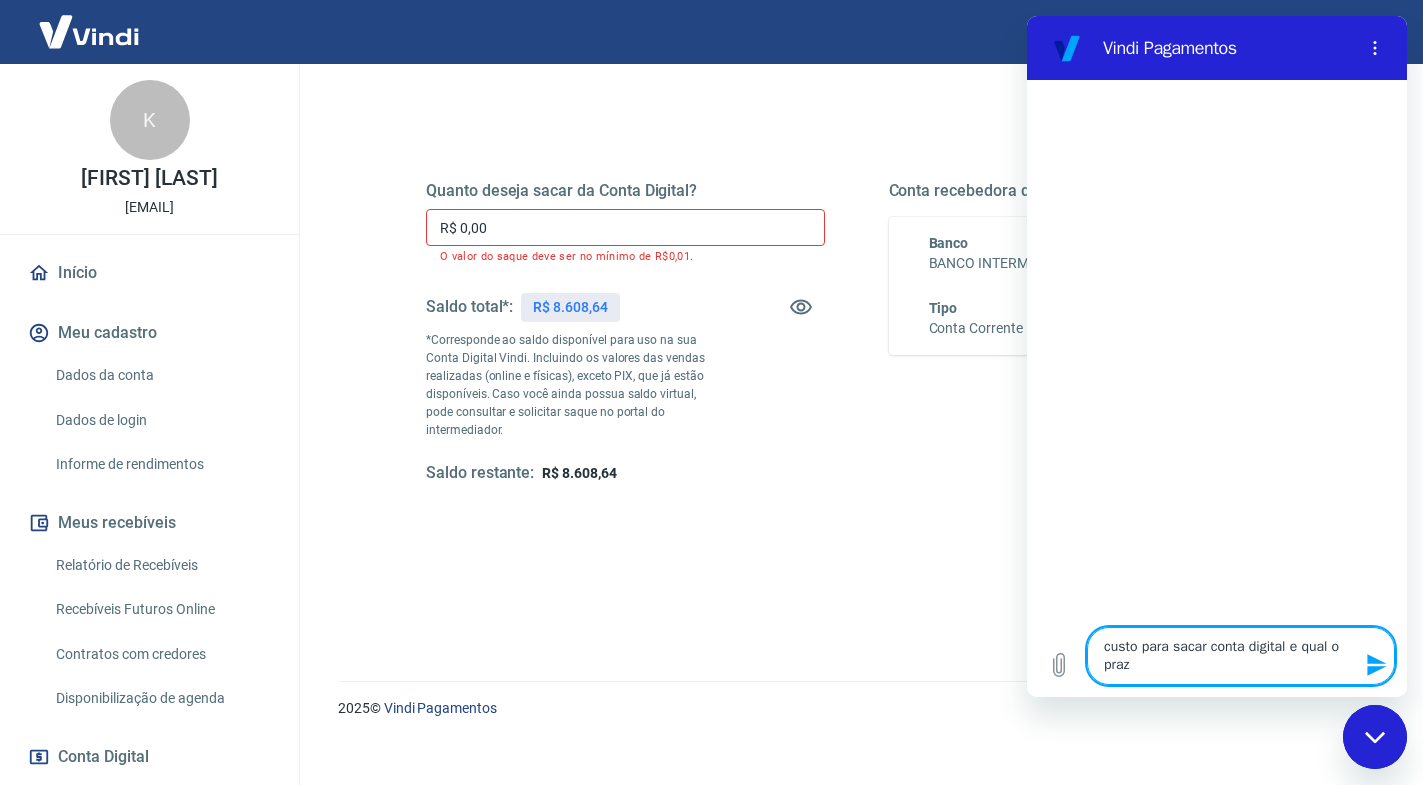 type on "custo para sacar conta digital e qual o prazo" 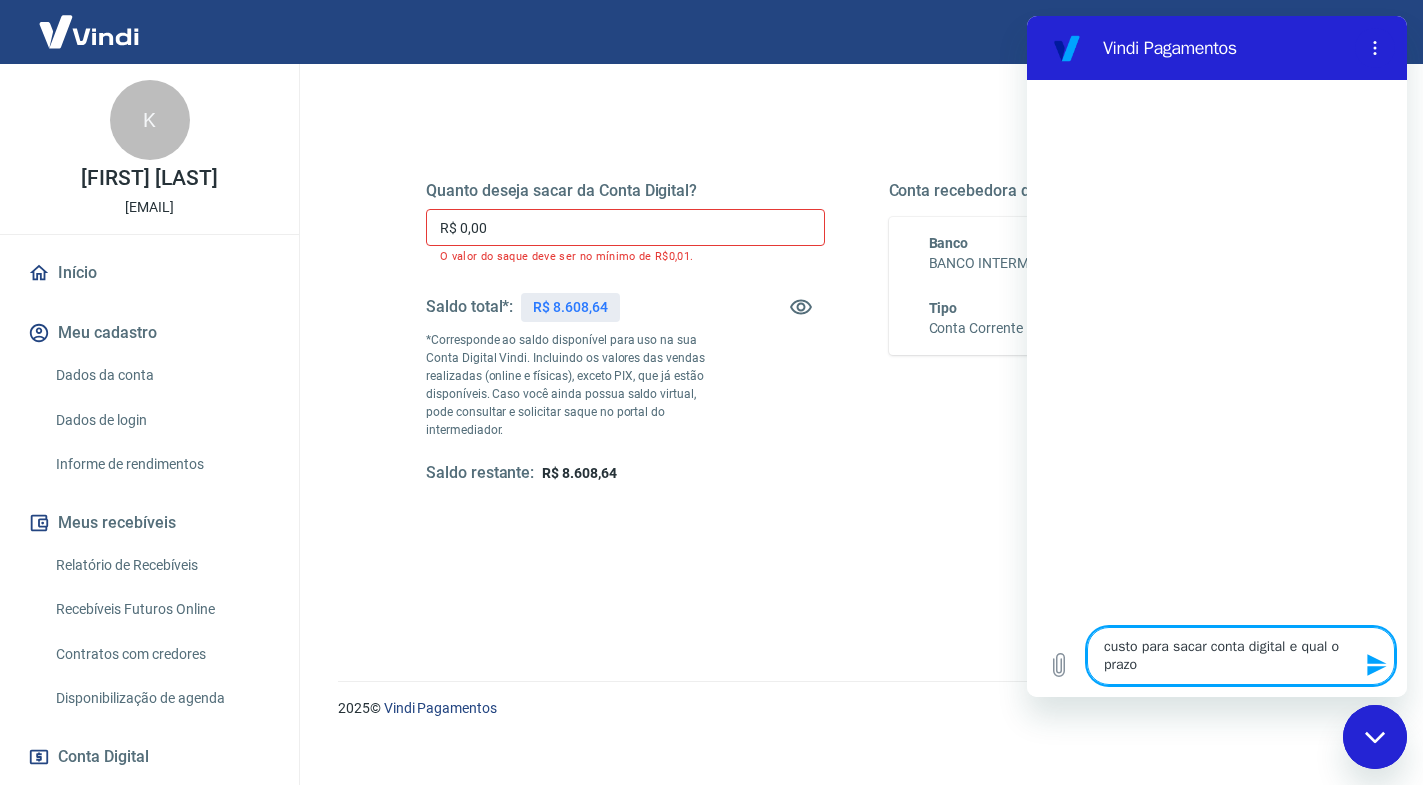 type on "custo para sacar conta digital e qual o prazo" 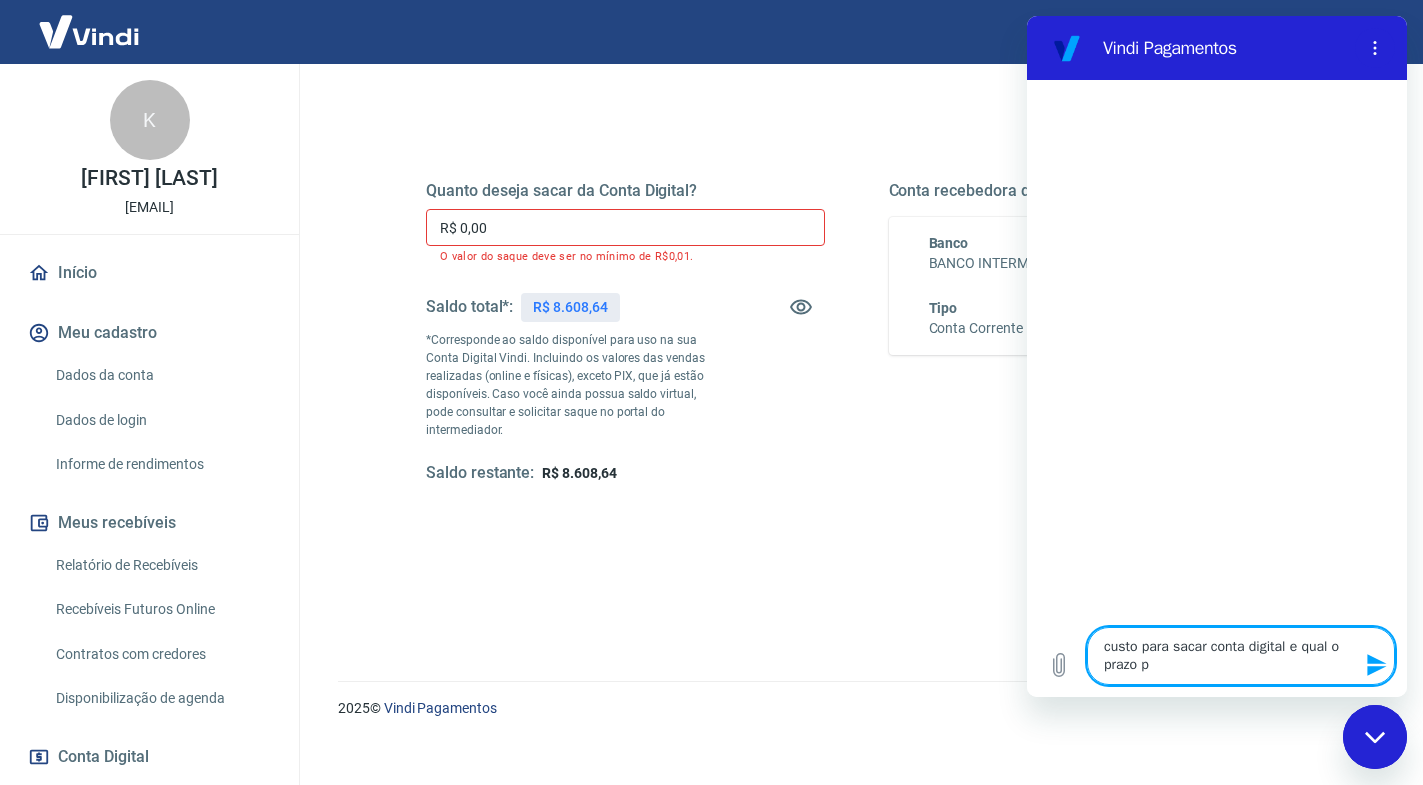 type on "custo para sacar conta digital e qual o prazo pa" 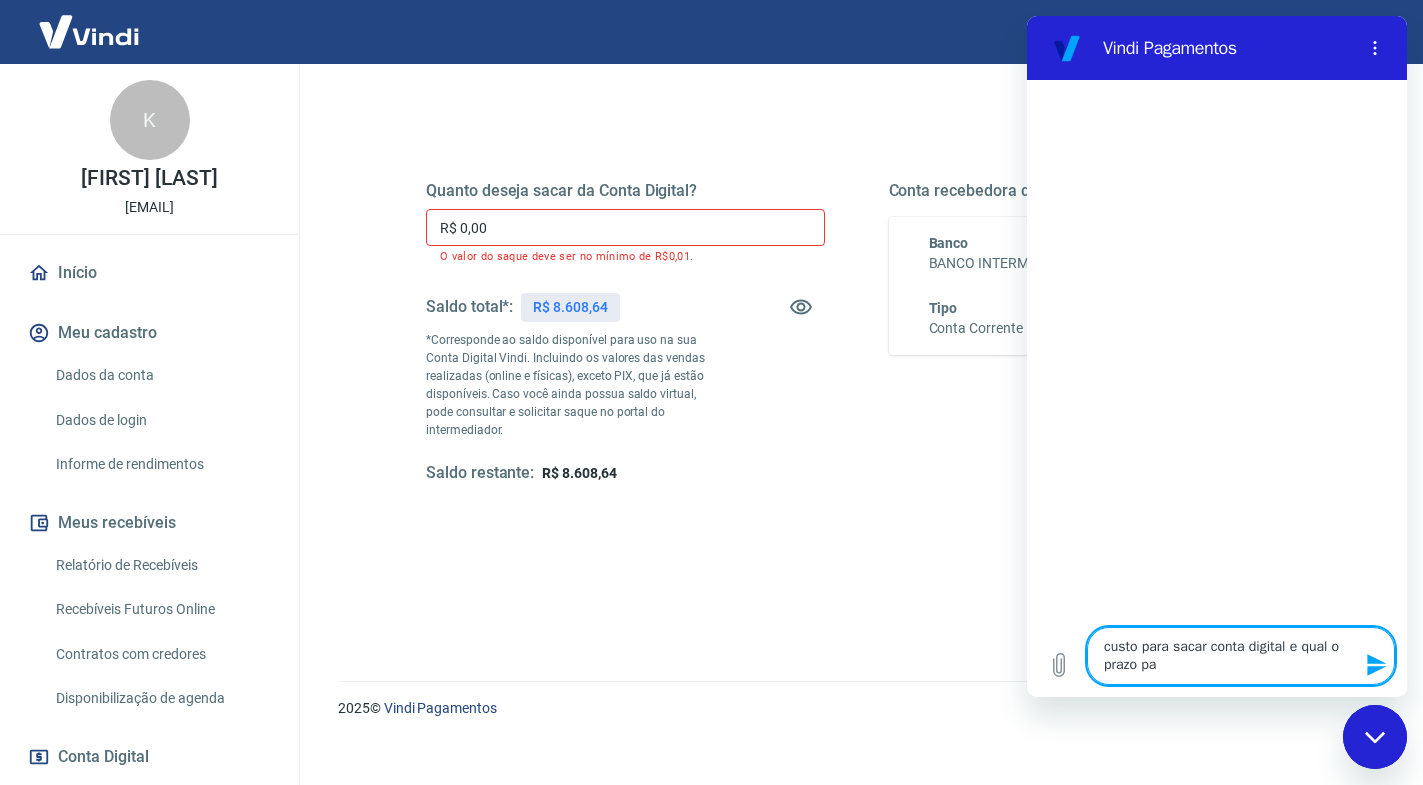 type on "custo para sacar conta digital e qual o prazo par" 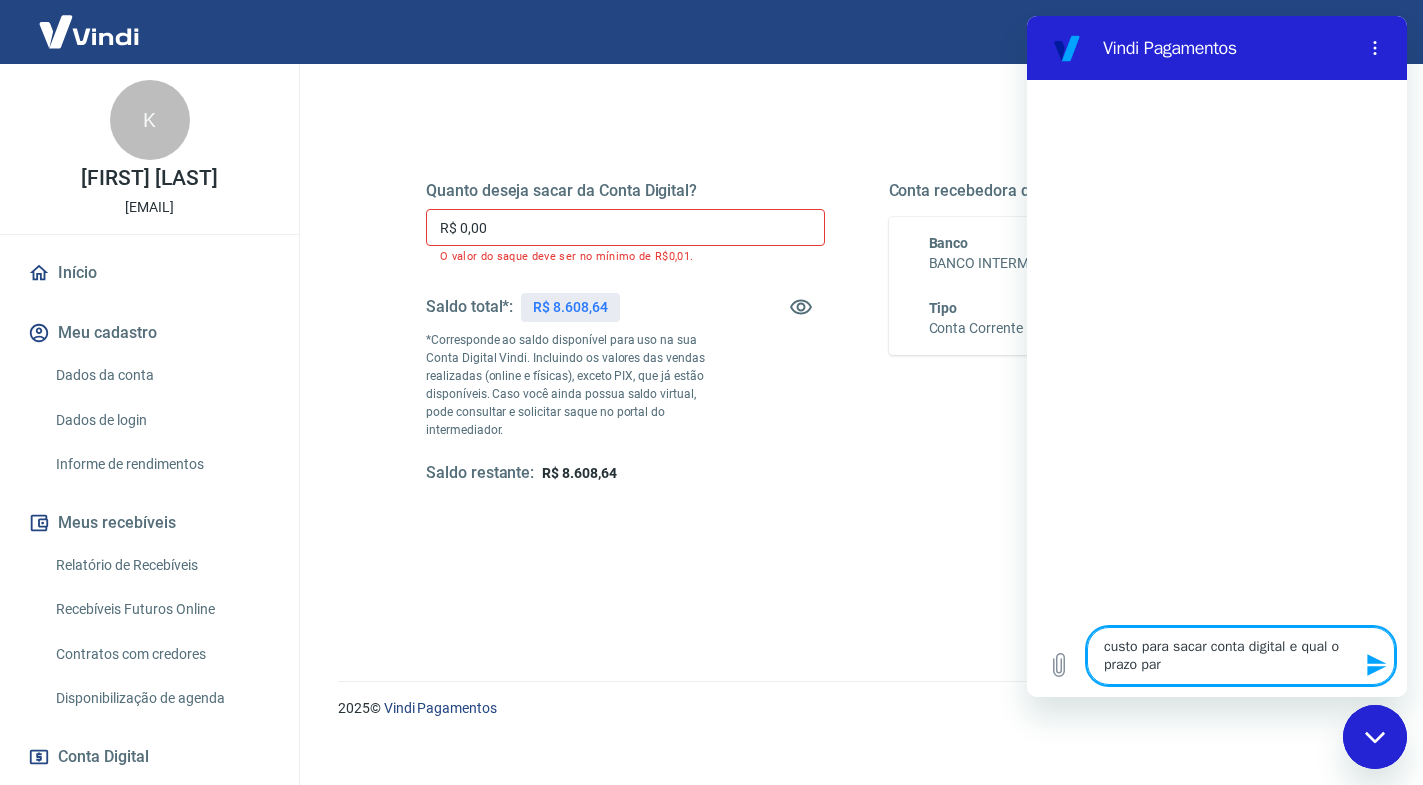 type on "custo para sacar conta digital e qual o prazo para" 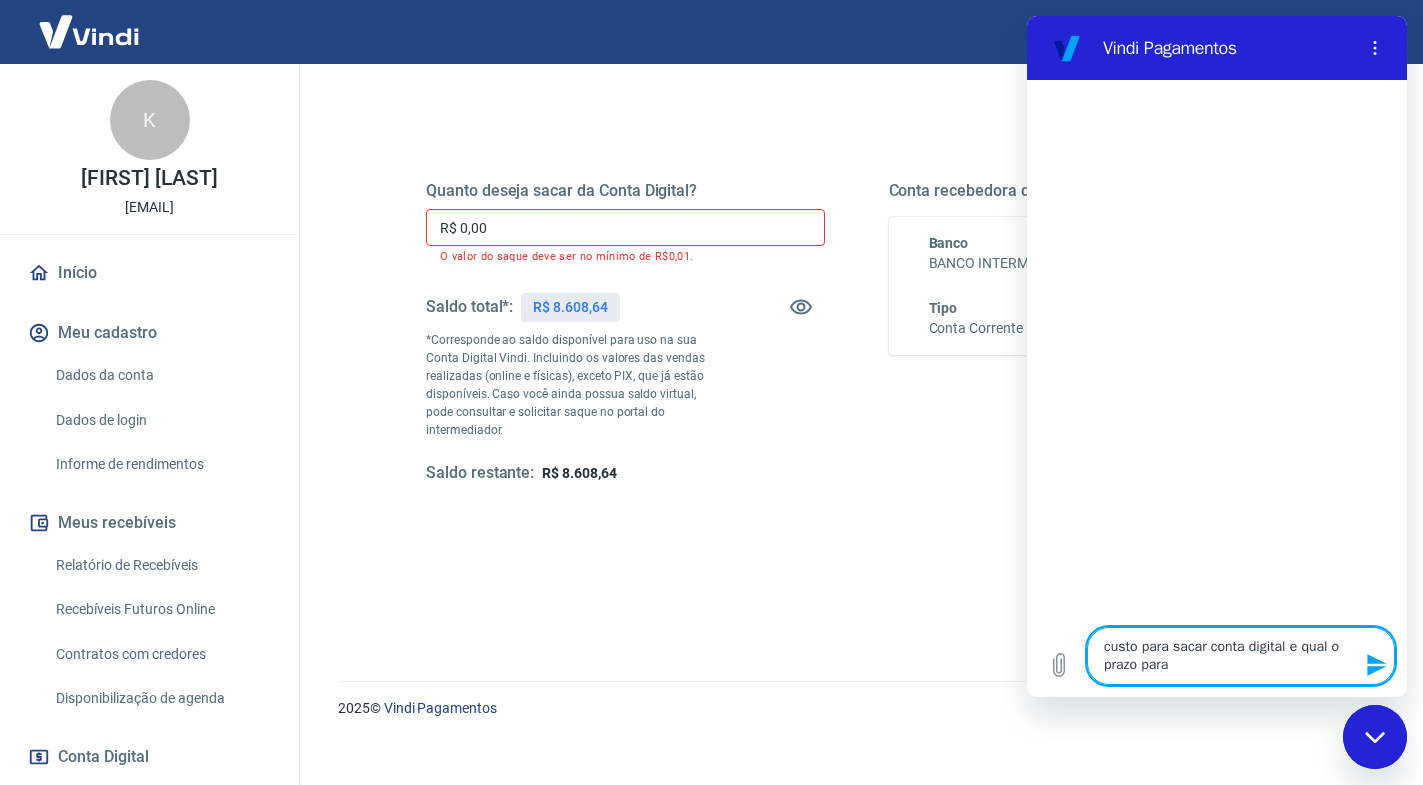 type on "custo para sacar conta digital e qual o prazo para" 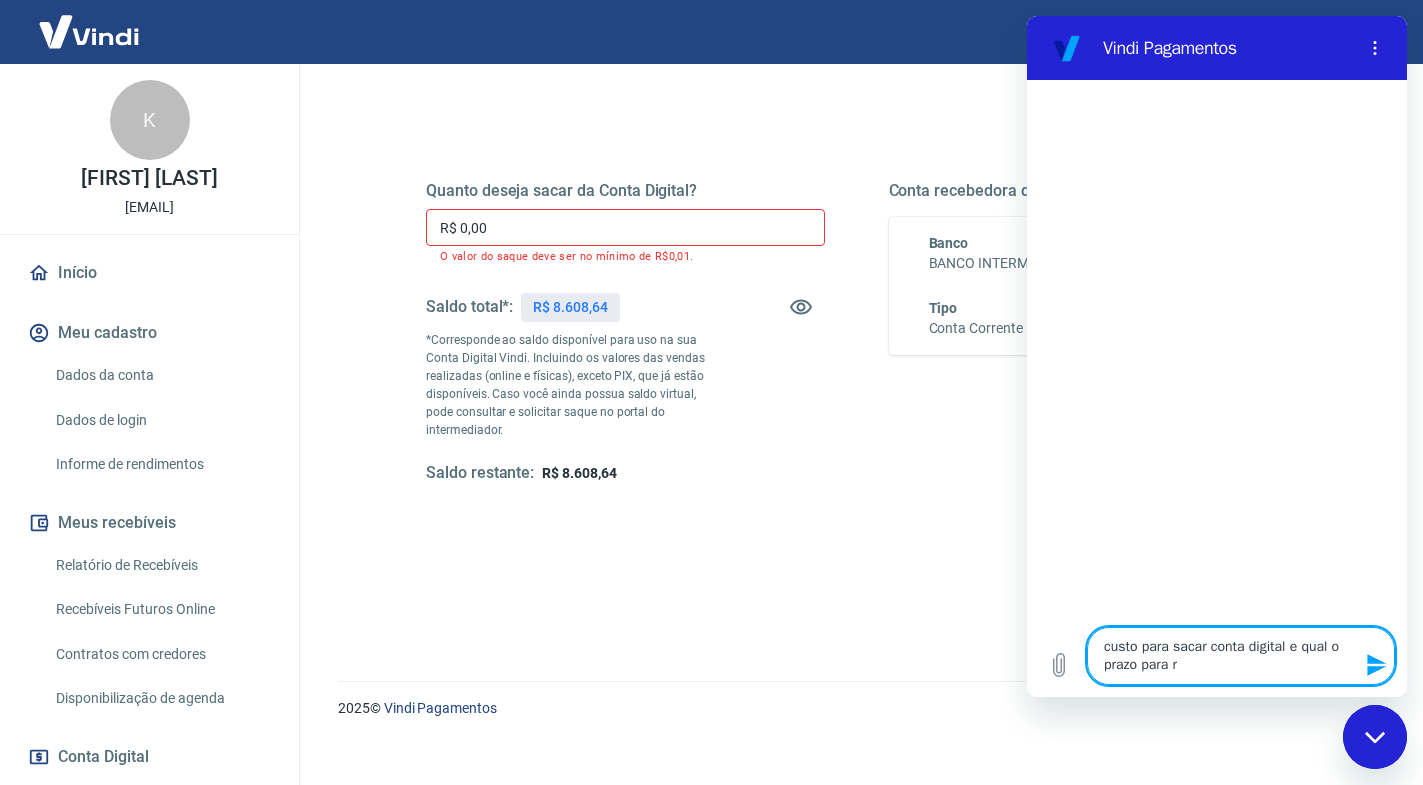 type on "custo para sacar conta digital e qual o prazo para re" 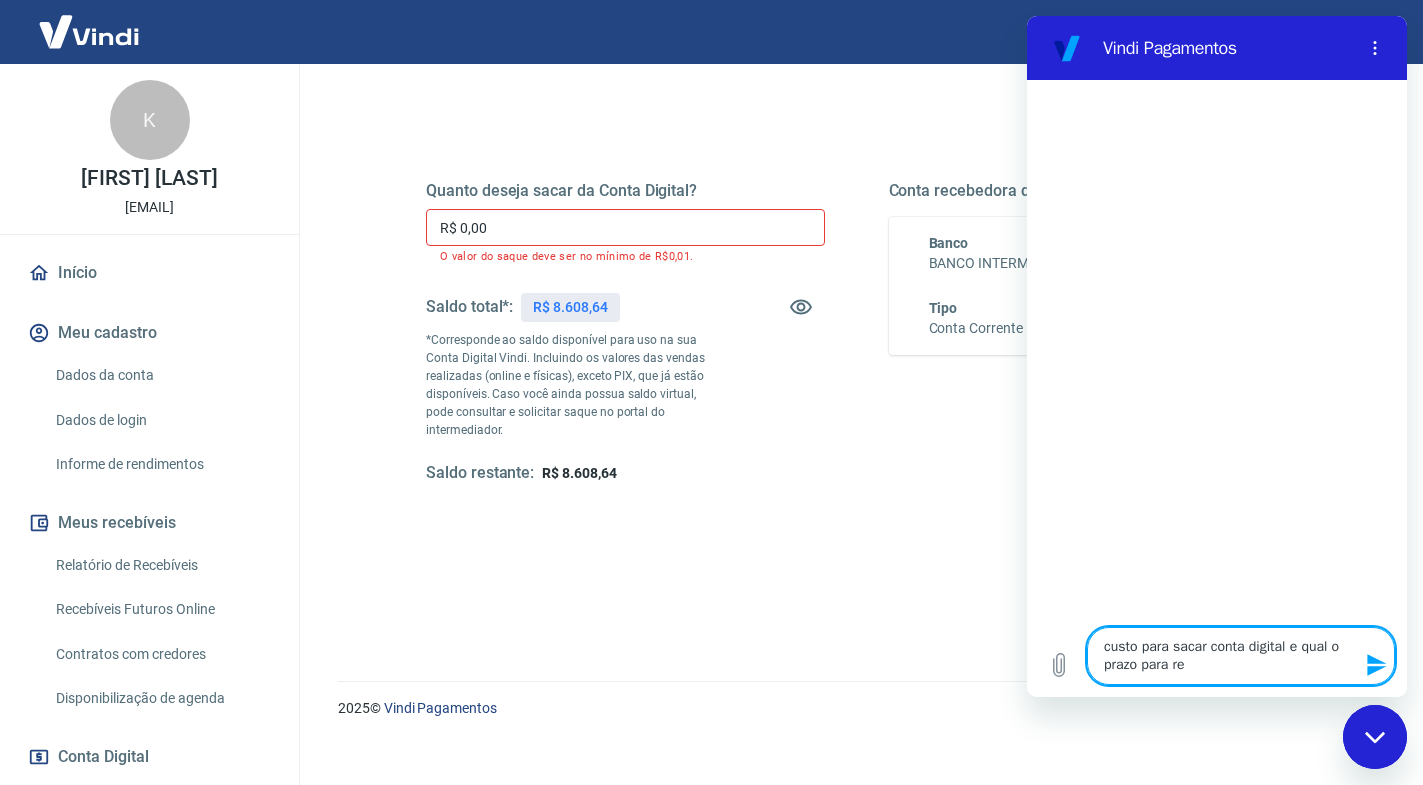 type on "custo para sacar conta digital e qual o prazo para rec" 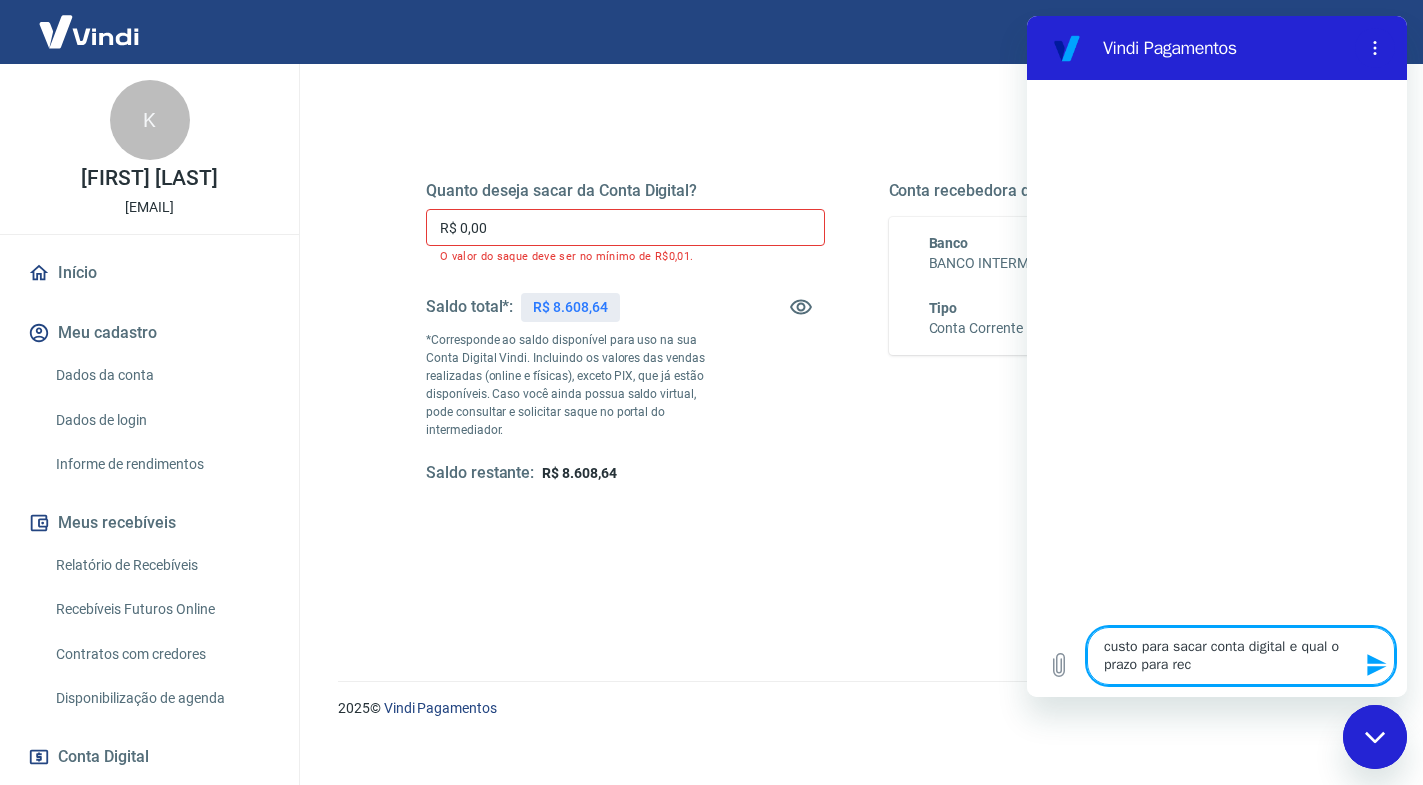type on "custo para sacar conta digital e qual o prazo para rece" 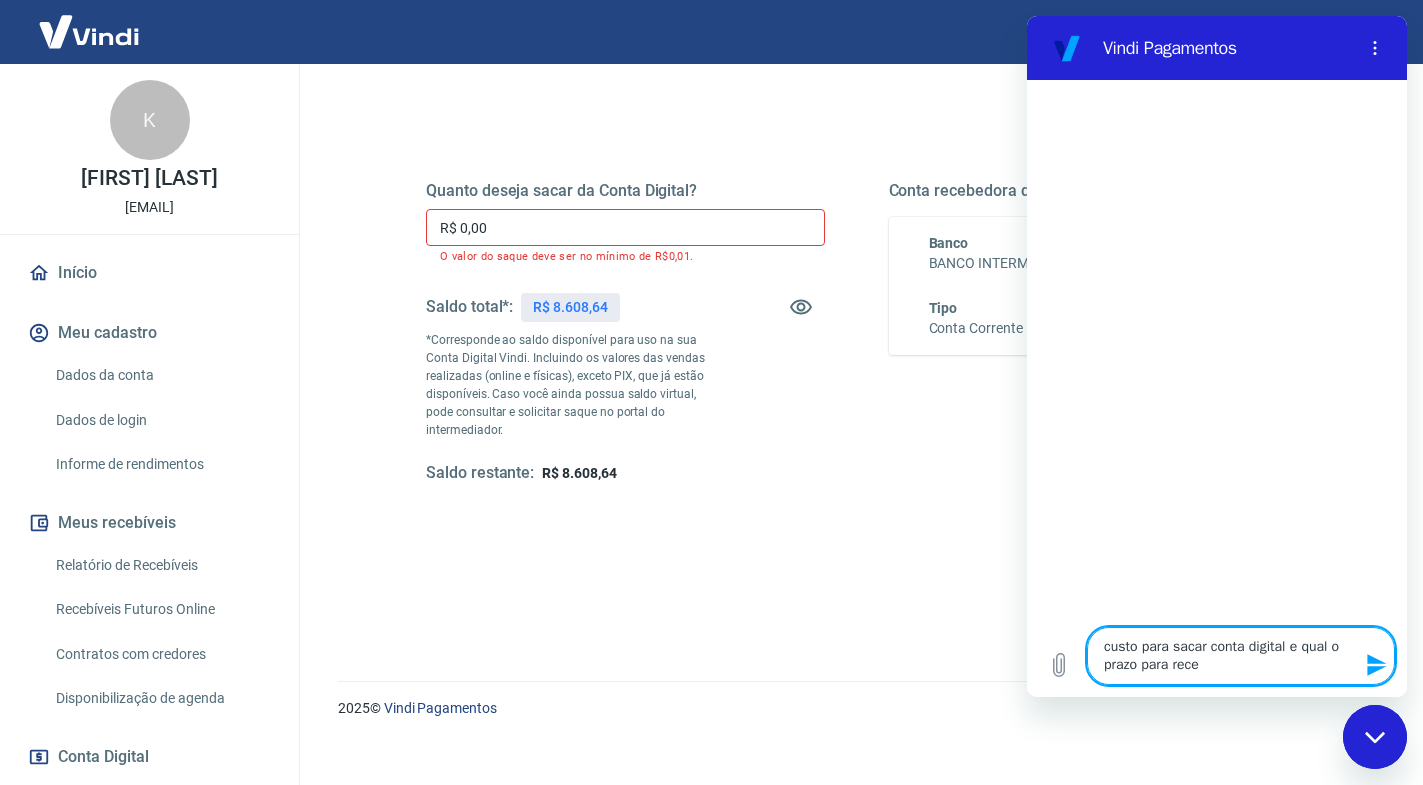 type on "custo para sacar conta digital e qual o prazo para receb" 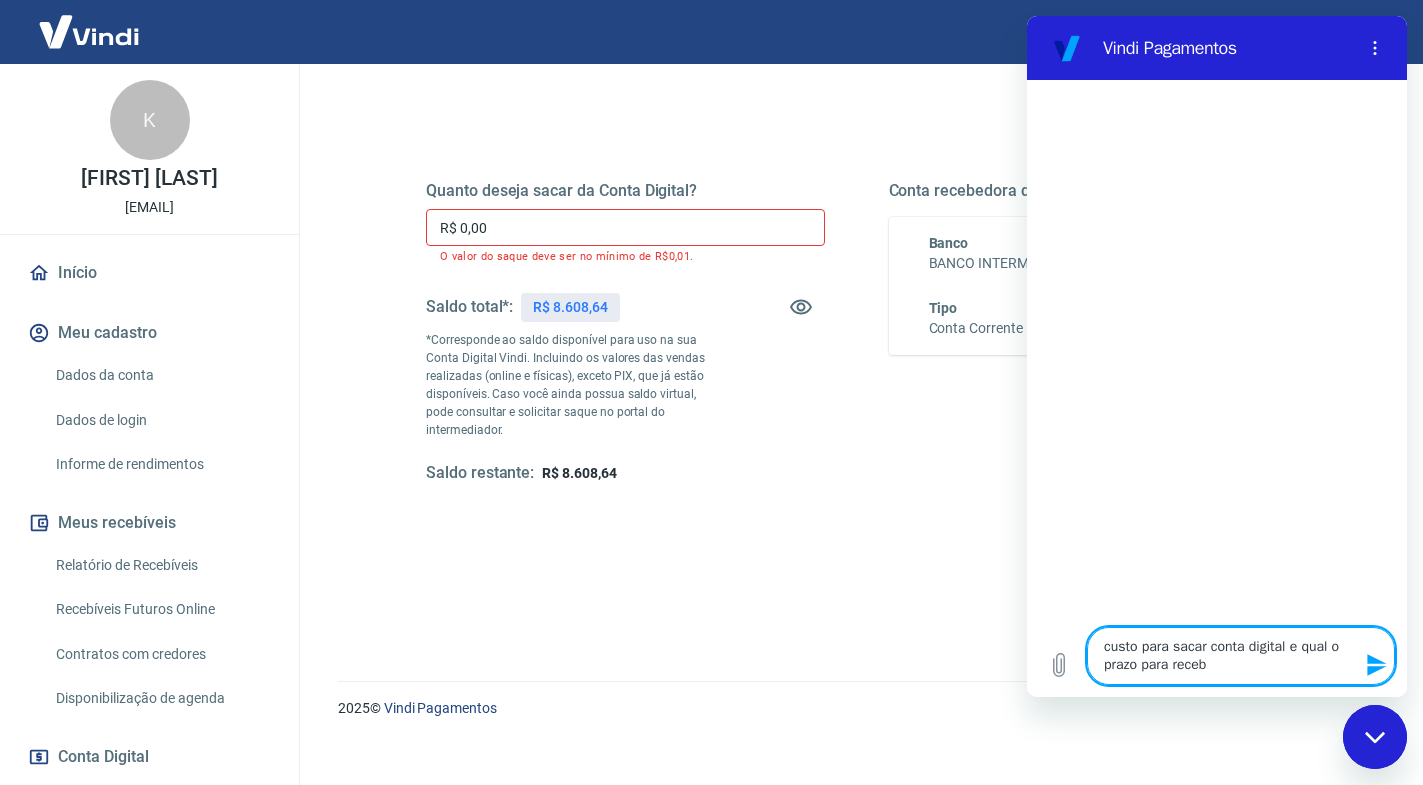 type on "custo para sacar conta digital e qual o prazo para recebi" 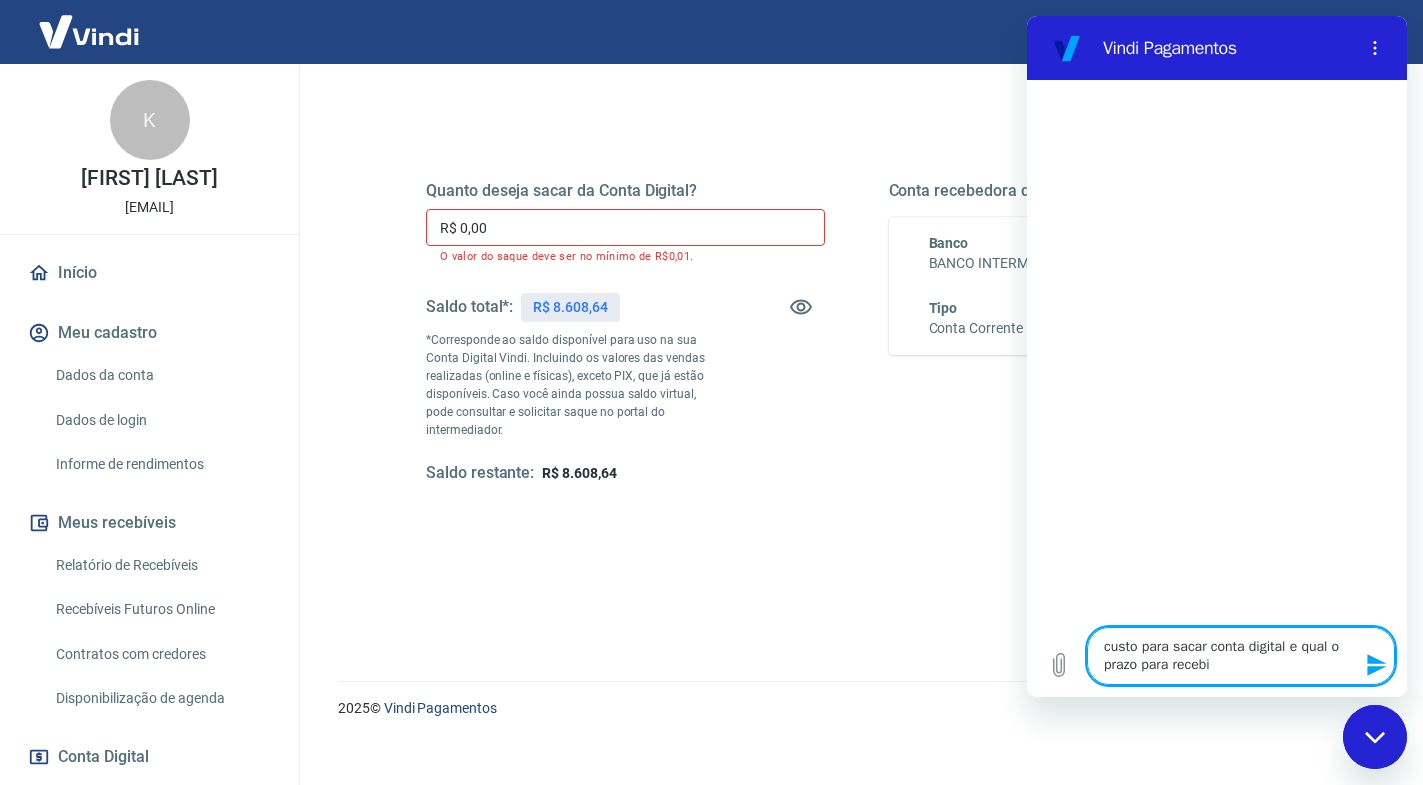 type on "custo para sacar conta digital e qual o prazo para recebim" 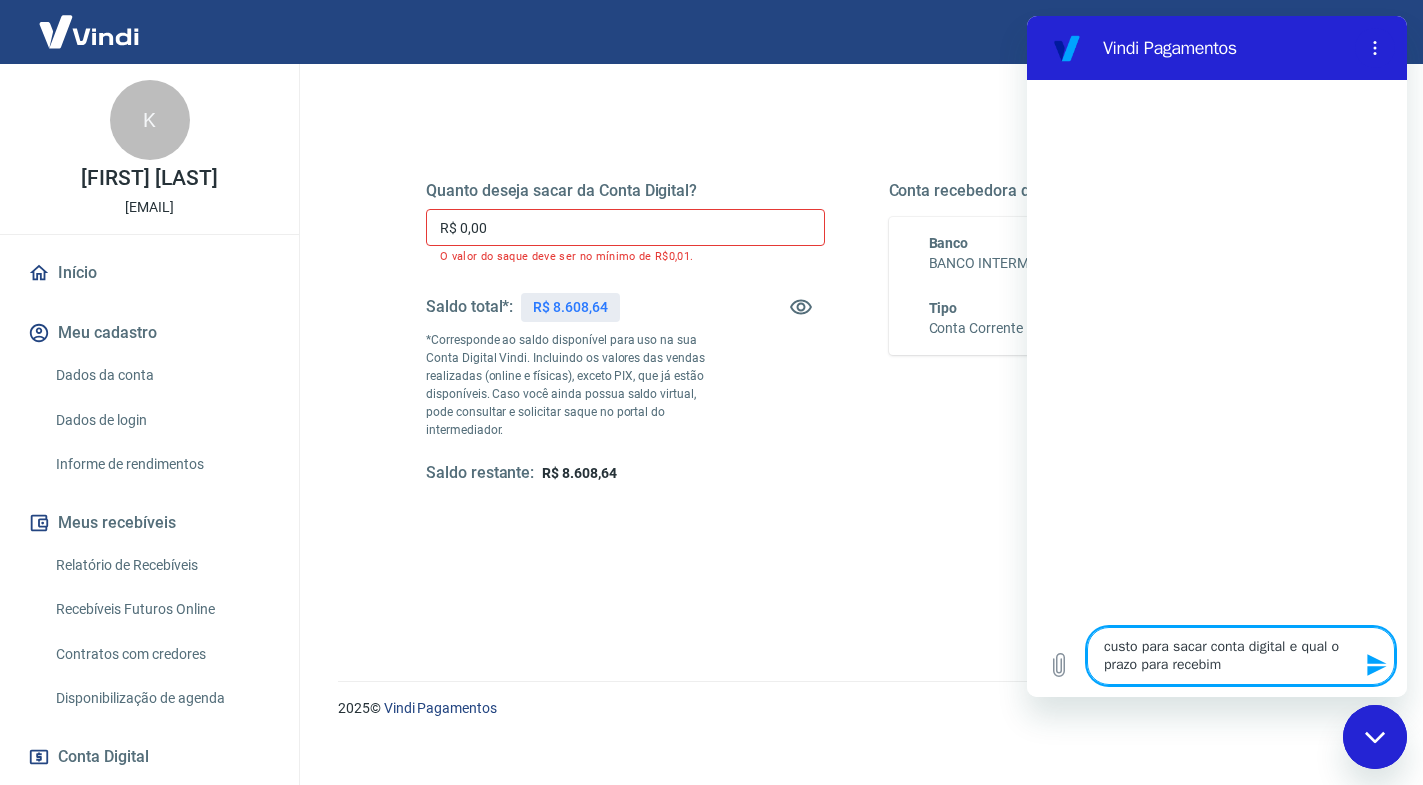 type on "custo para sacar conta digital e qual o prazo para recebime" 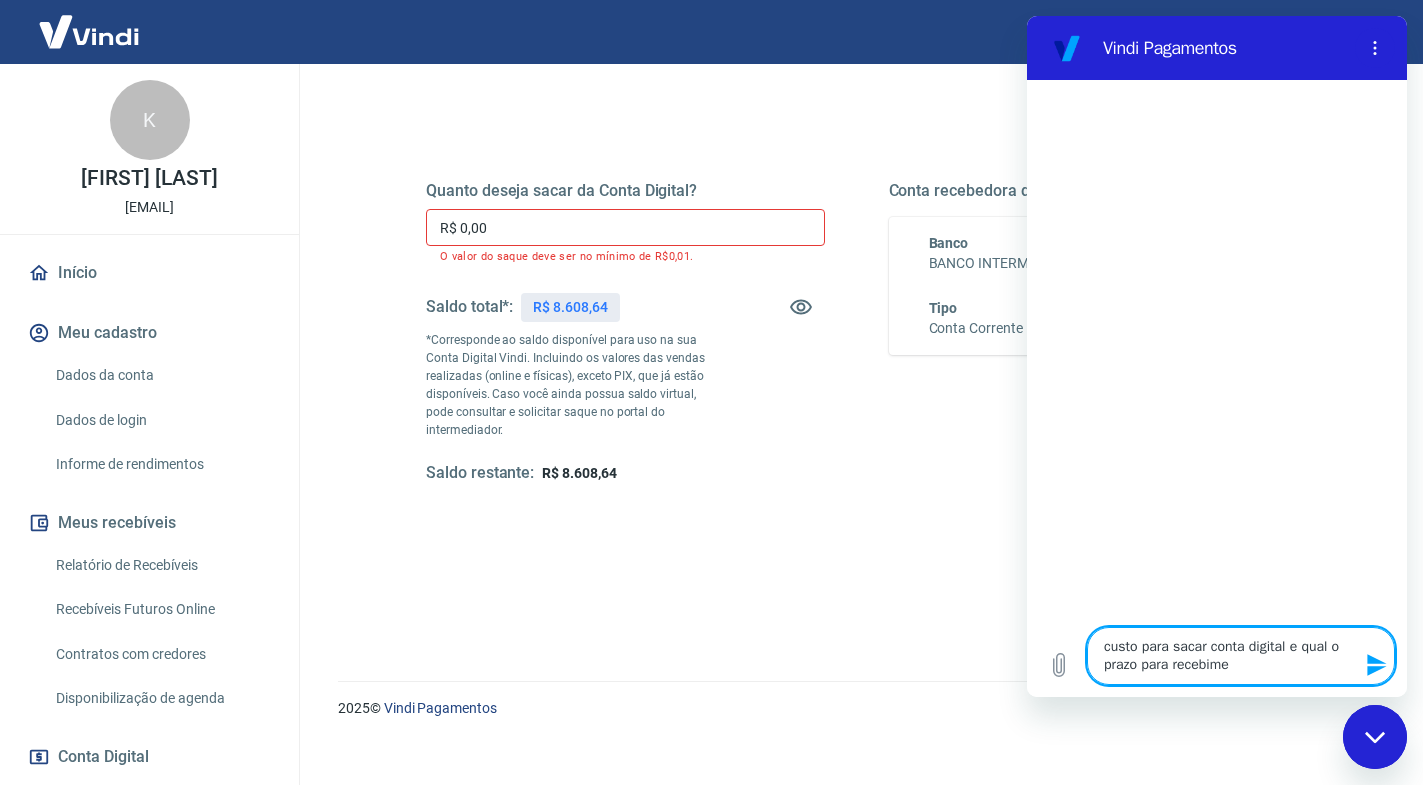 type on "custo para sacar conta digital e qual o prazo para recebimen" 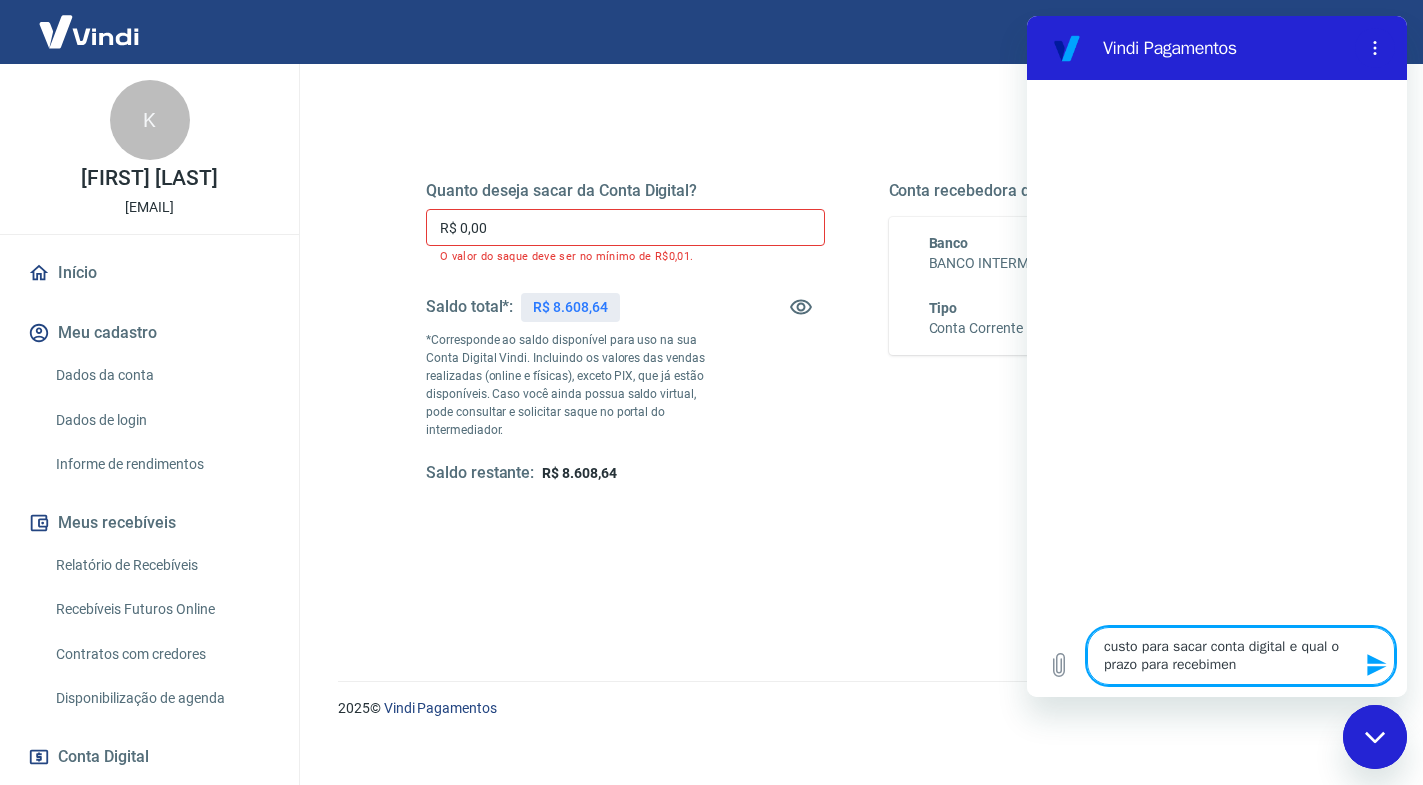 type on "custo para sacar conta digital e qual o prazo para recebiment" 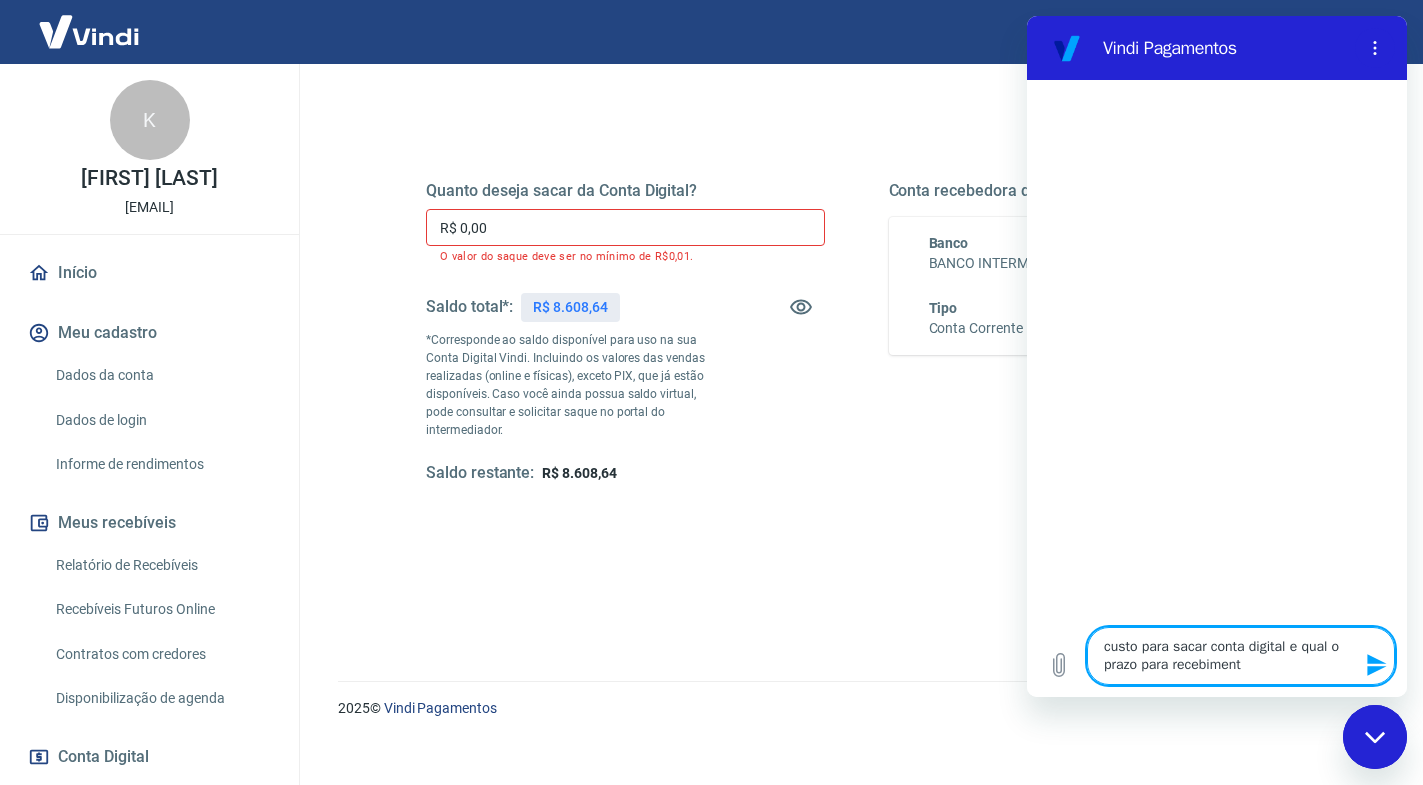 type on "custo para sacar conta digital e qual o prazo para recebimento" 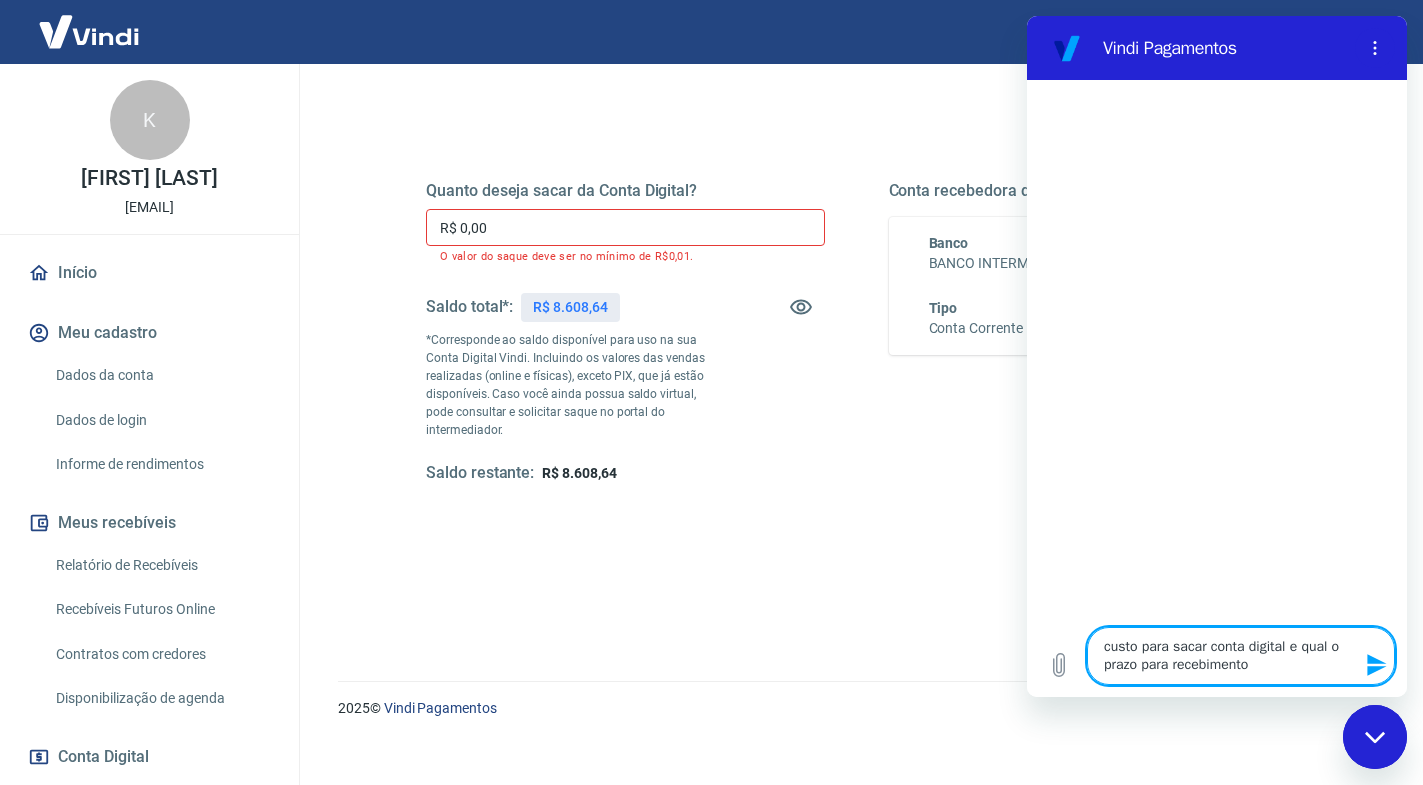 type on "custo para sacar conta digital e qual o prazo para recebimento?" 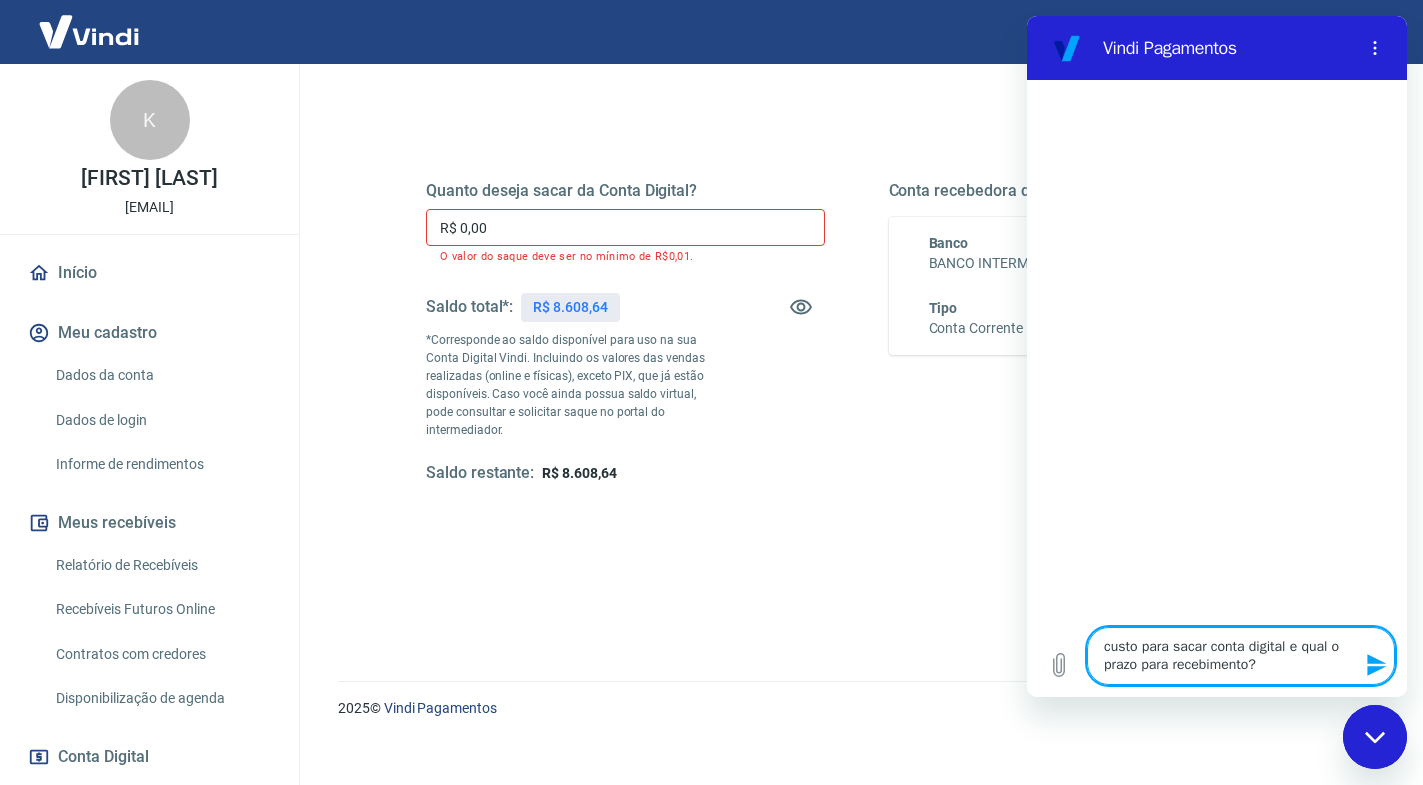 type 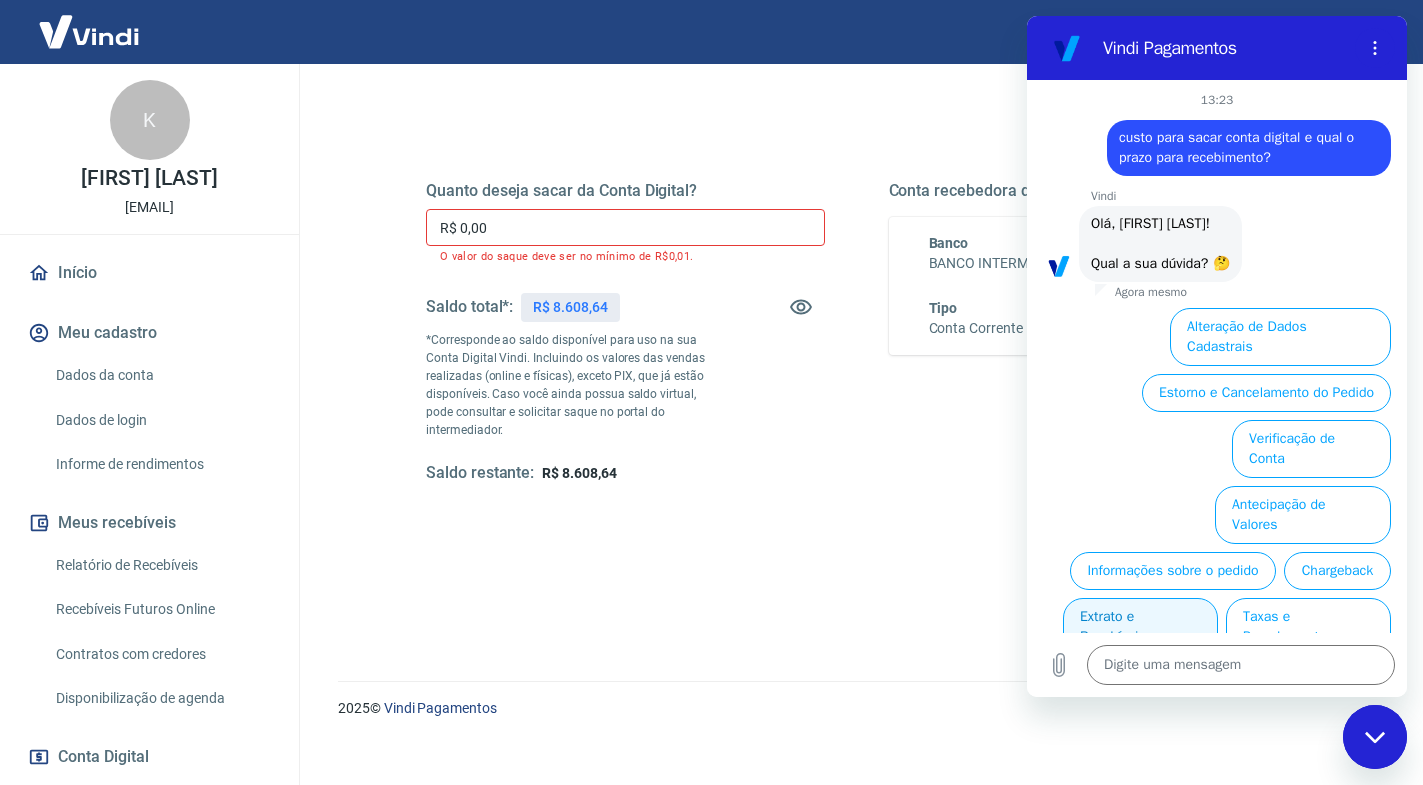 click on "Extrato e Recebíveis" at bounding box center [1140, 627] 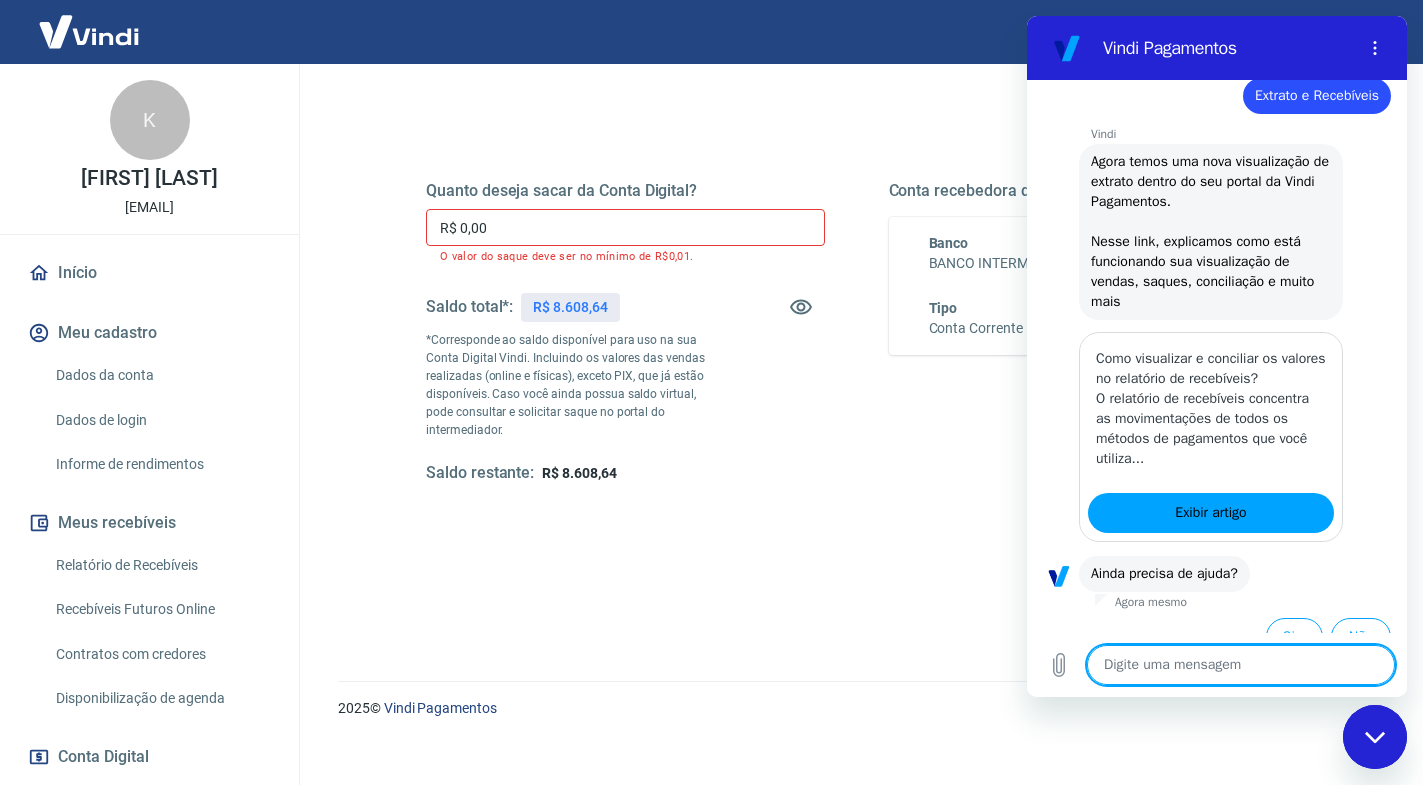 scroll, scrollTop: 224, scrollLeft: 0, axis: vertical 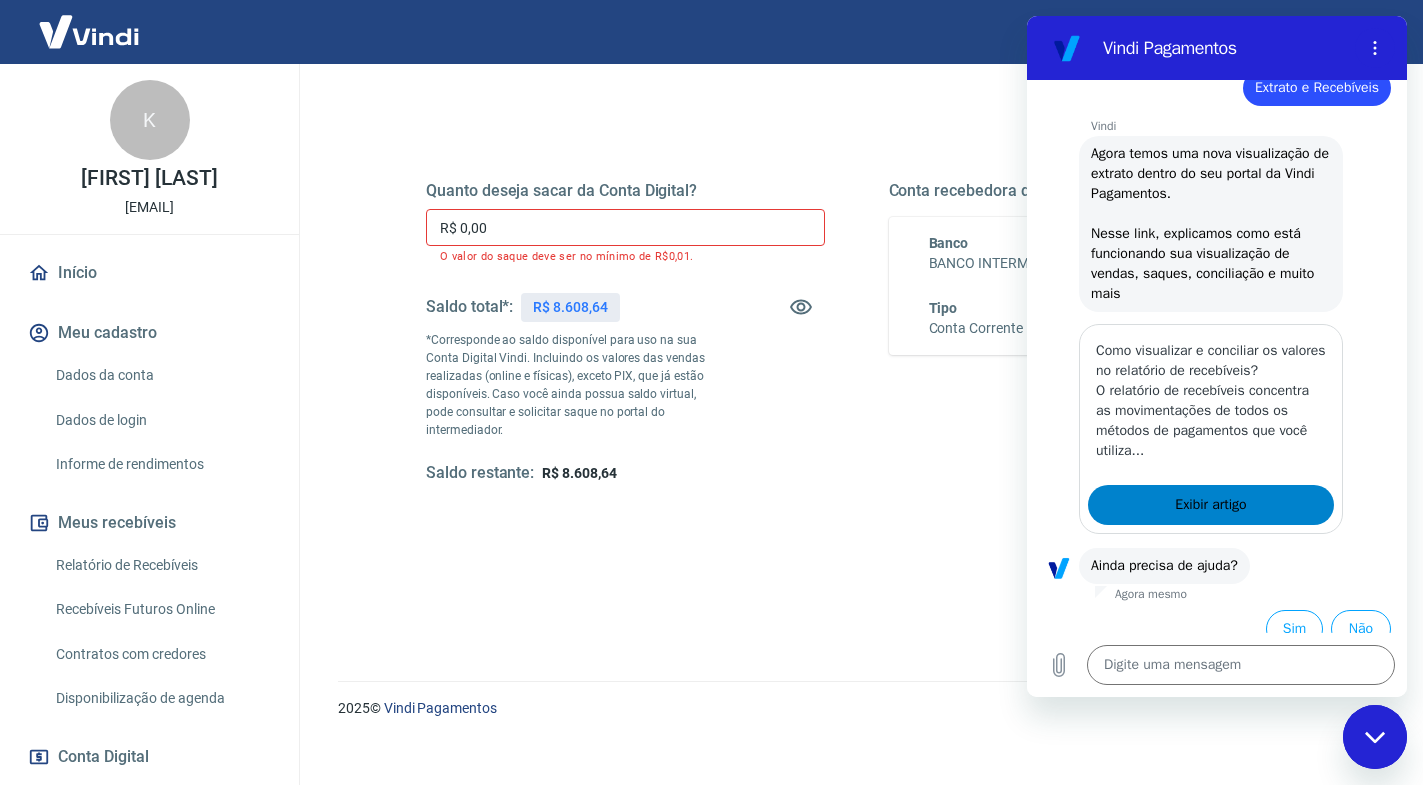 click on "Exibir artigo" at bounding box center [1211, 505] 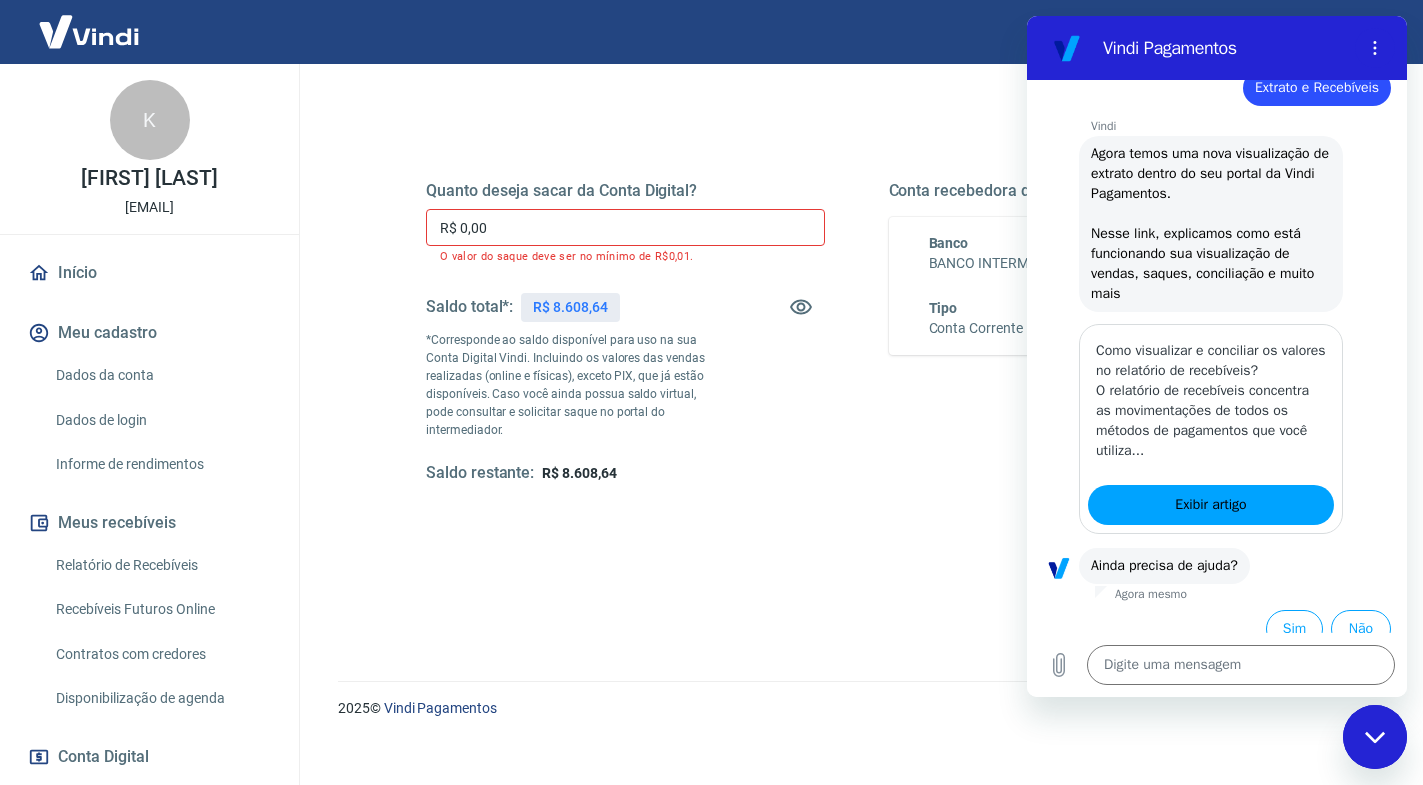 click at bounding box center [1375, 737] 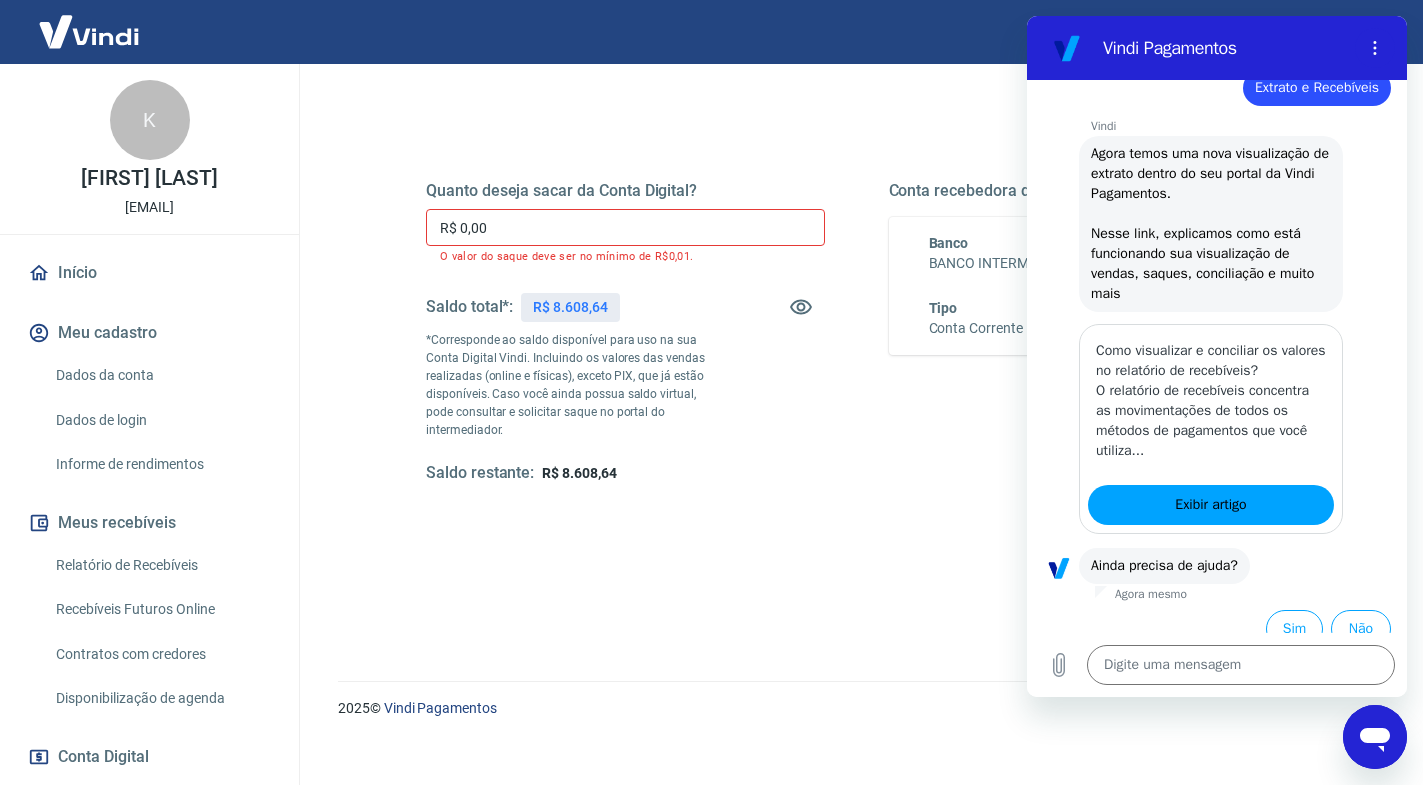 type on "x" 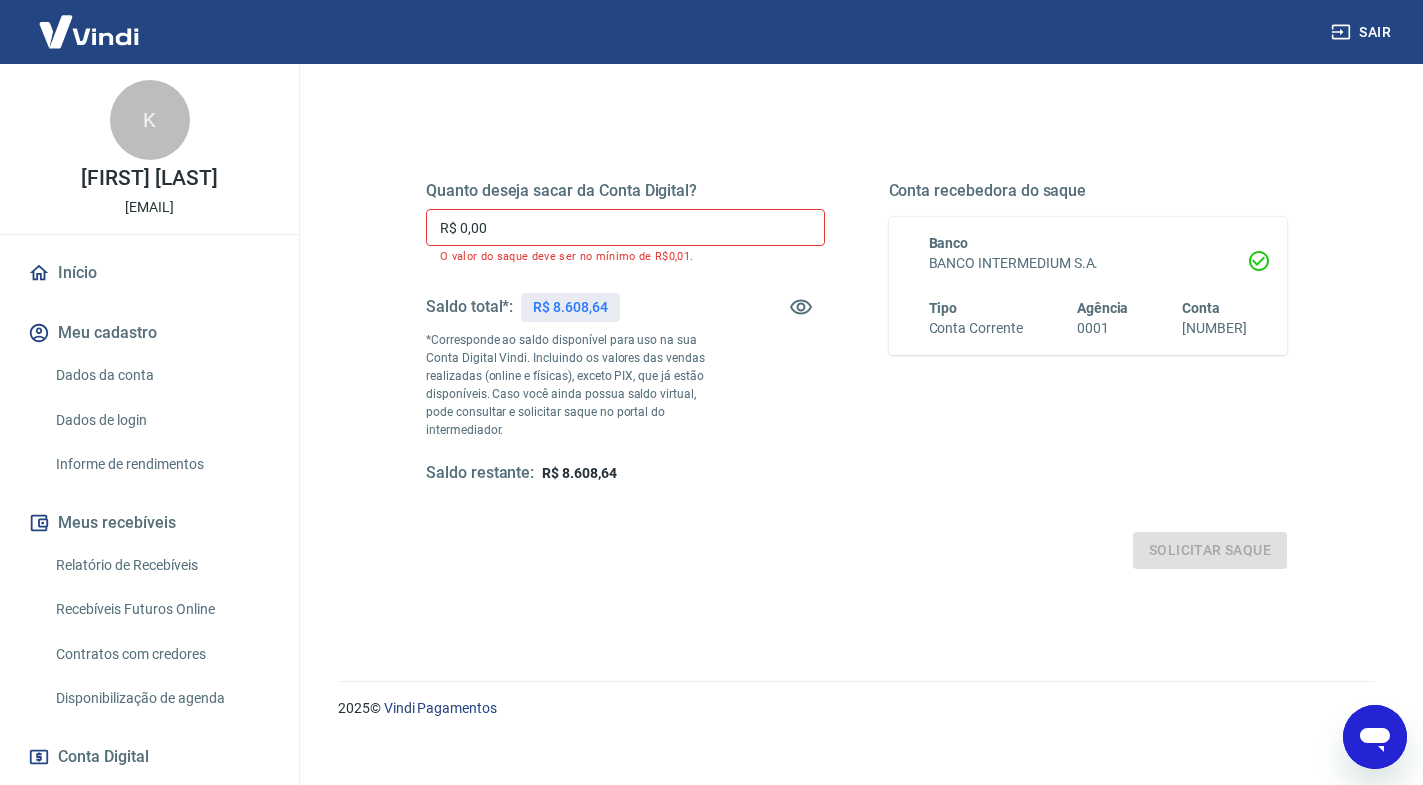 click on "R$ 0,00" at bounding box center [625, 227] 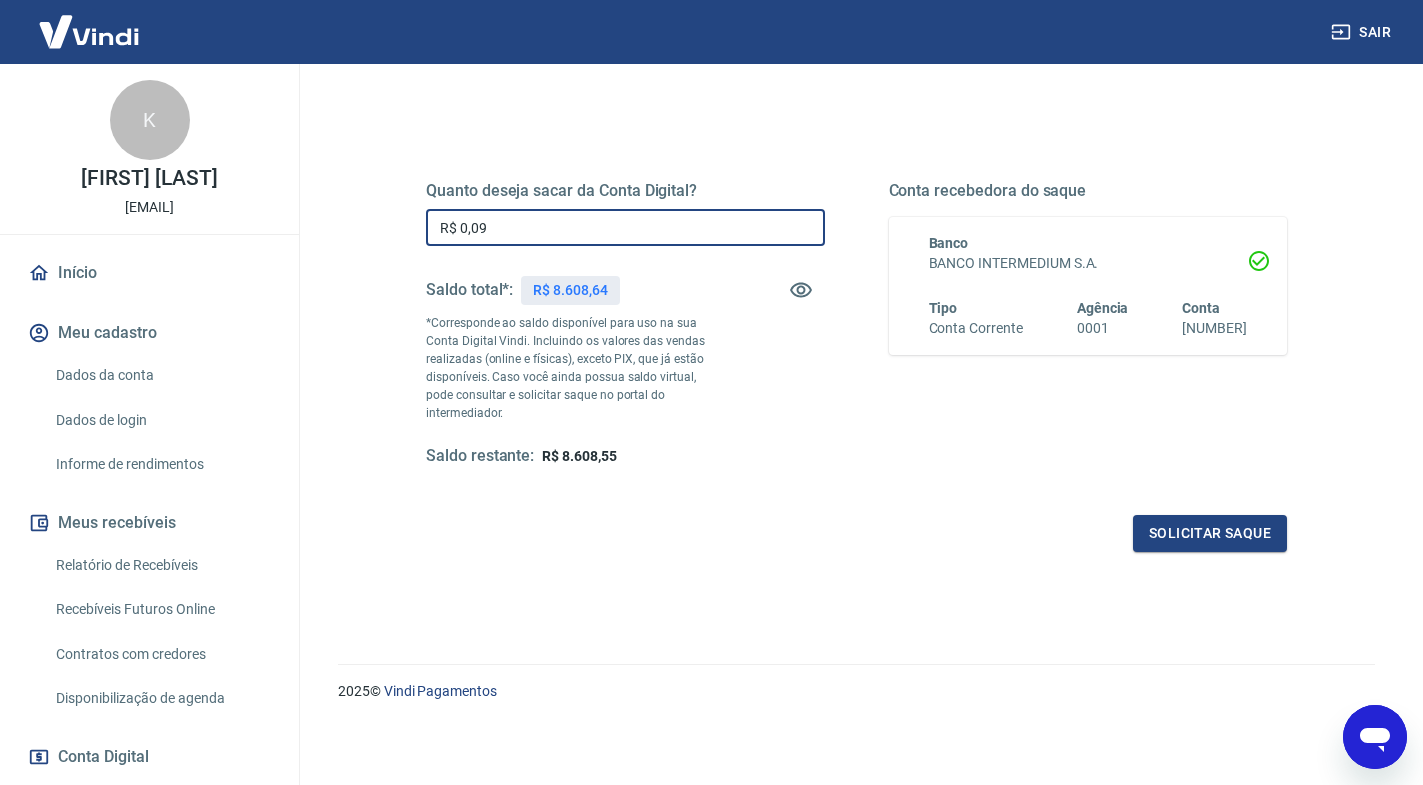 scroll, scrollTop: 204, scrollLeft: 0, axis: vertical 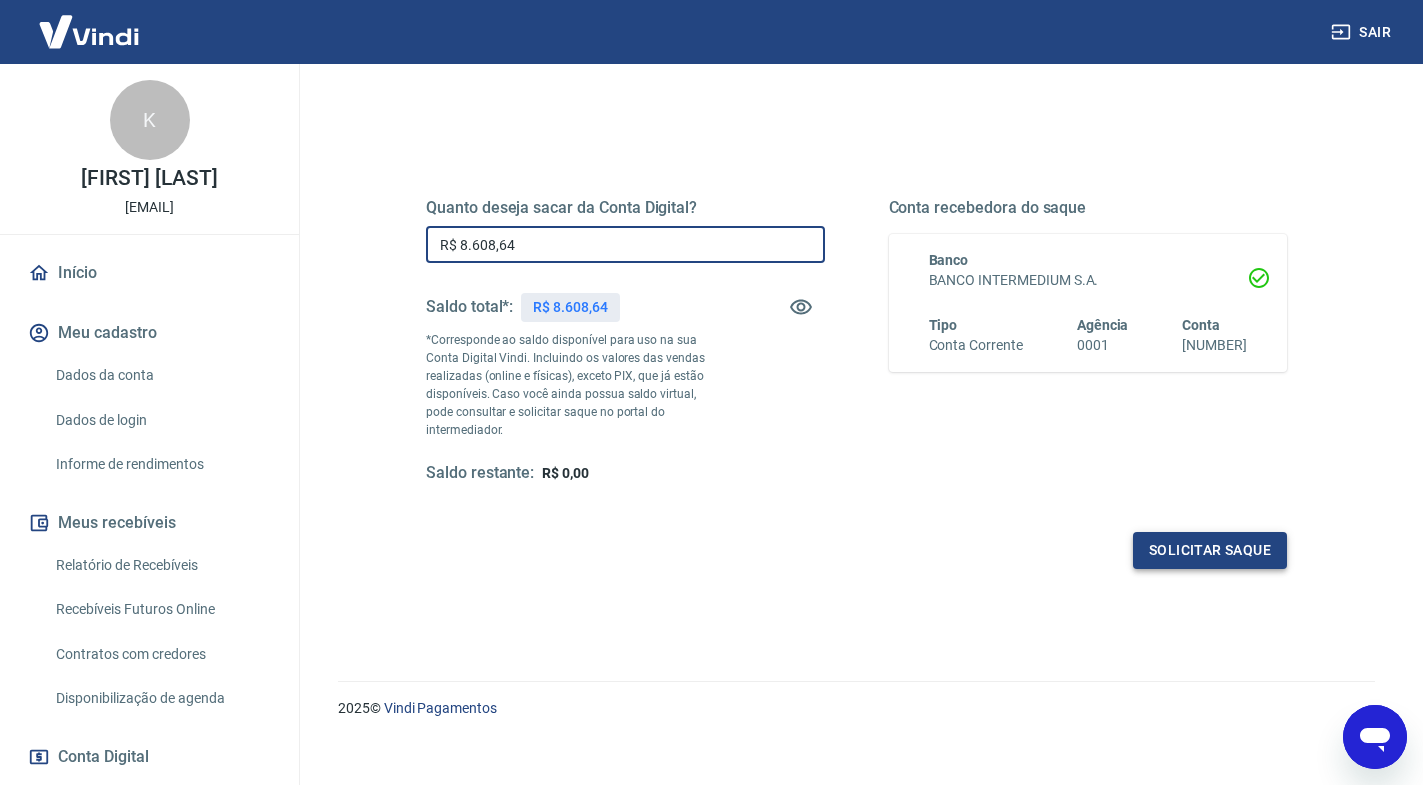 type on "R$ [AMOUNT]" 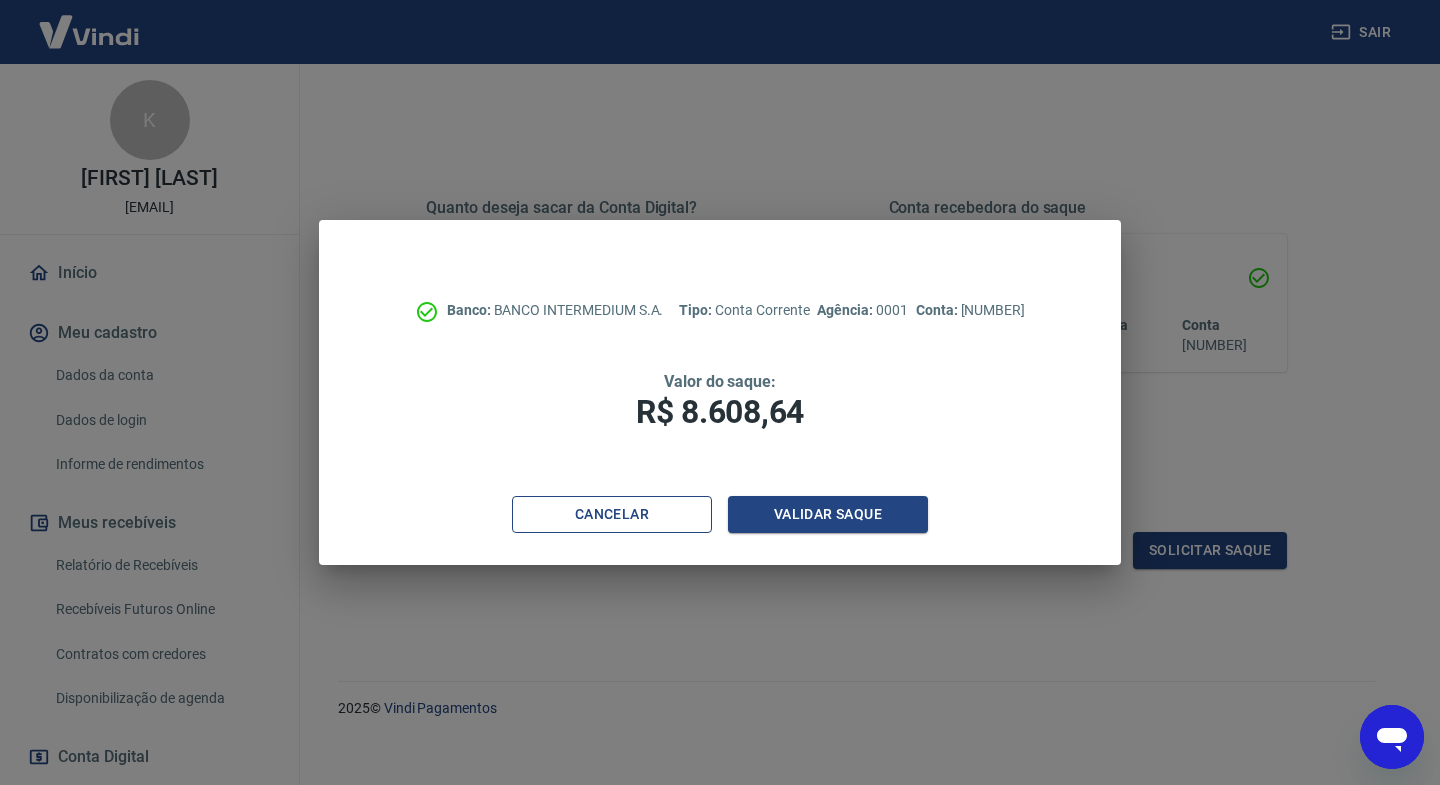 click on "Cancelar" at bounding box center (612, 514) 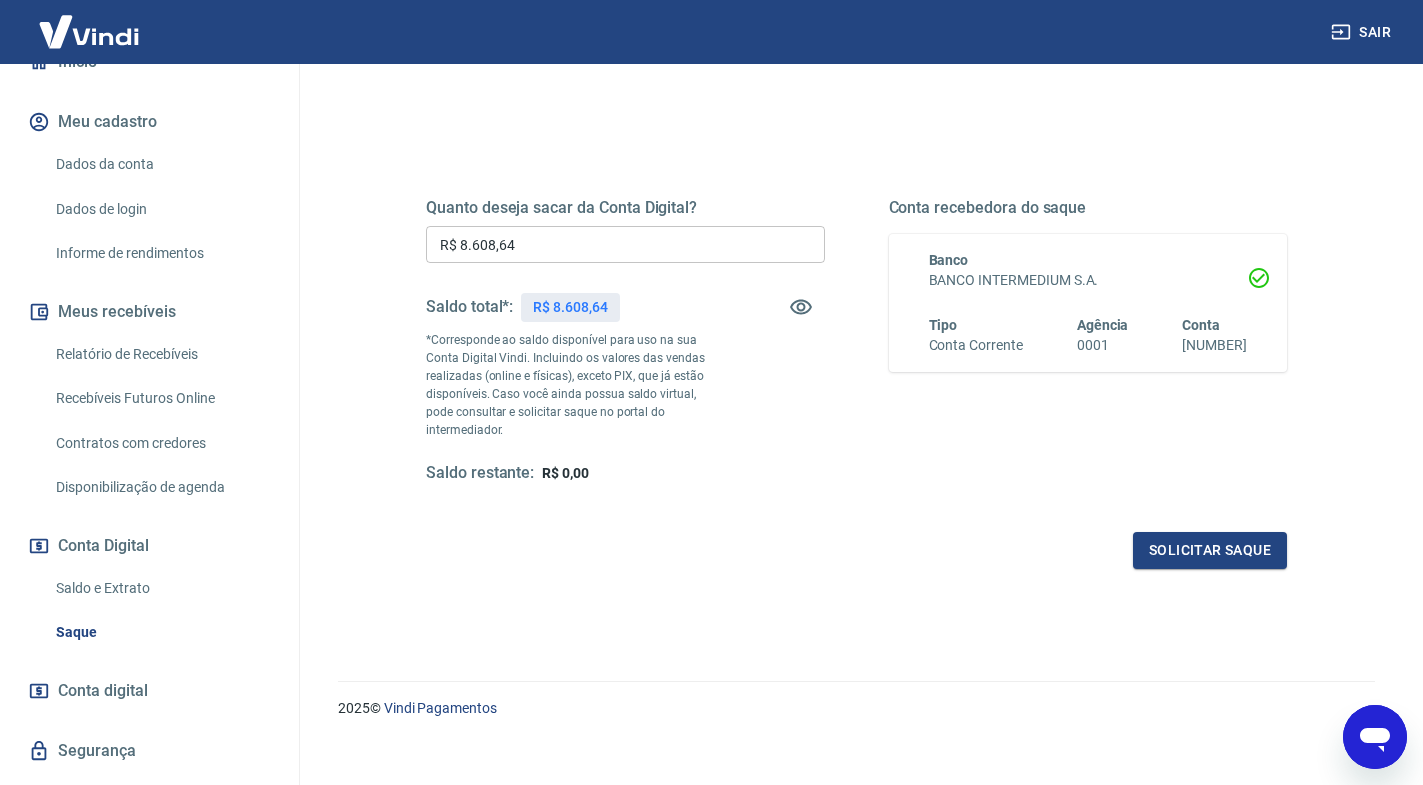 scroll, scrollTop: 259, scrollLeft: 0, axis: vertical 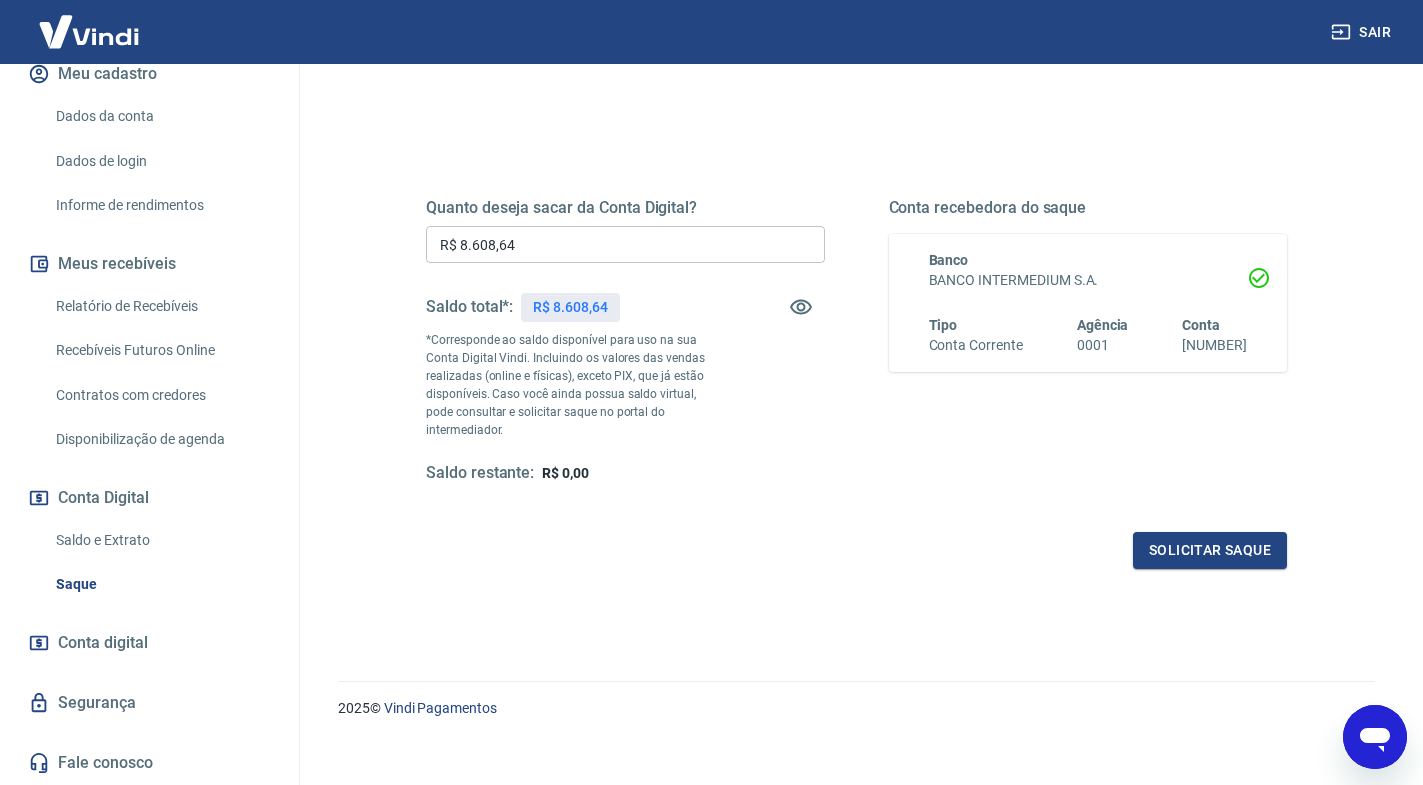 click on "Sair" at bounding box center (1363, 32) 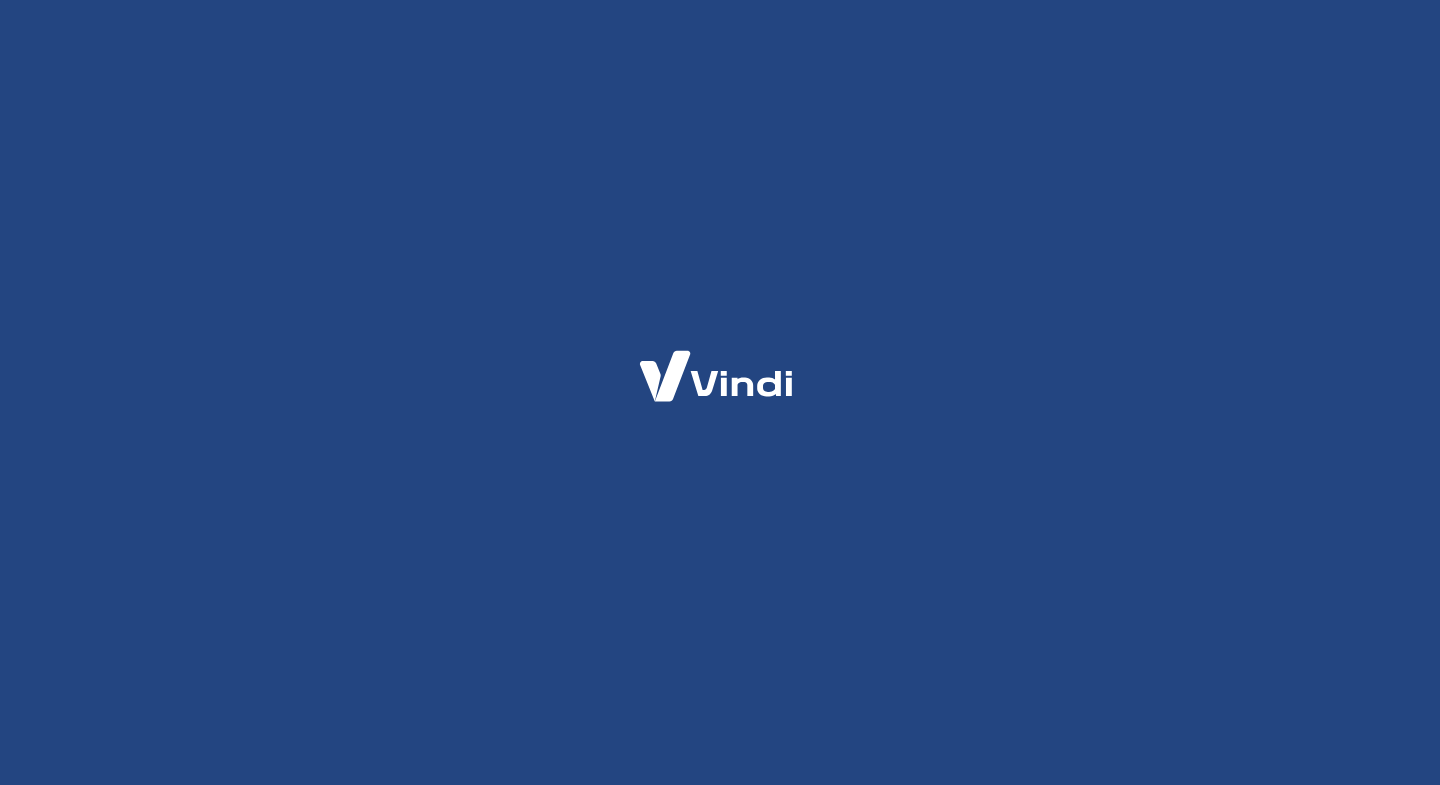 scroll, scrollTop: 0, scrollLeft: 0, axis: both 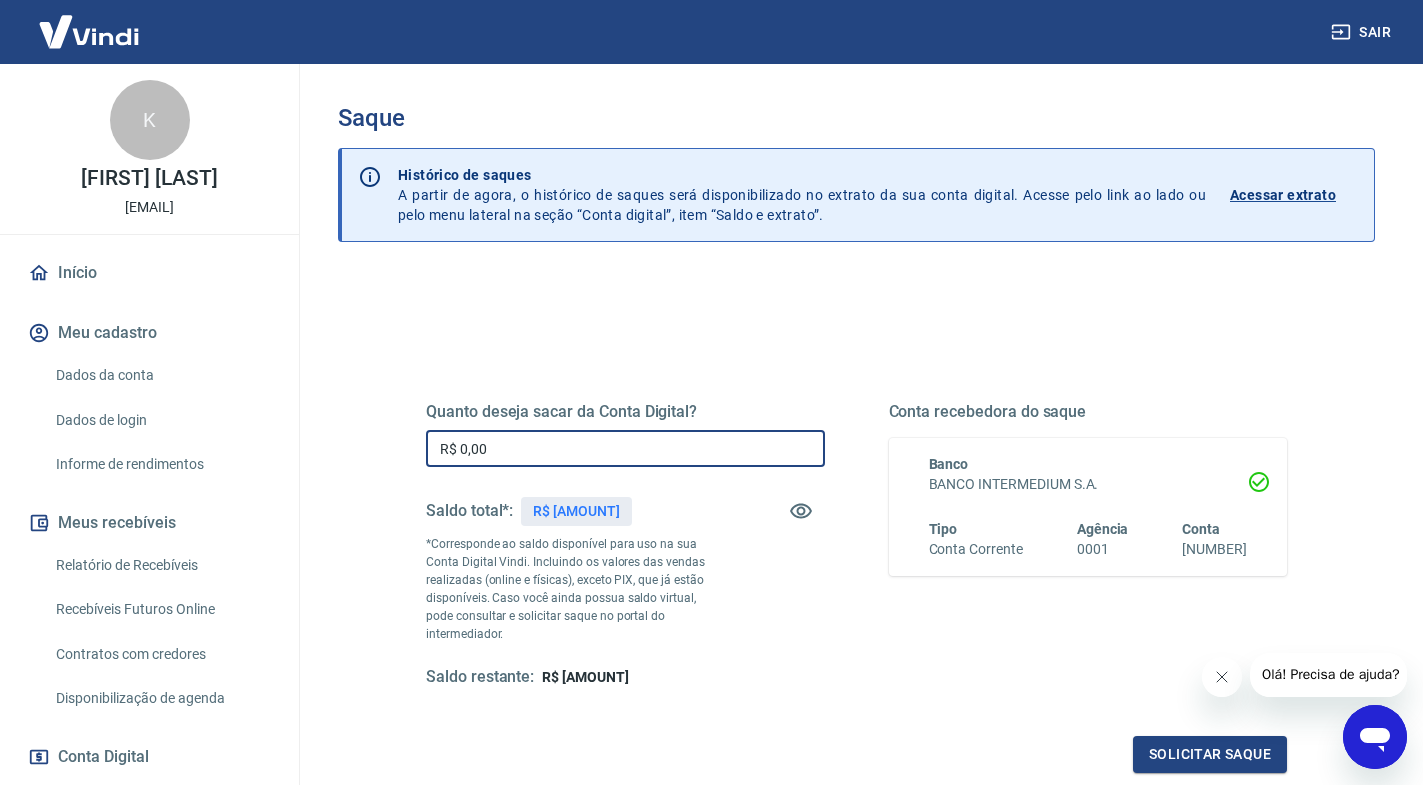 click on "R$ 0,00" at bounding box center [625, 448] 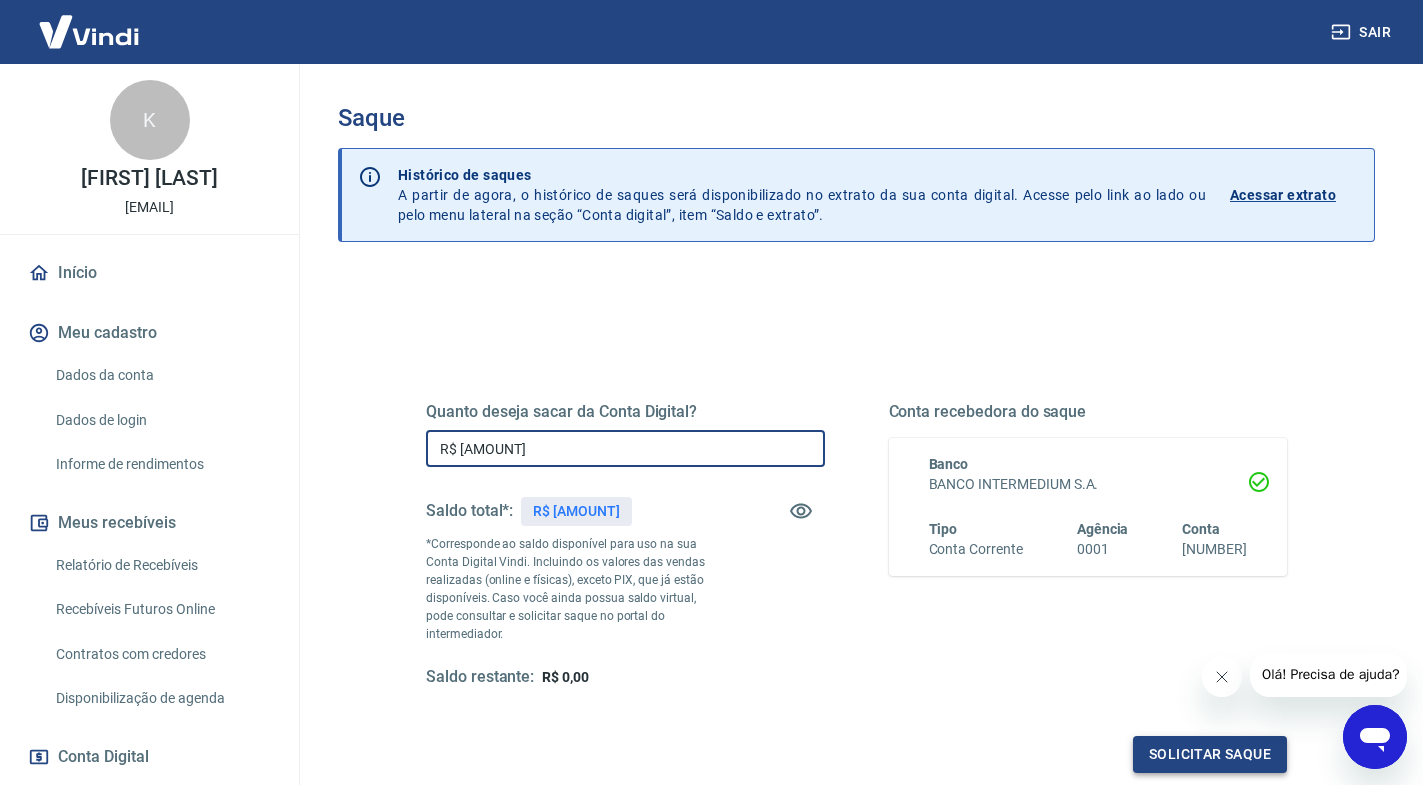 type on "R$ [AMOUNT]" 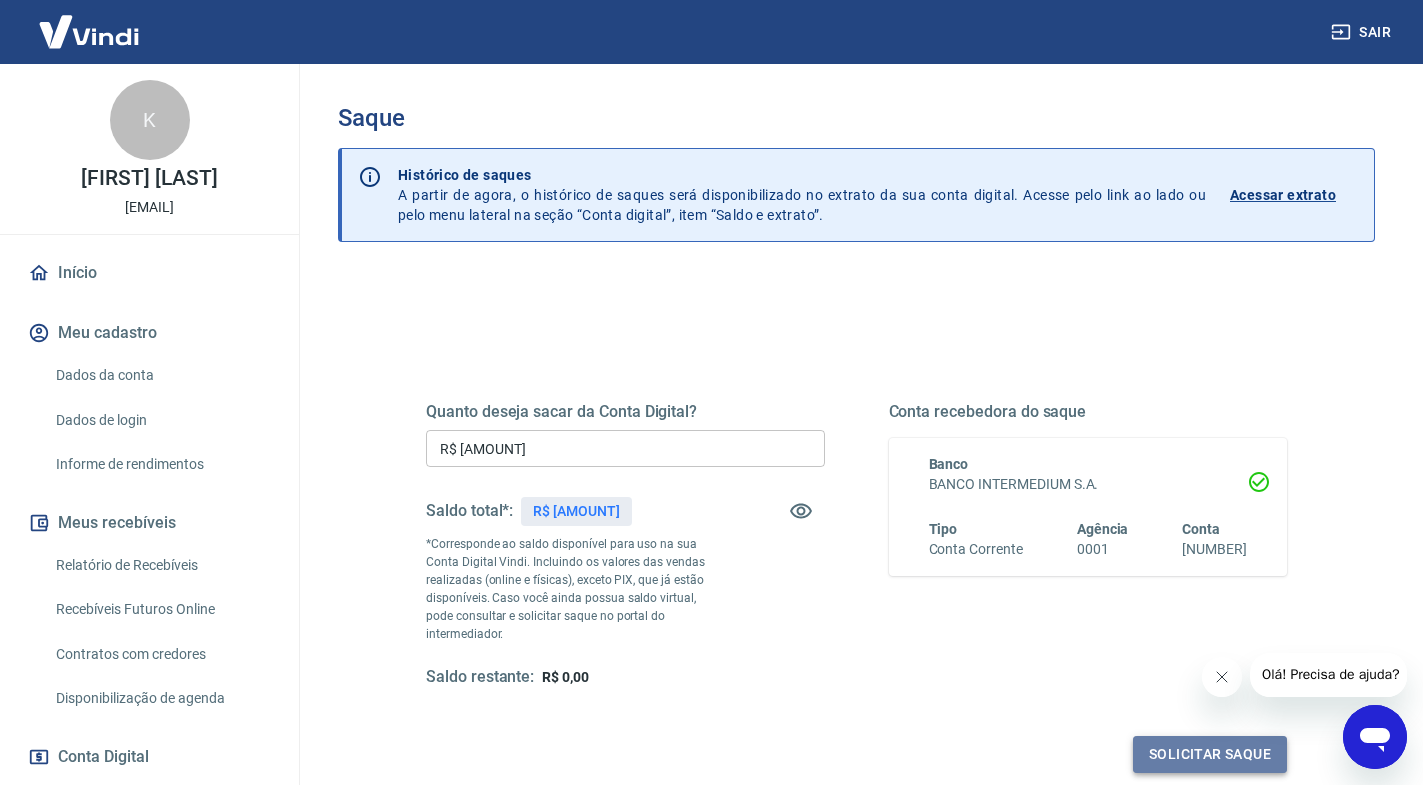 click on "Solicitar saque" at bounding box center (1210, 754) 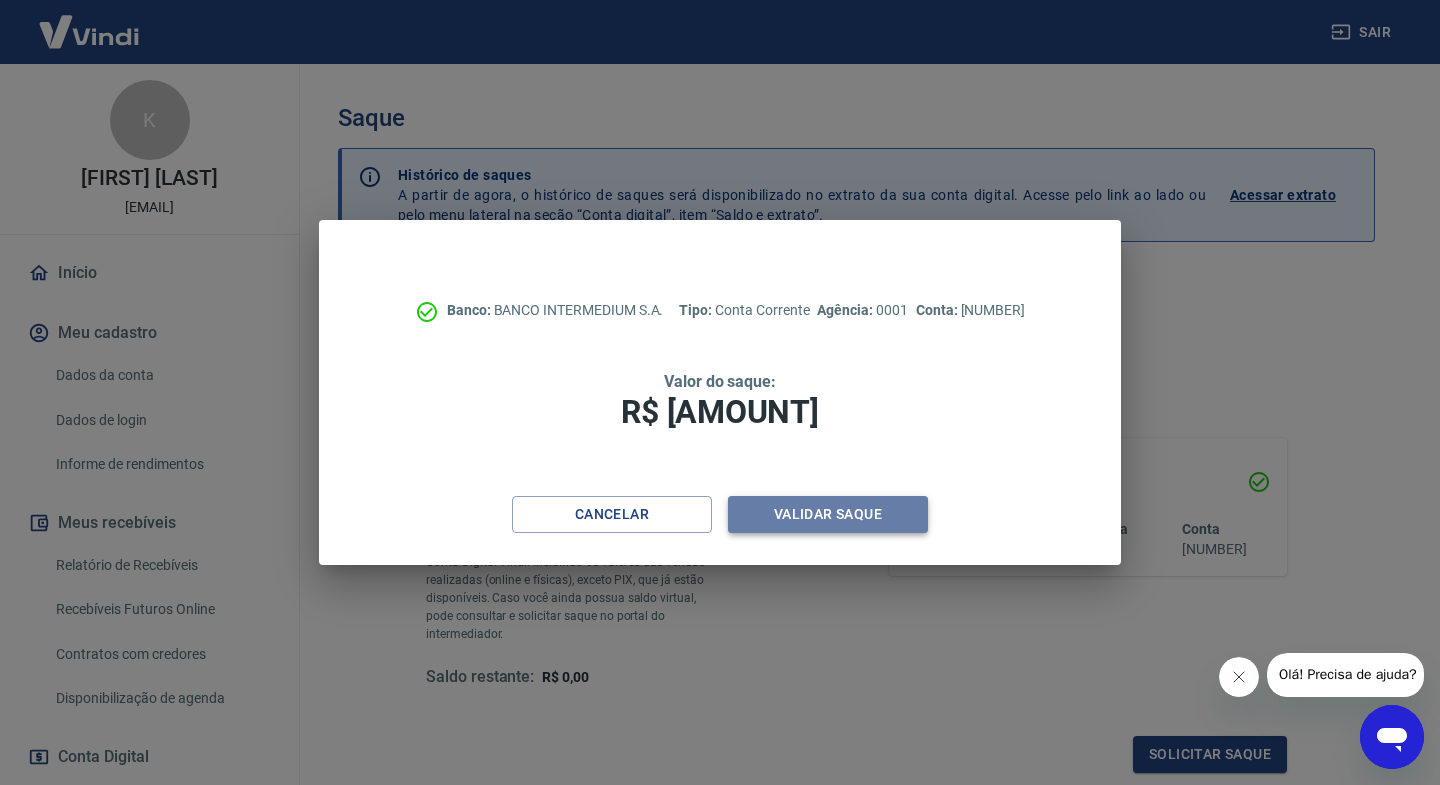 click on "Validar saque" at bounding box center (828, 514) 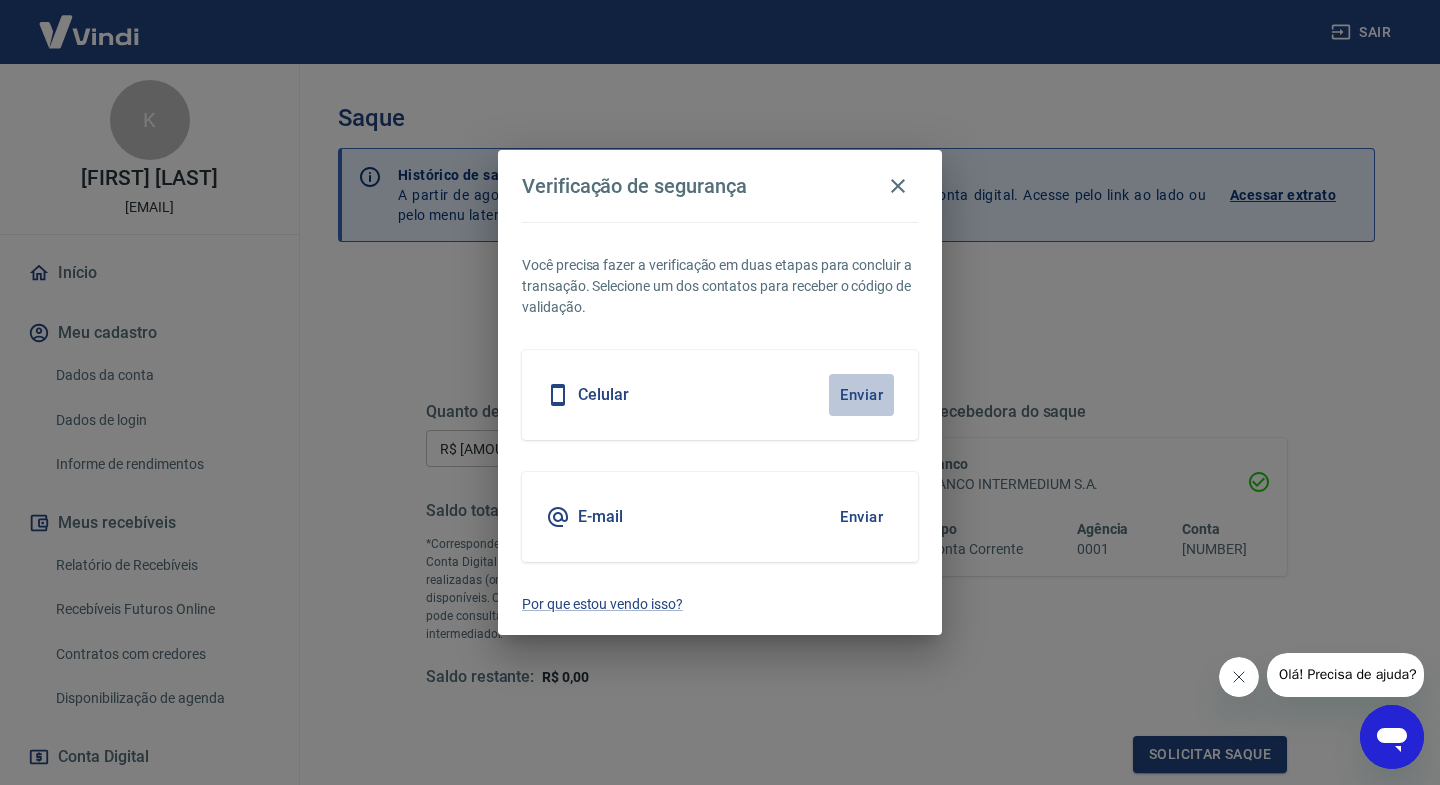 click on "Enviar" at bounding box center (861, 395) 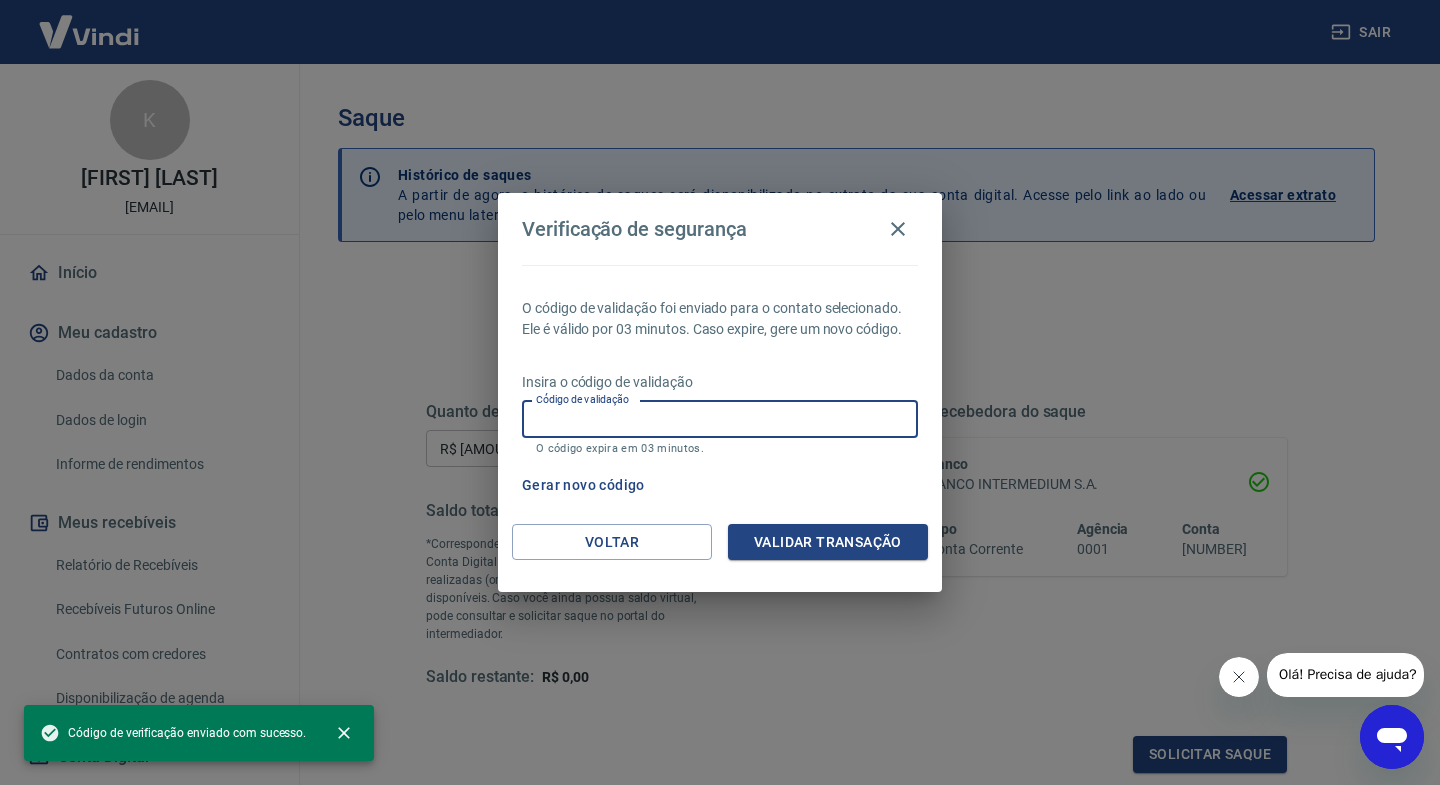click on "Código de validação" at bounding box center [720, 419] 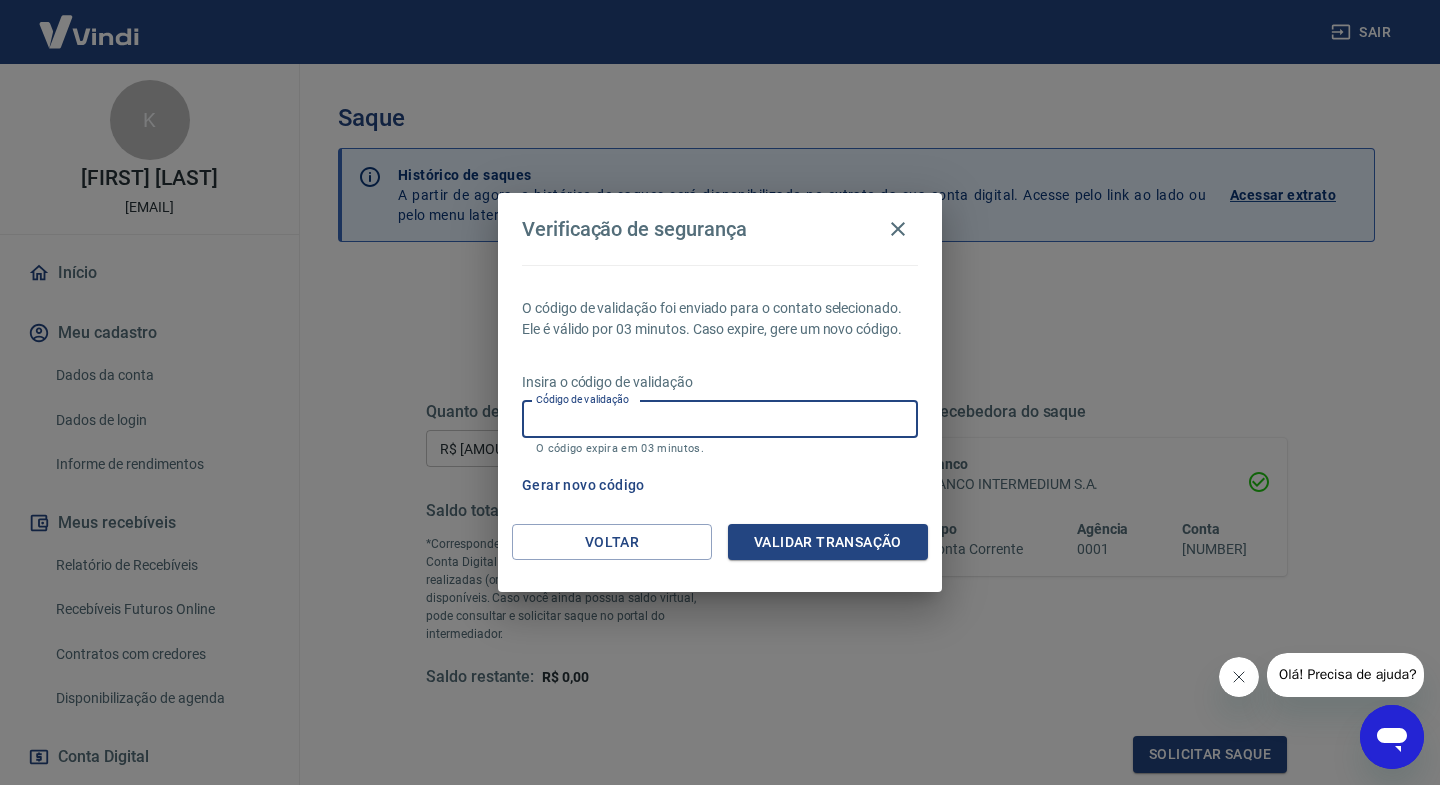 click on "Código de validação" at bounding box center (720, 419) 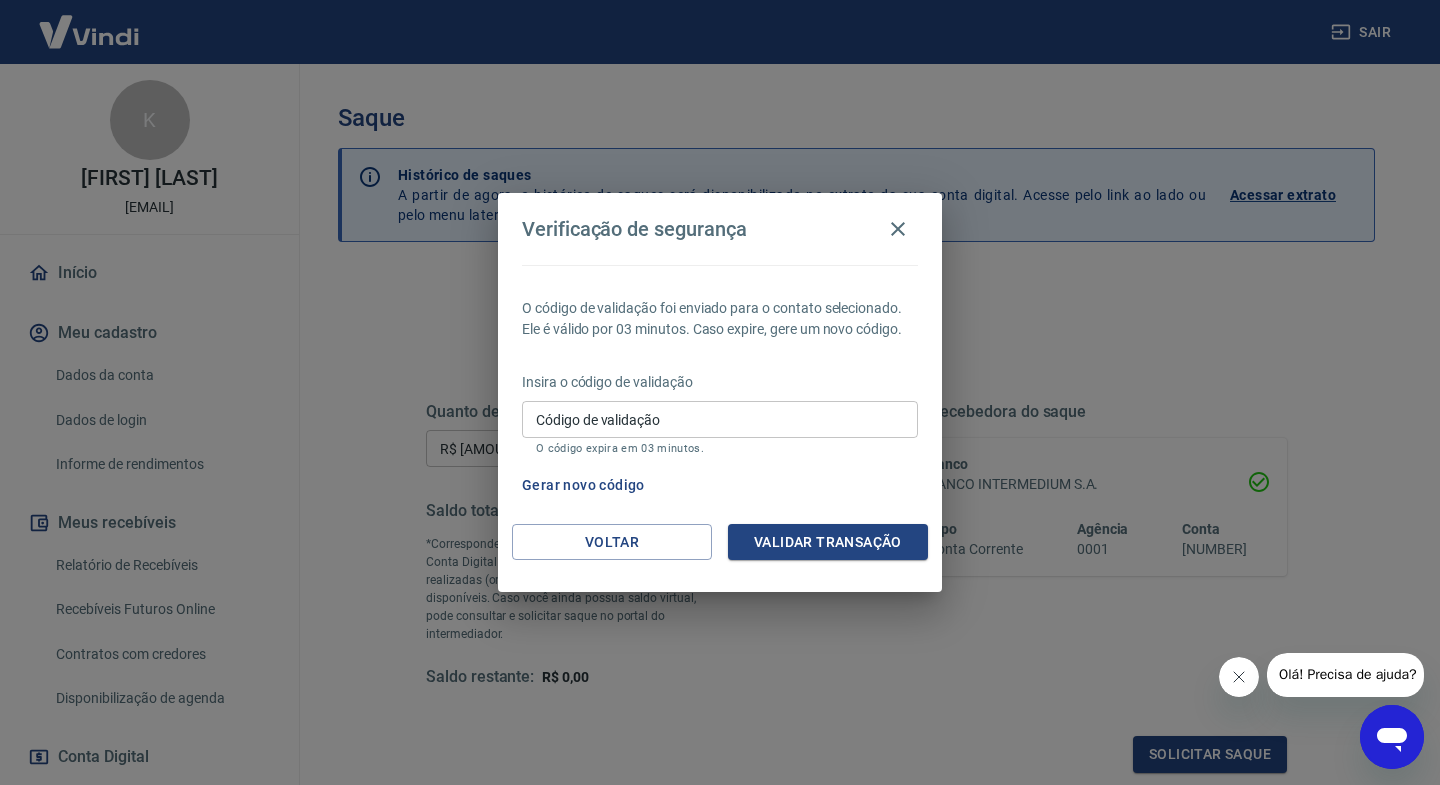 click on "Código de validação" at bounding box center [720, 419] 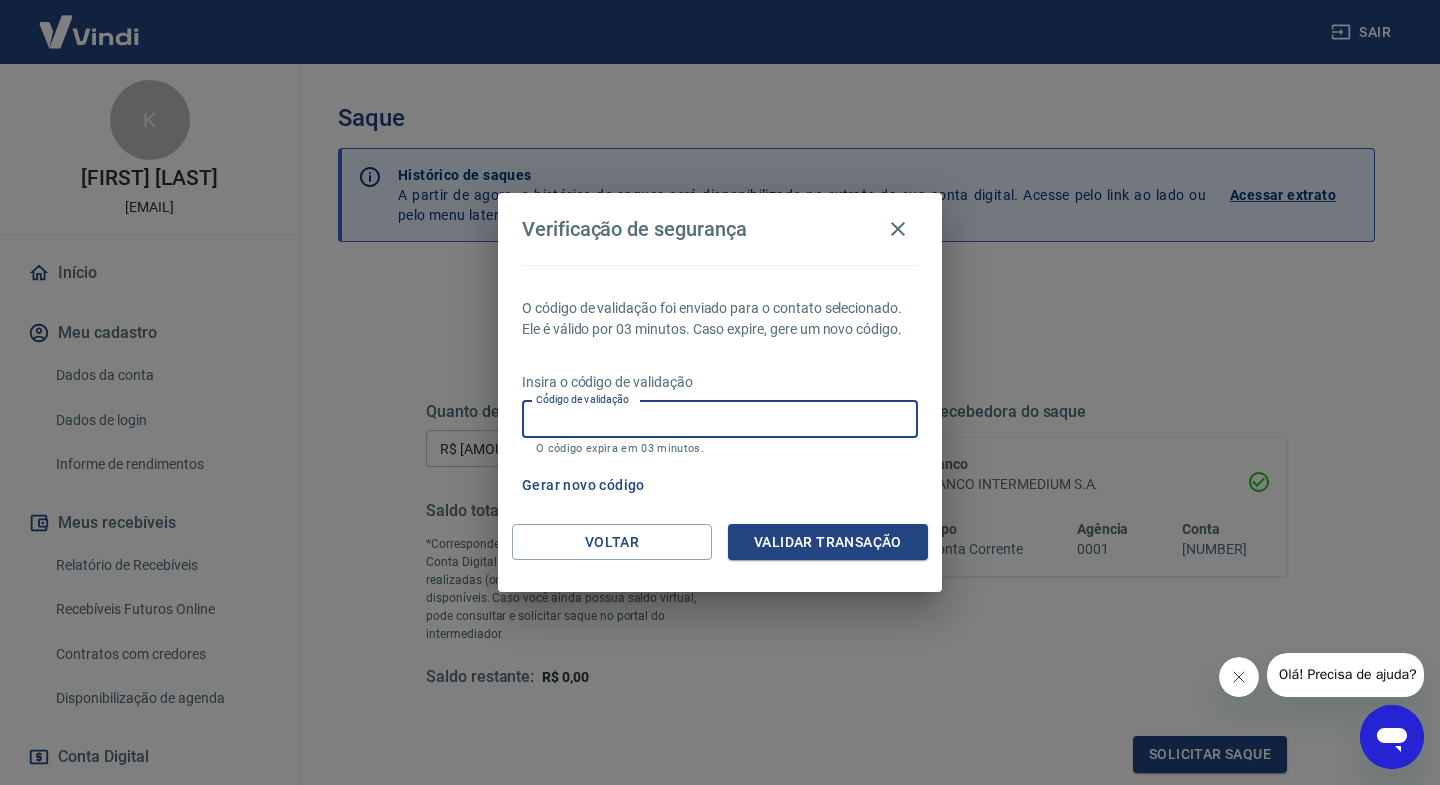 click on "O código de validação foi enviado para o contato selecionado. Ele é válido por 03 minutos. Caso expire, gere um novo código. Insira o código de validação Código de validação Código de validação O código expira em 03 minutos. Gerar novo código" at bounding box center (720, 394) 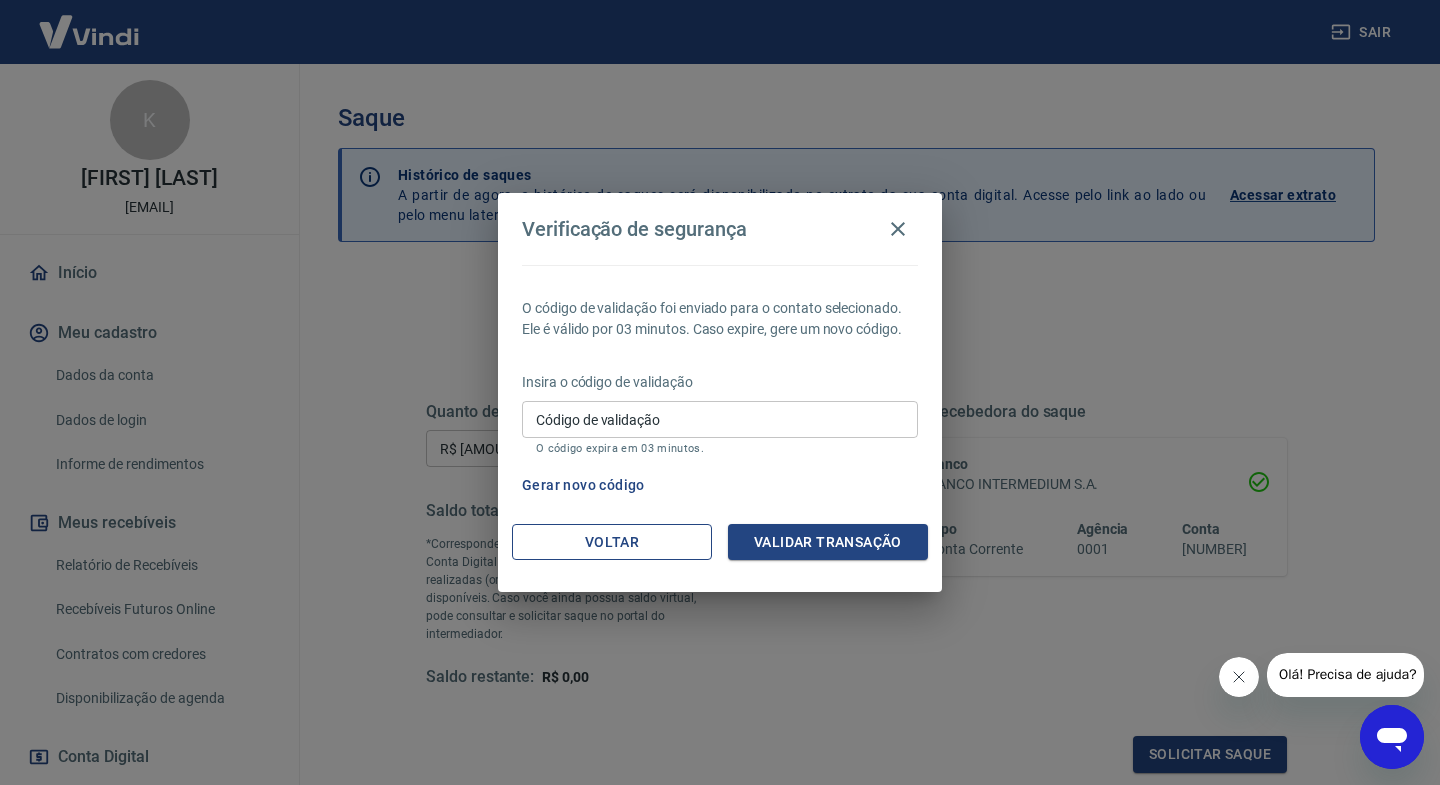 click on "Voltar" at bounding box center (612, 542) 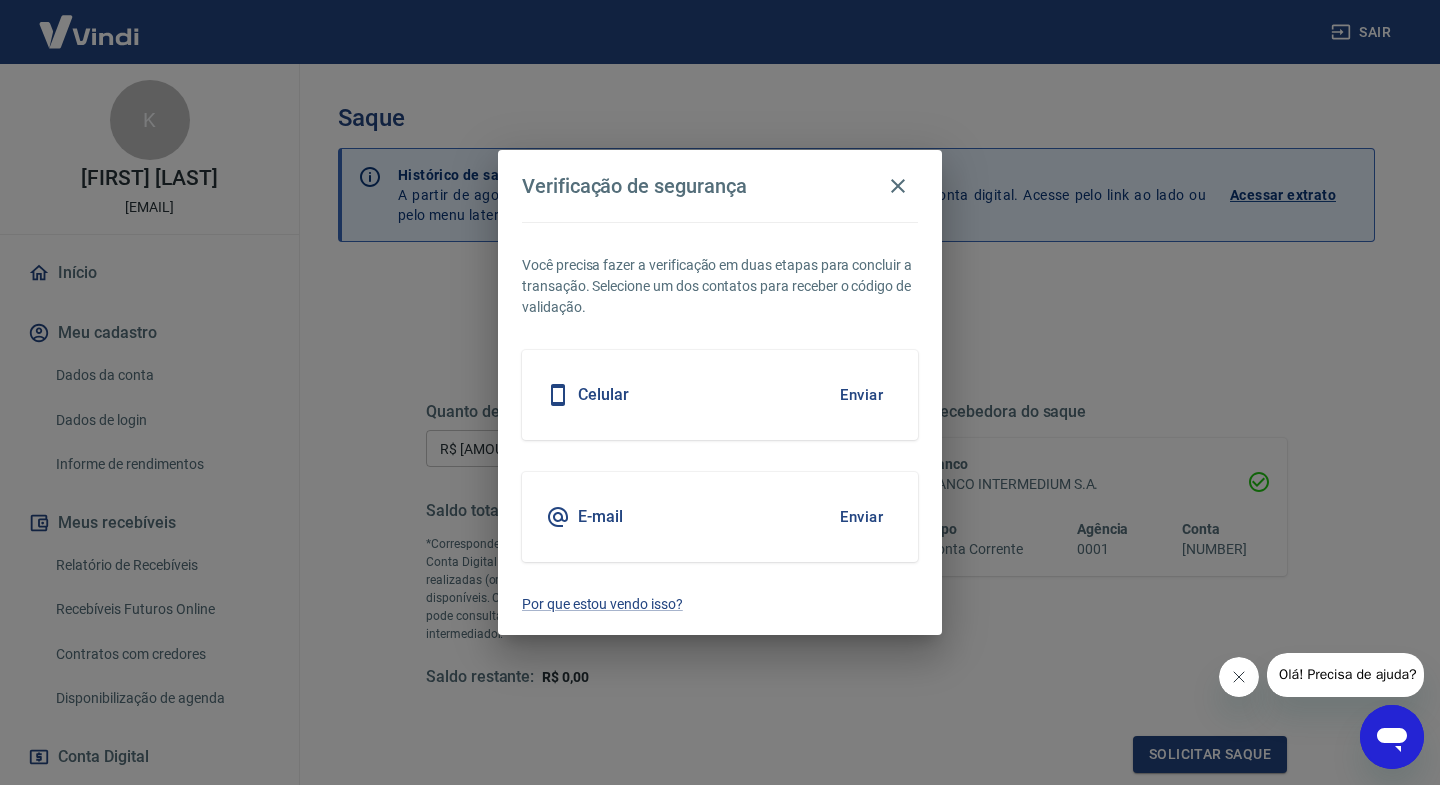 click on "E-mail" at bounding box center (600, 517) 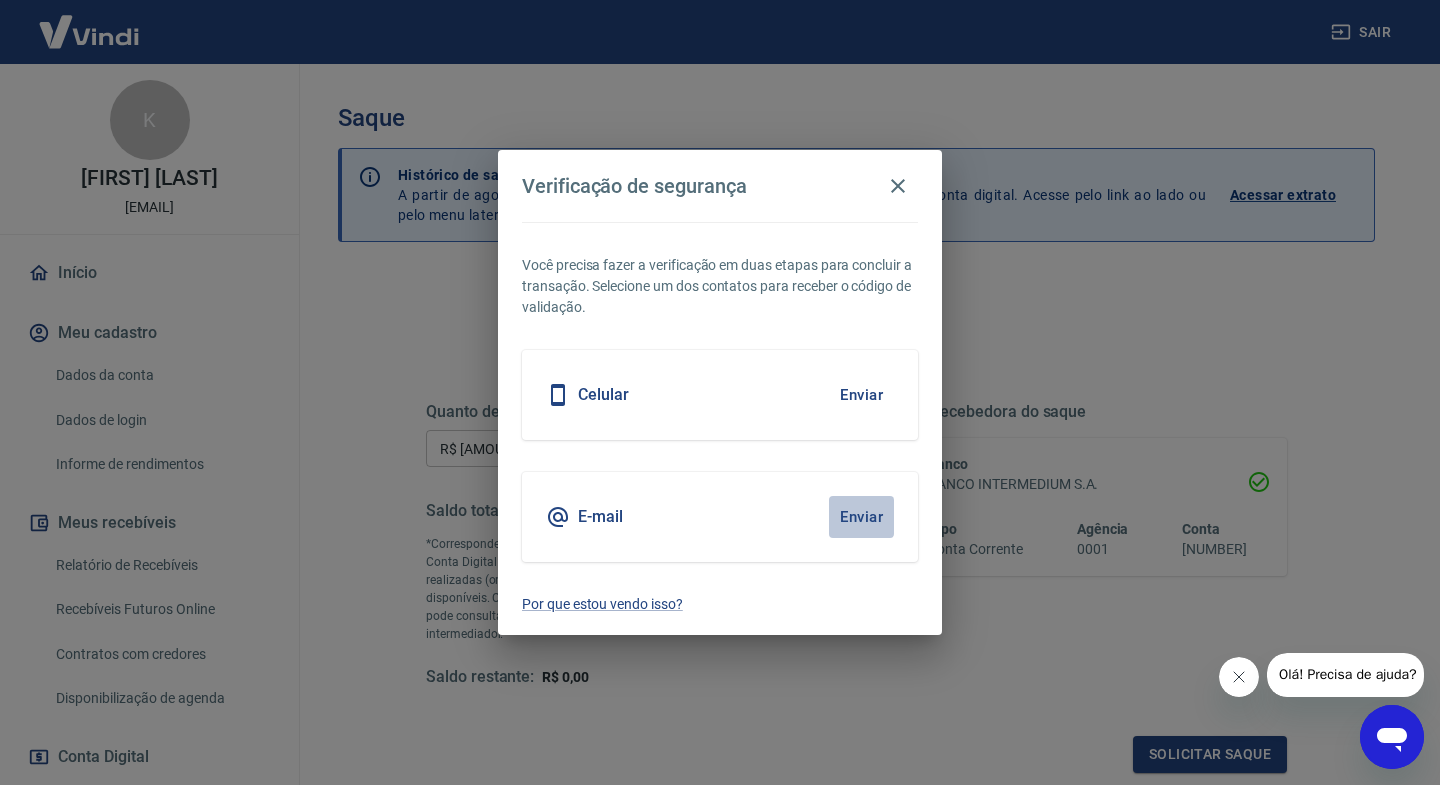 click on "Enviar" at bounding box center [861, 517] 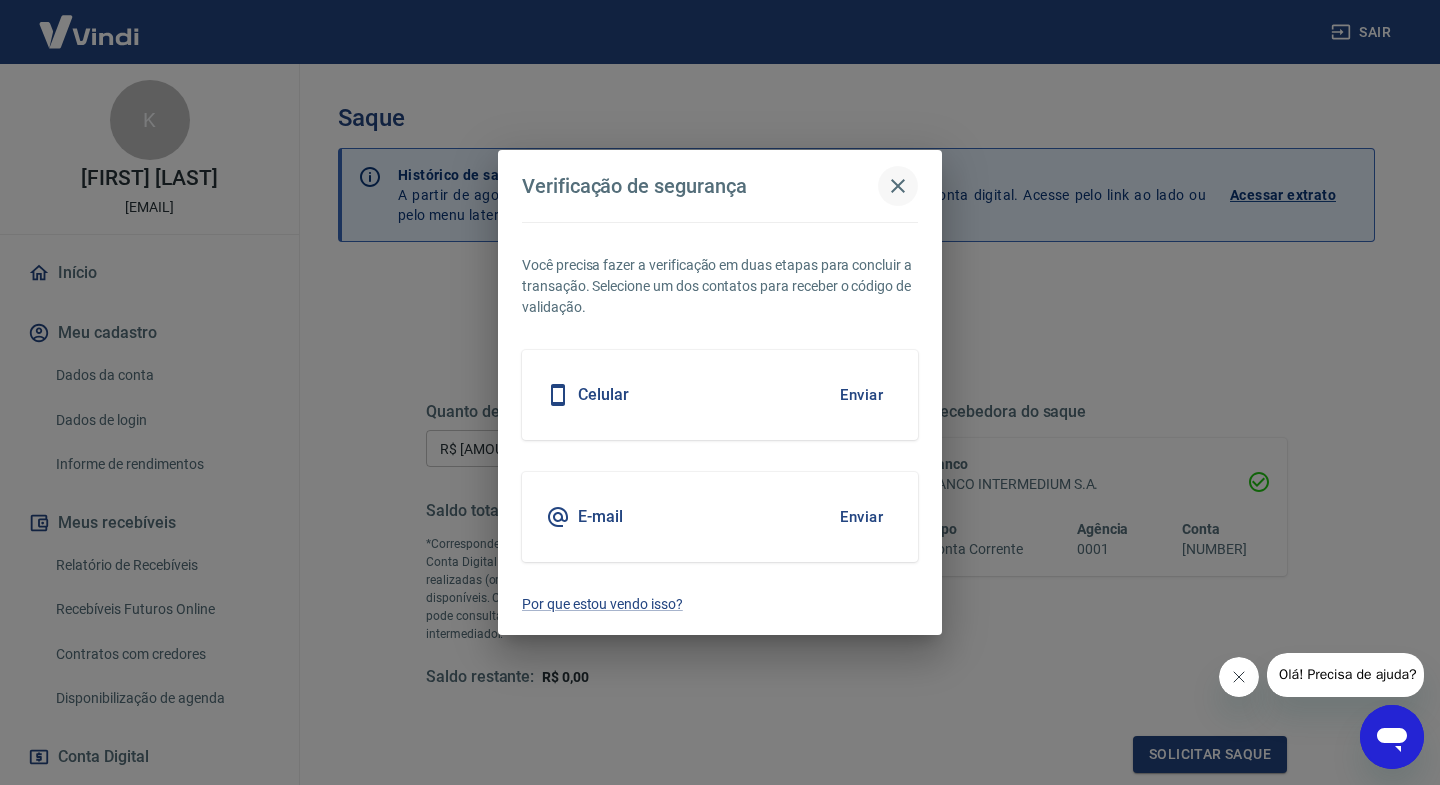 click 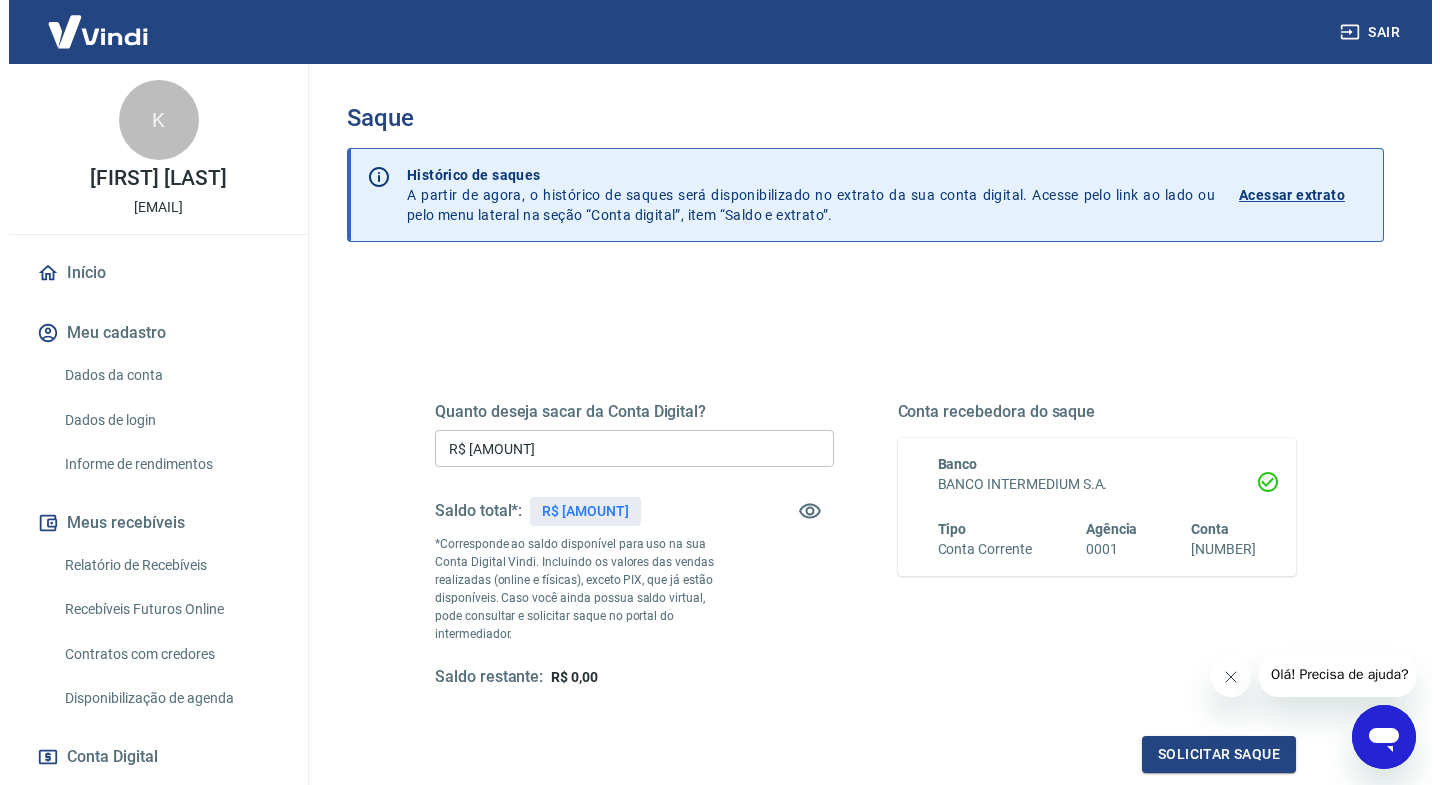 scroll, scrollTop: 102, scrollLeft: 0, axis: vertical 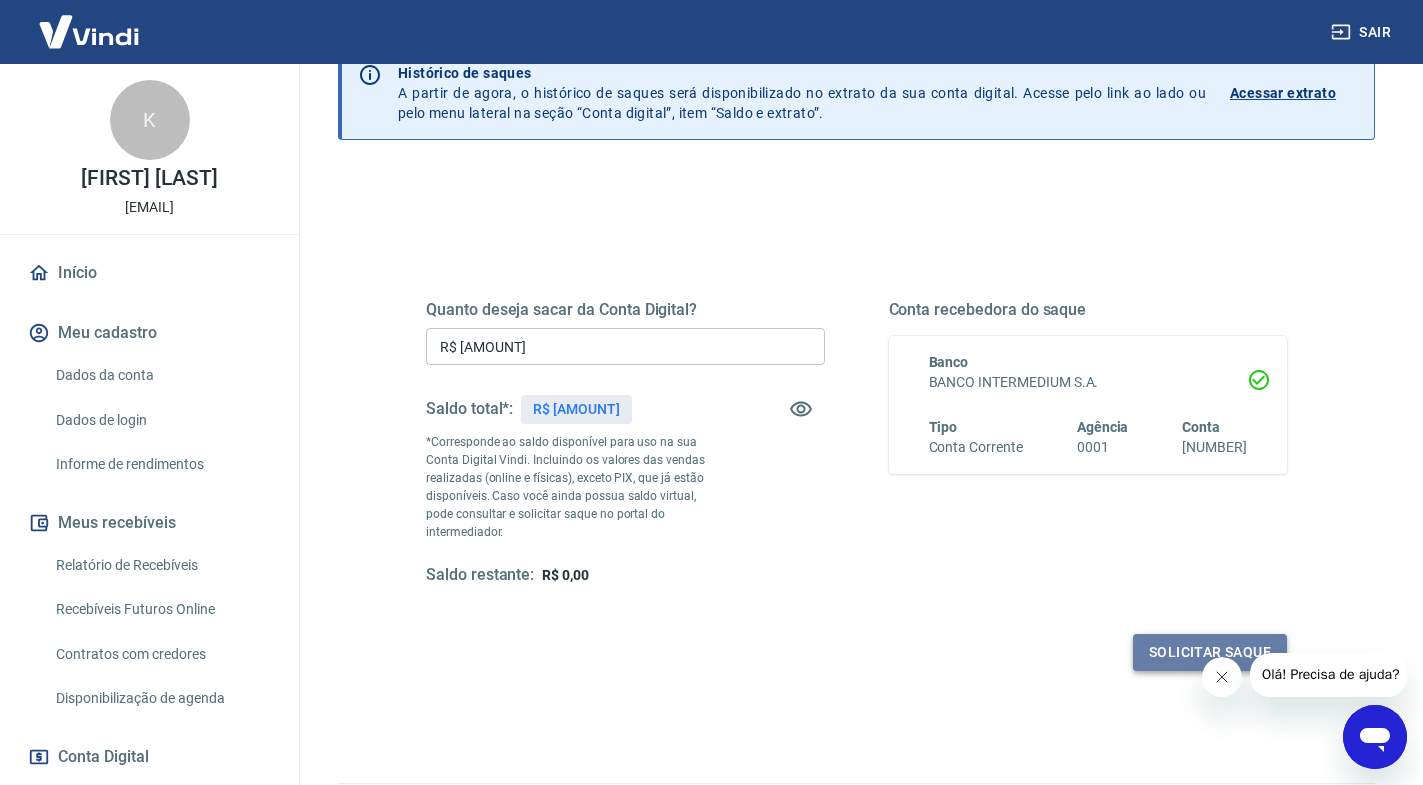 click on "Solicitar saque" at bounding box center (1210, 652) 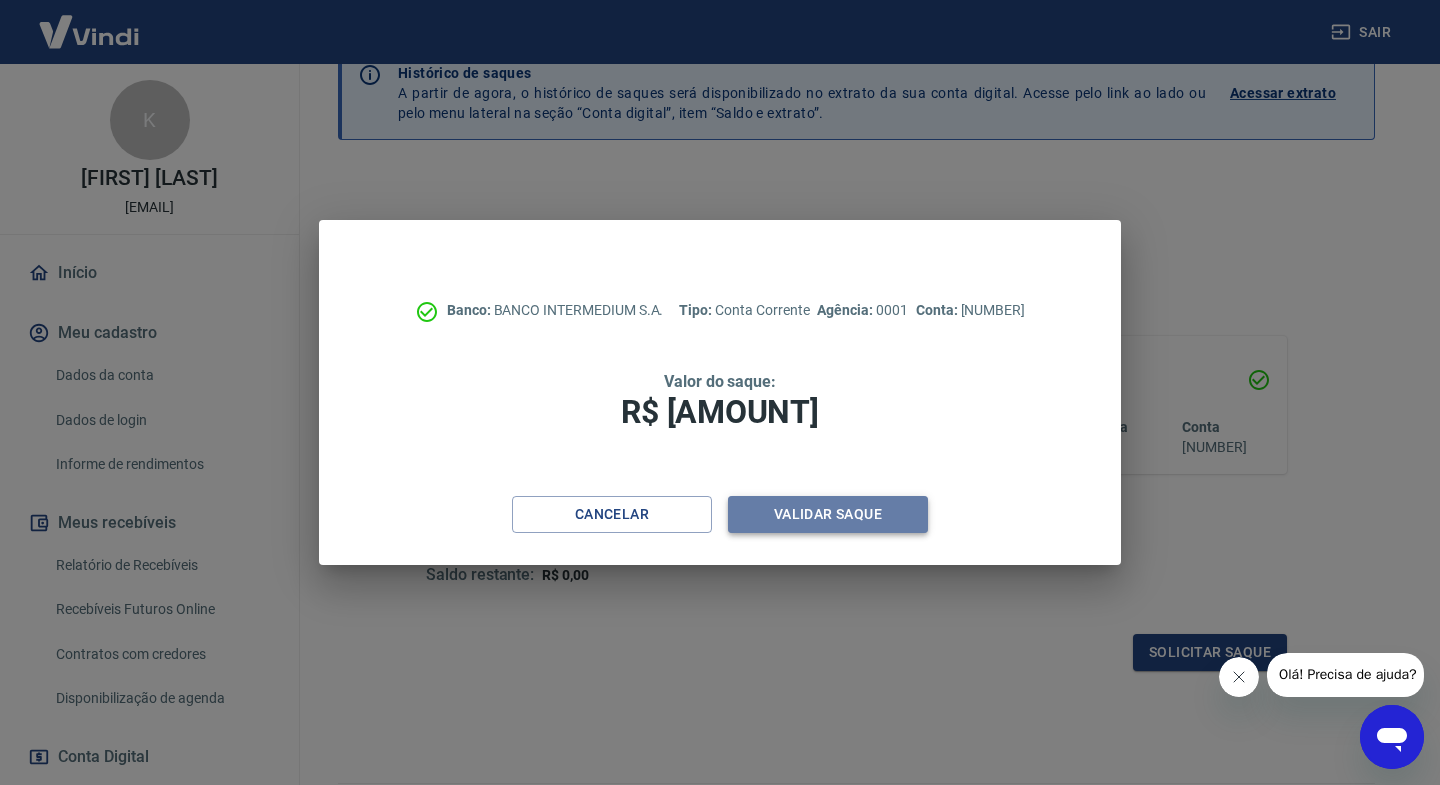 click on "Validar saque" at bounding box center (828, 514) 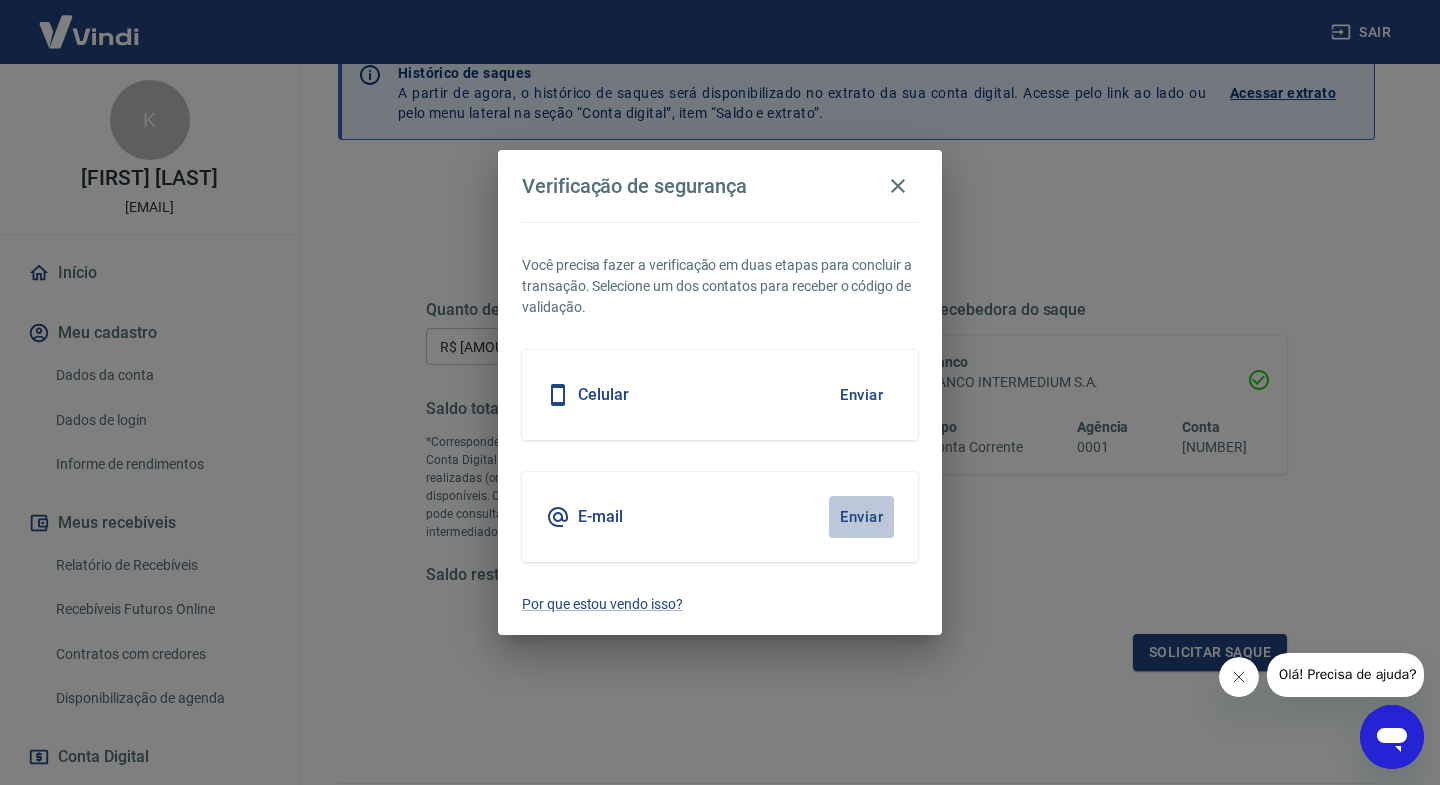 click on "Enviar" at bounding box center (861, 517) 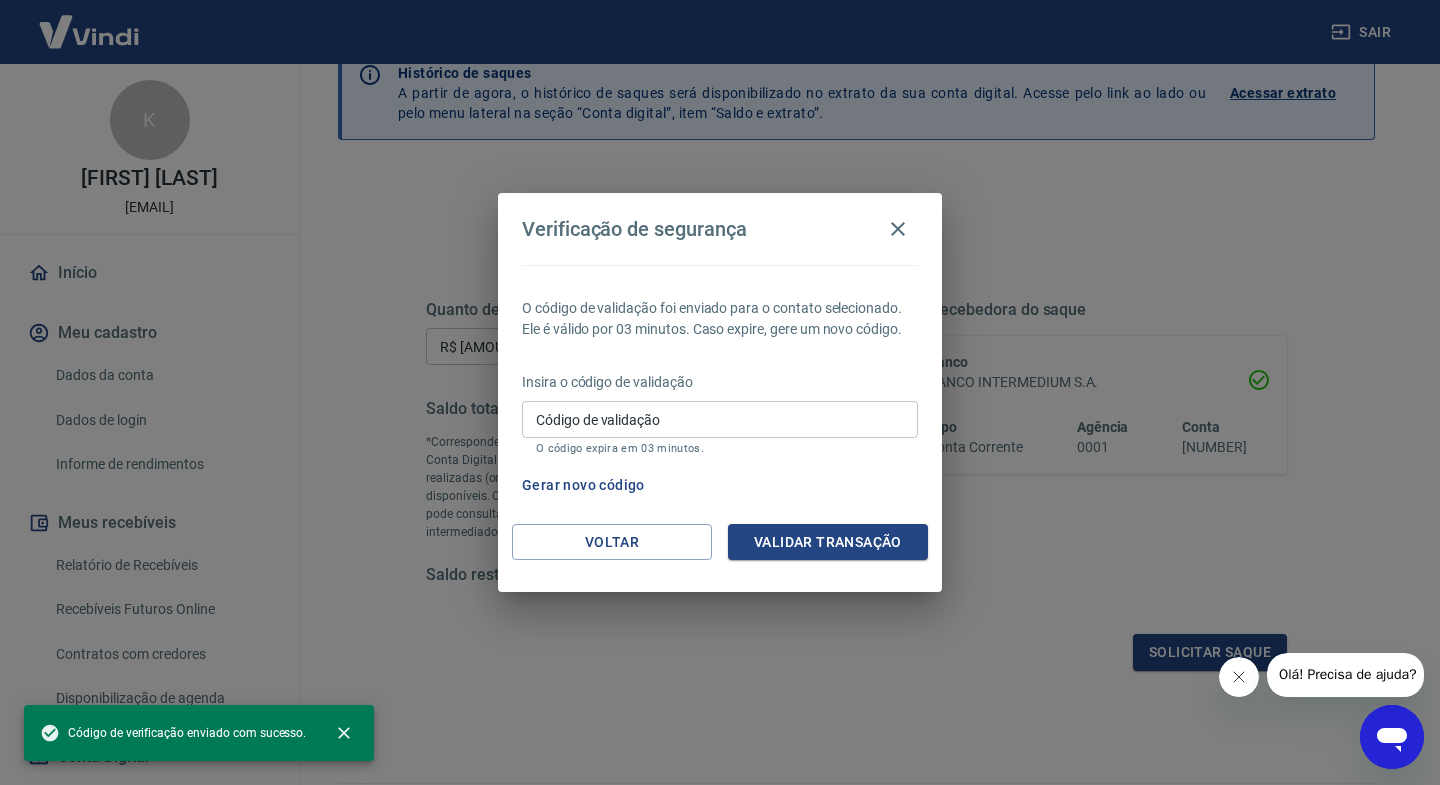 click on "Código de validação" at bounding box center (720, 419) 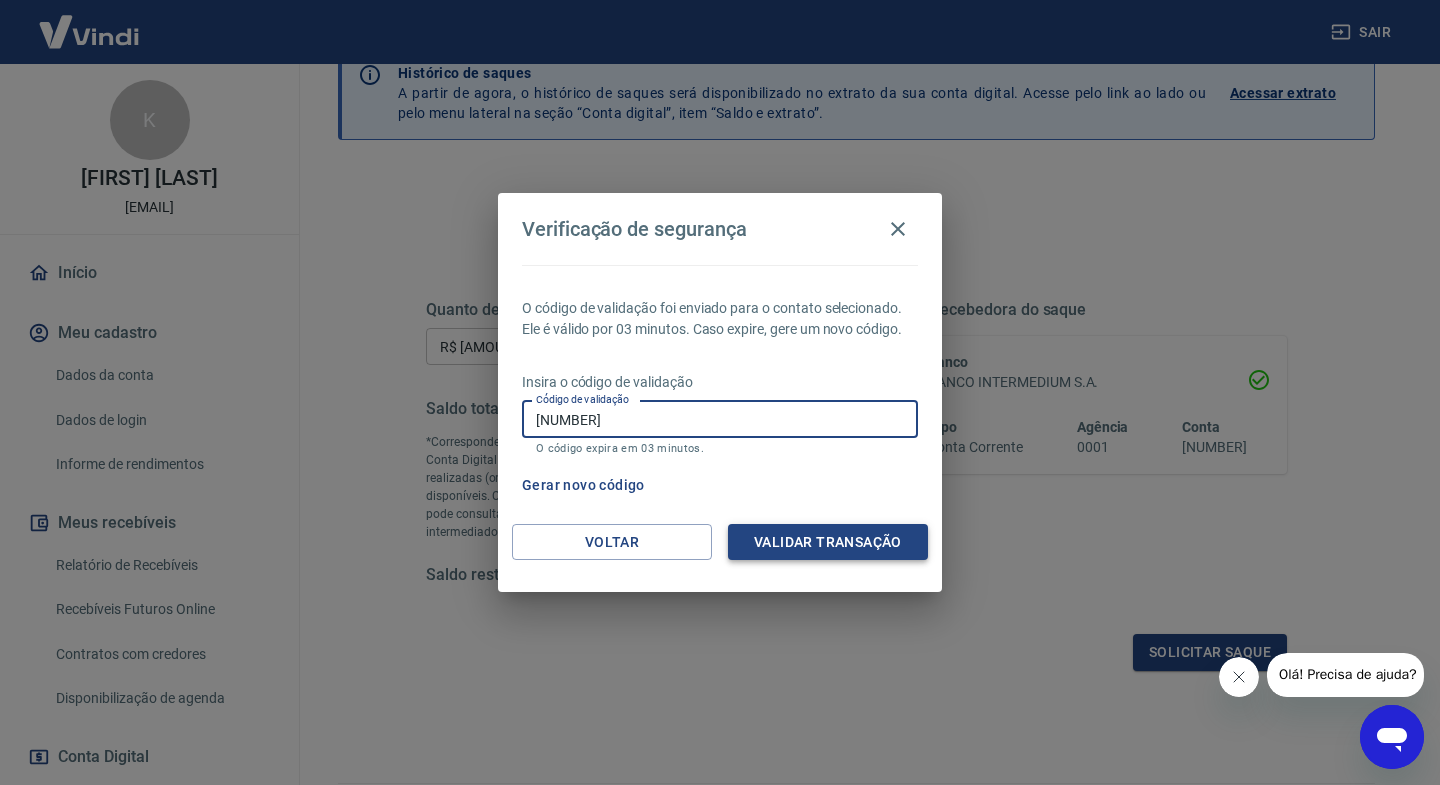 type on "[NUMBER]" 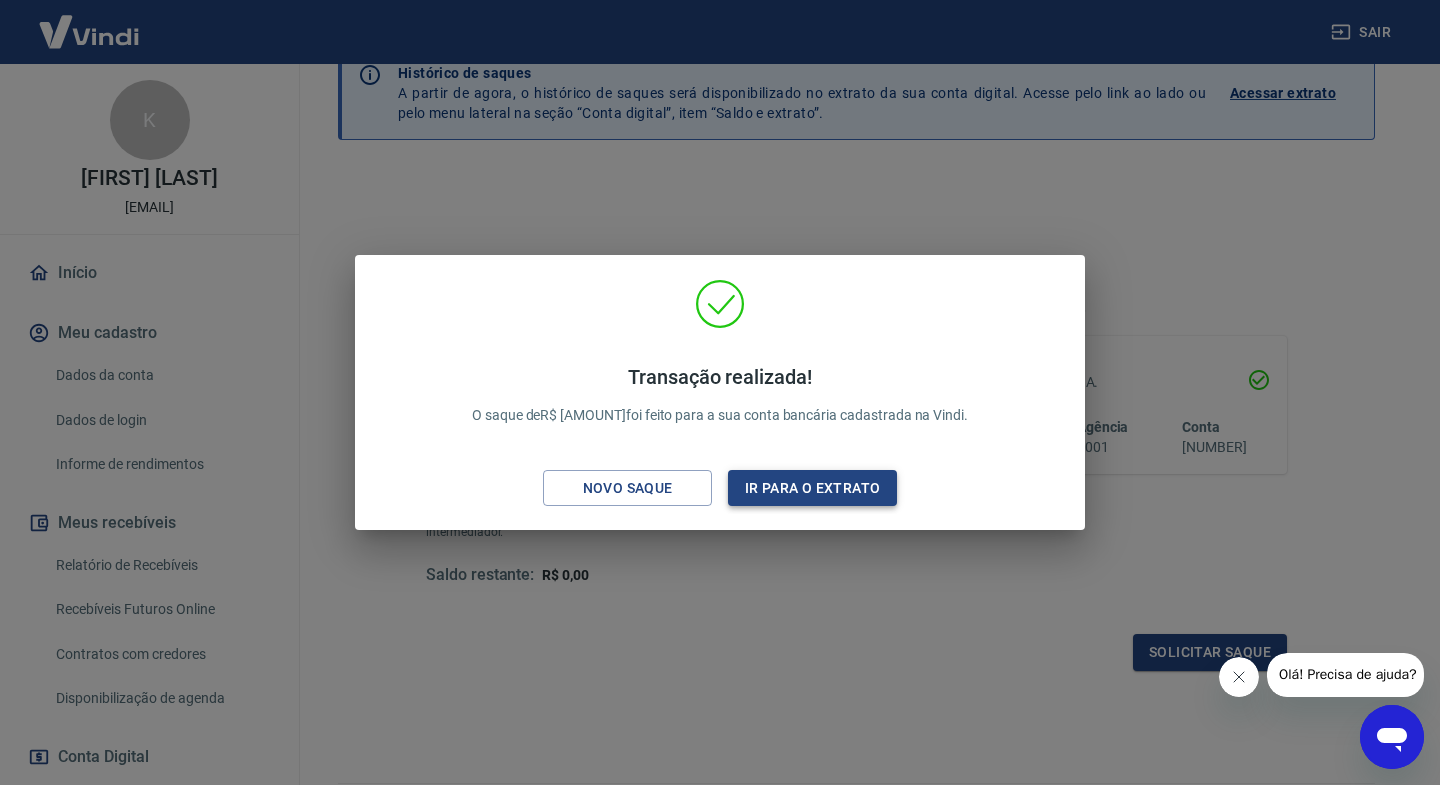 click on "Ir para o extrato" at bounding box center (812, 488) 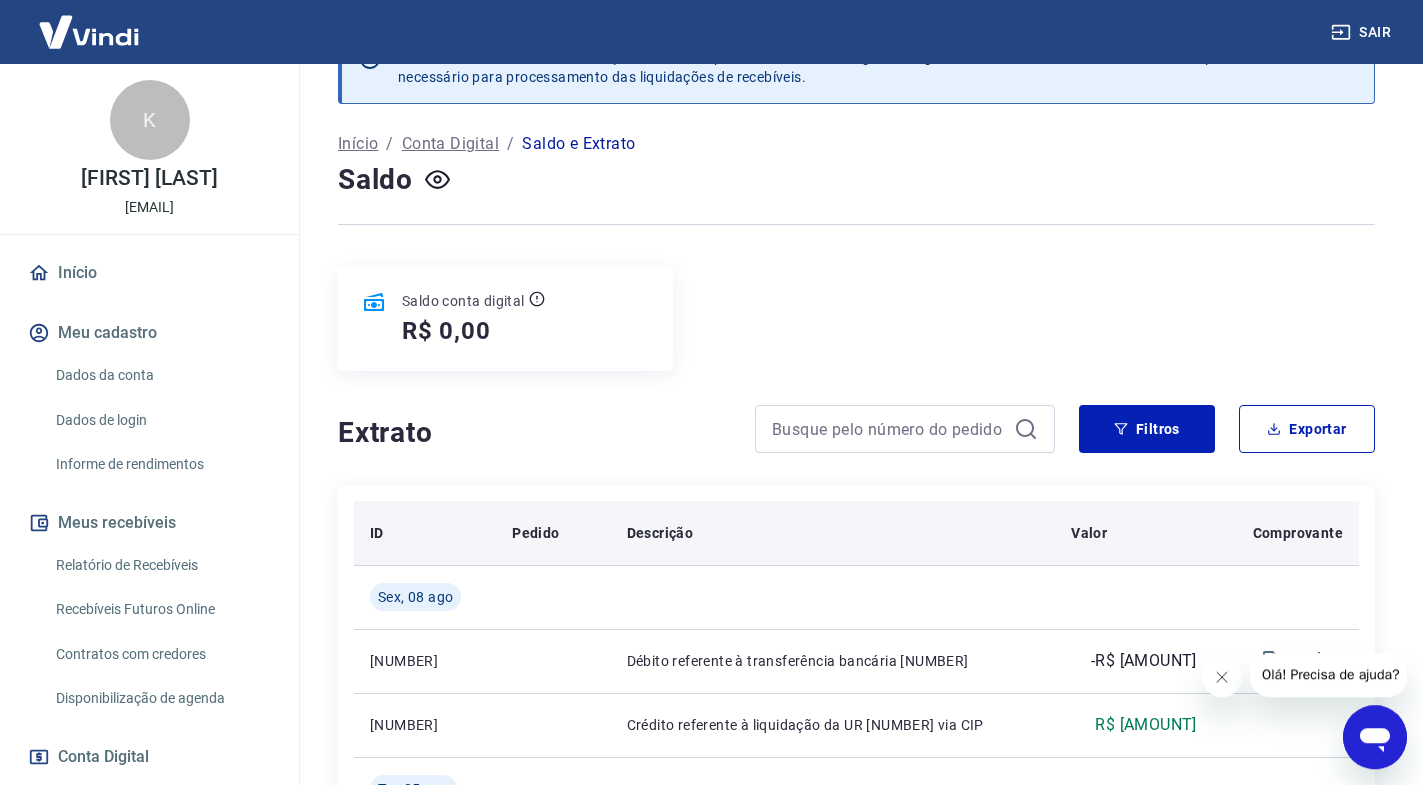 scroll, scrollTop: 102, scrollLeft: 0, axis: vertical 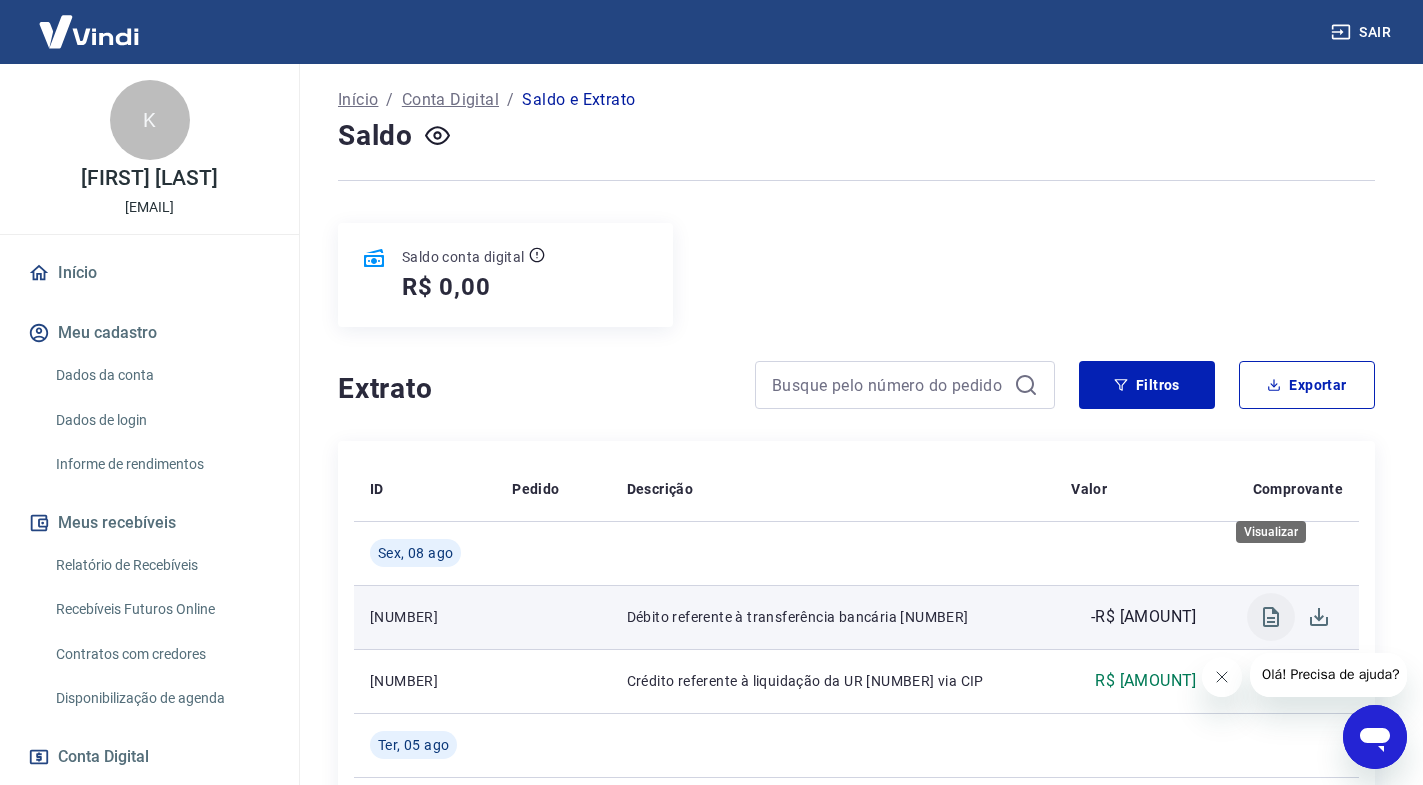 click 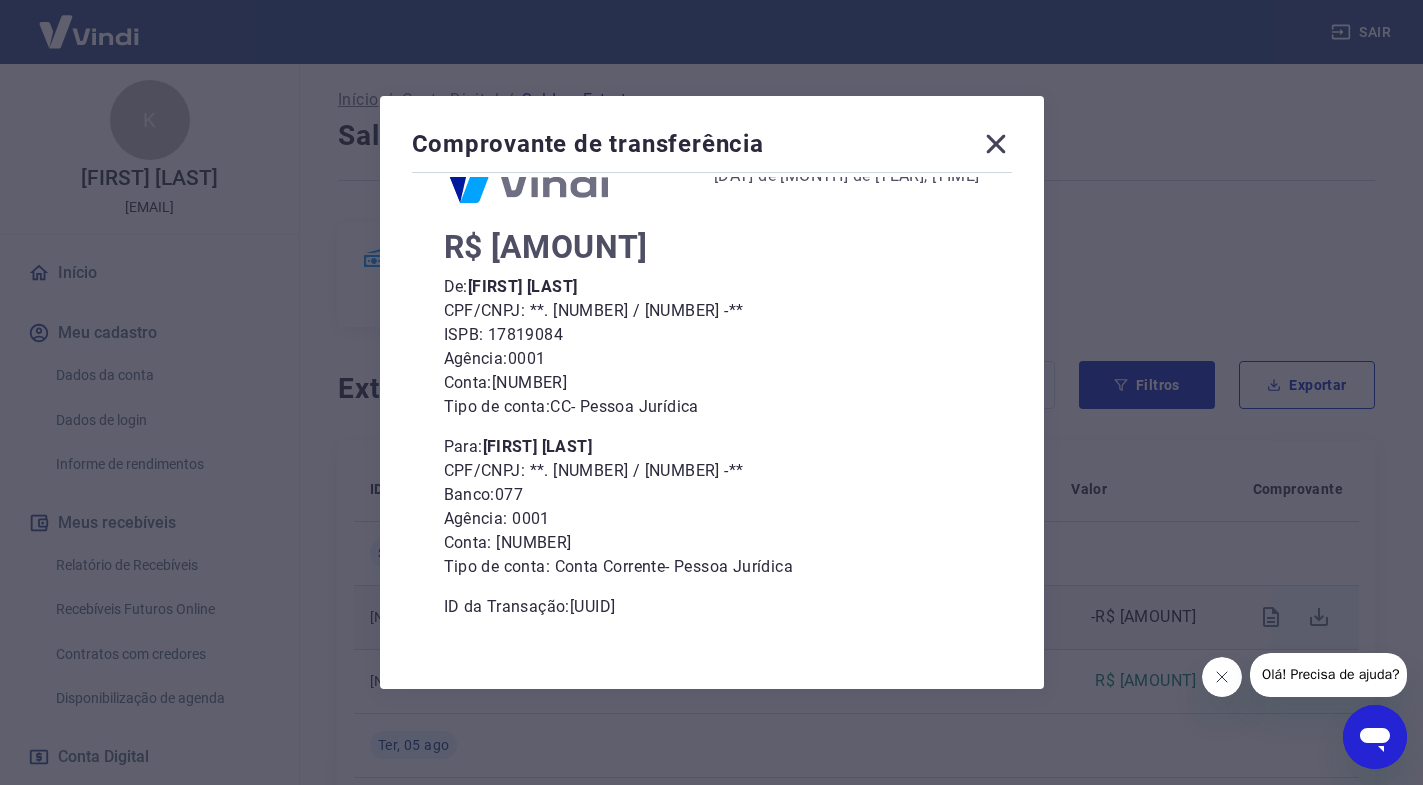 scroll, scrollTop: 95, scrollLeft: 0, axis: vertical 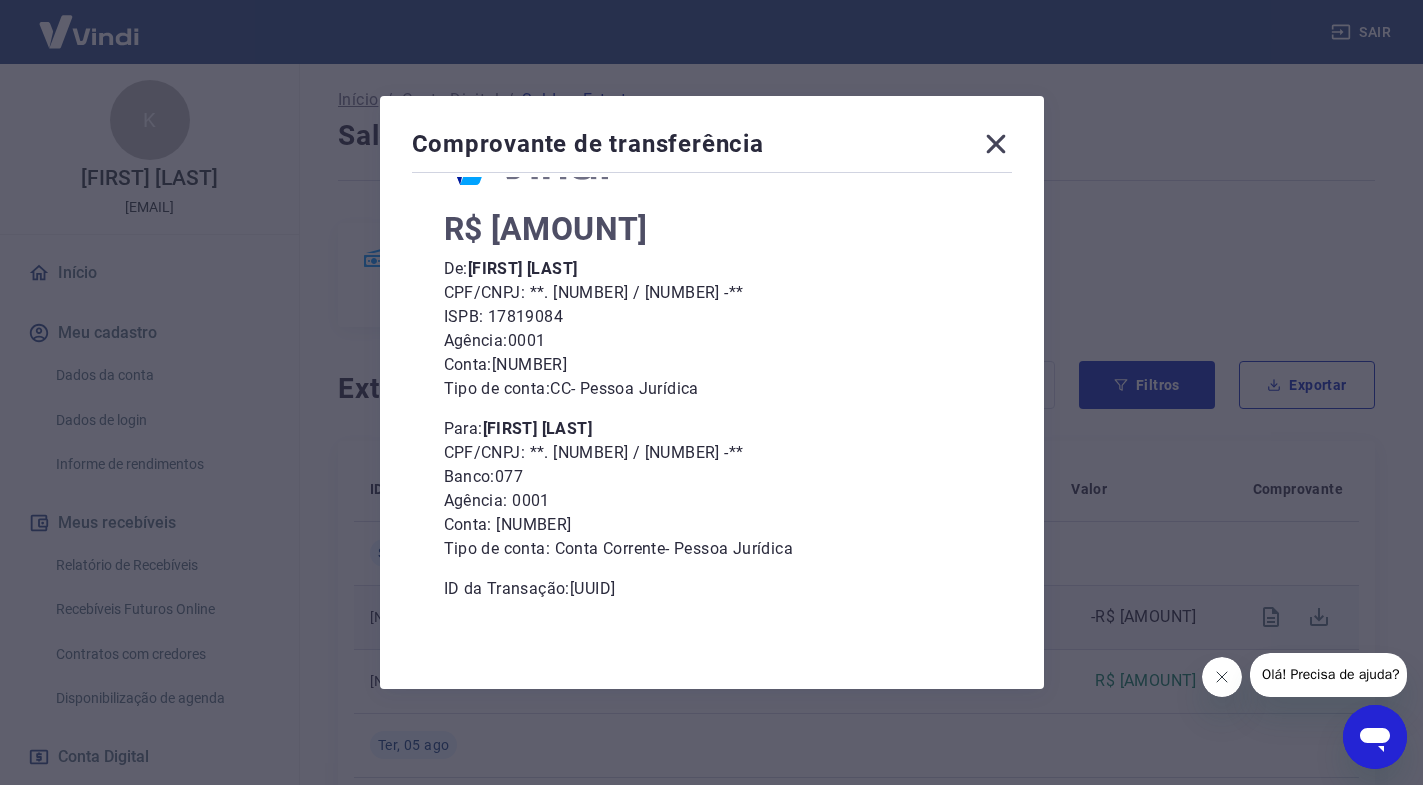 click 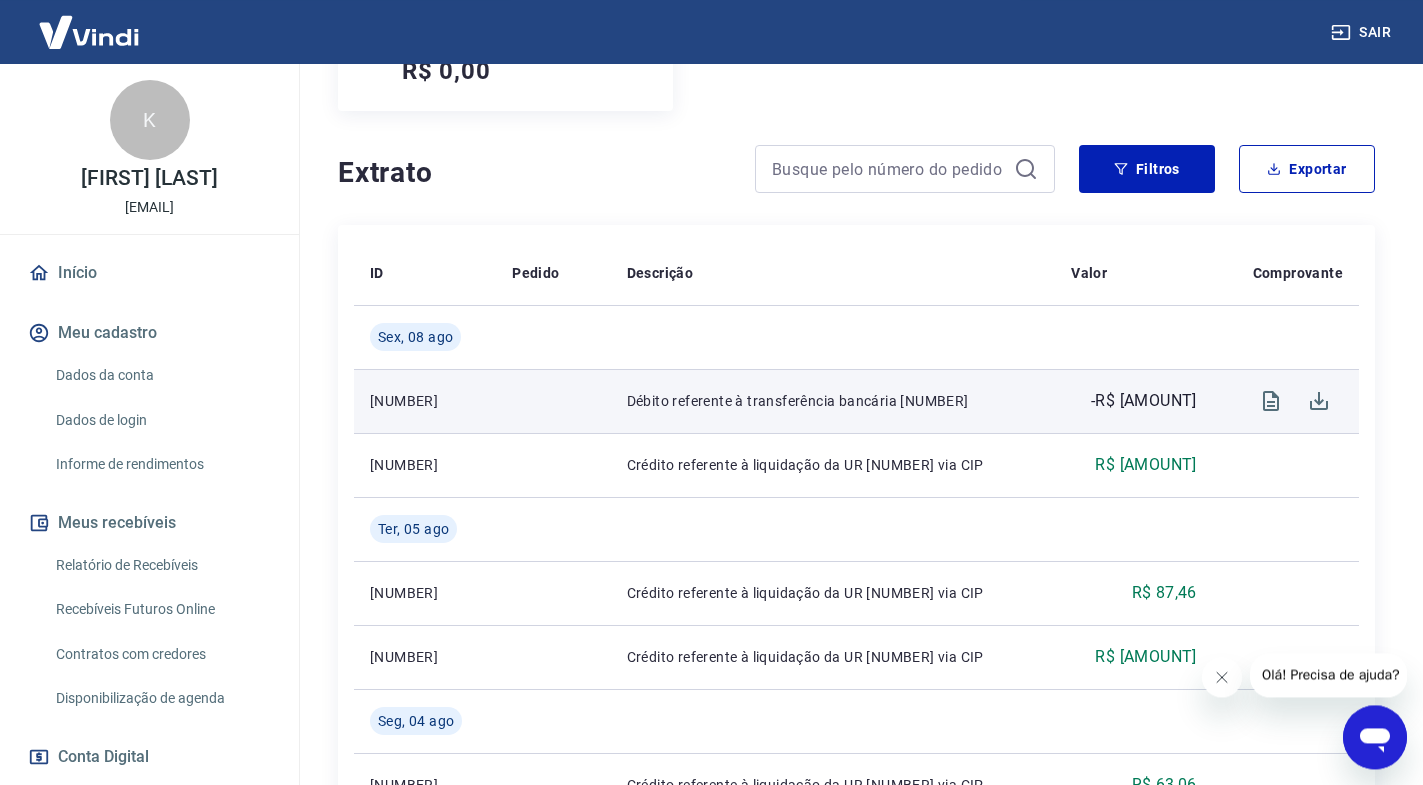 scroll, scrollTop: 408, scrollLeft: 0, axis: vertical 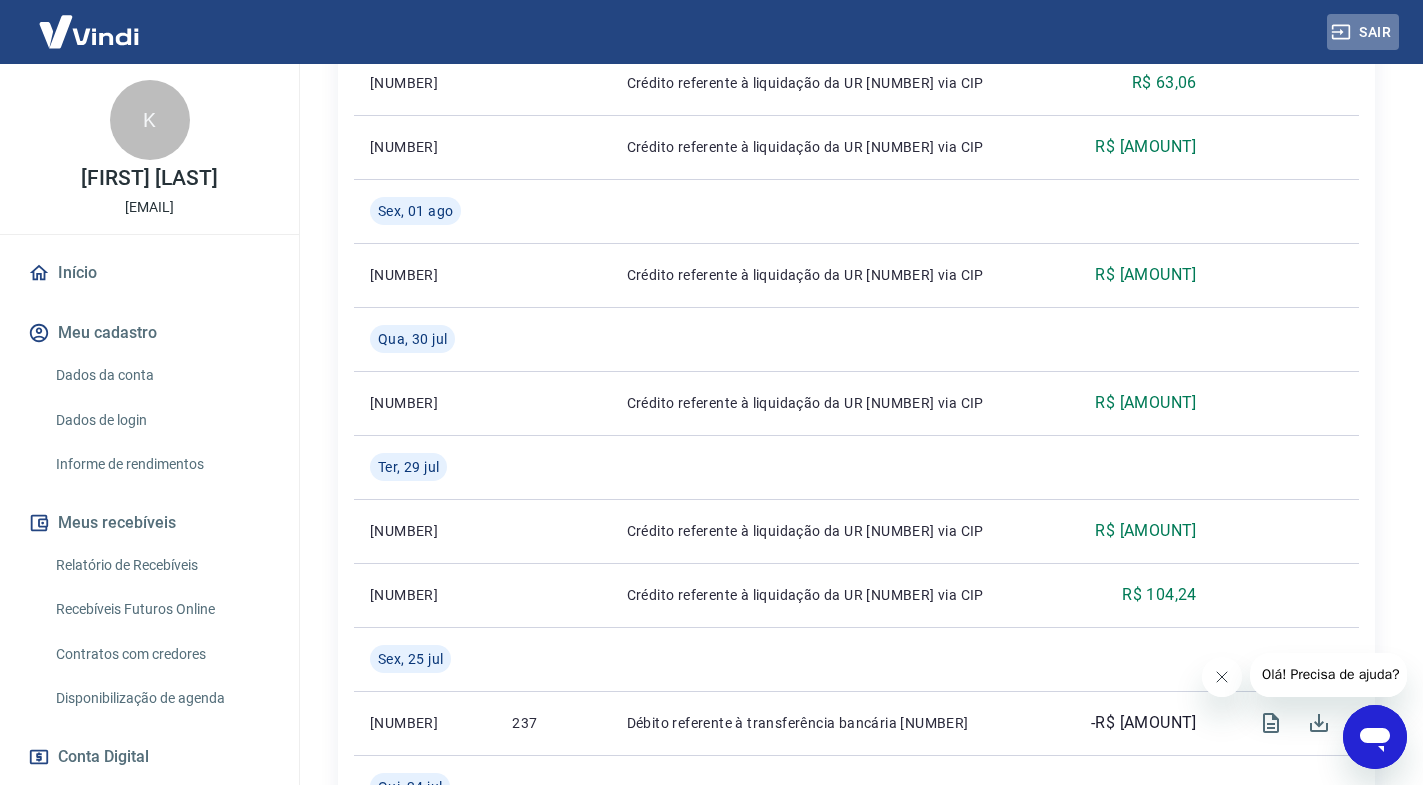 click on "Sair" at bounding box center (1363, 32) 